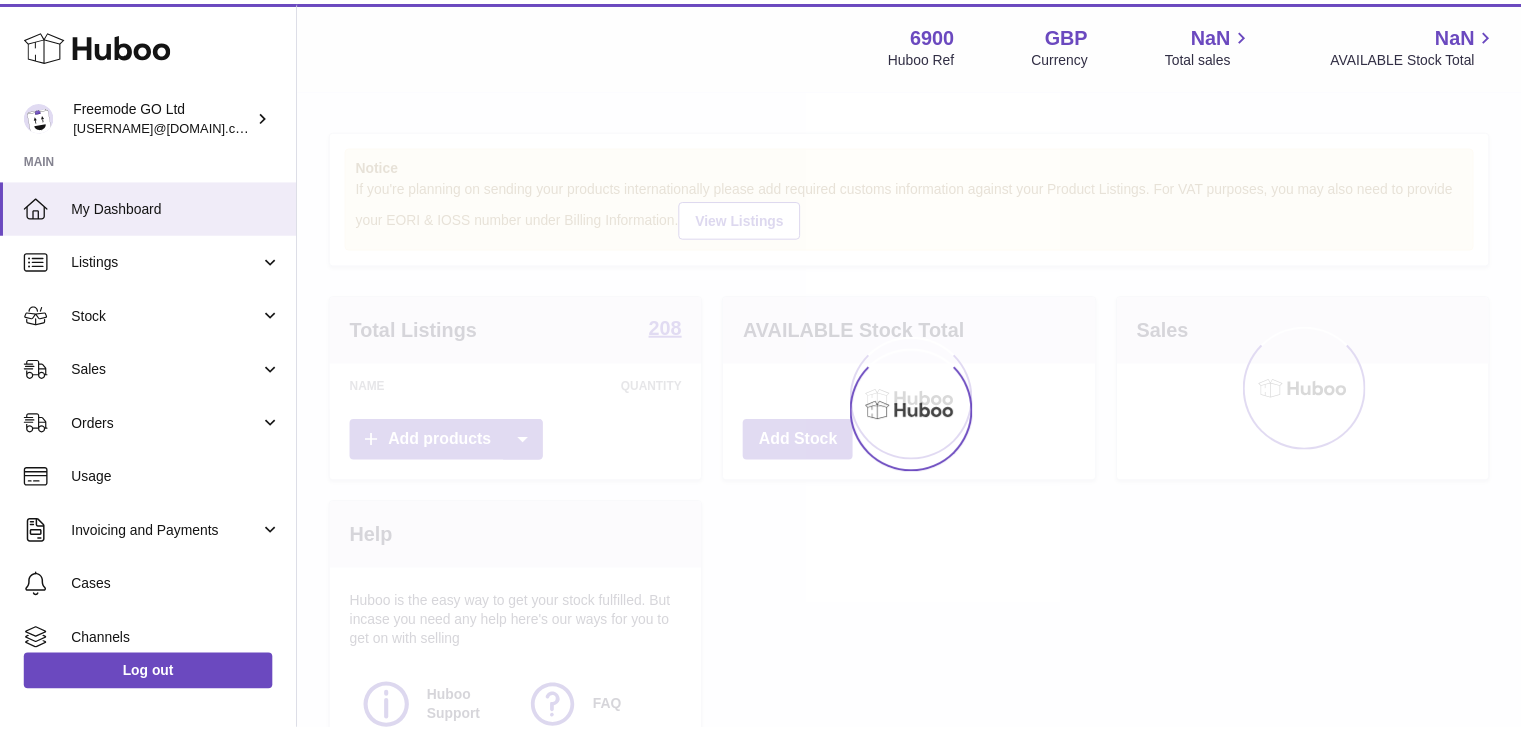 scroll, scrollTop: 0, scrollLeft: 0, axis: both 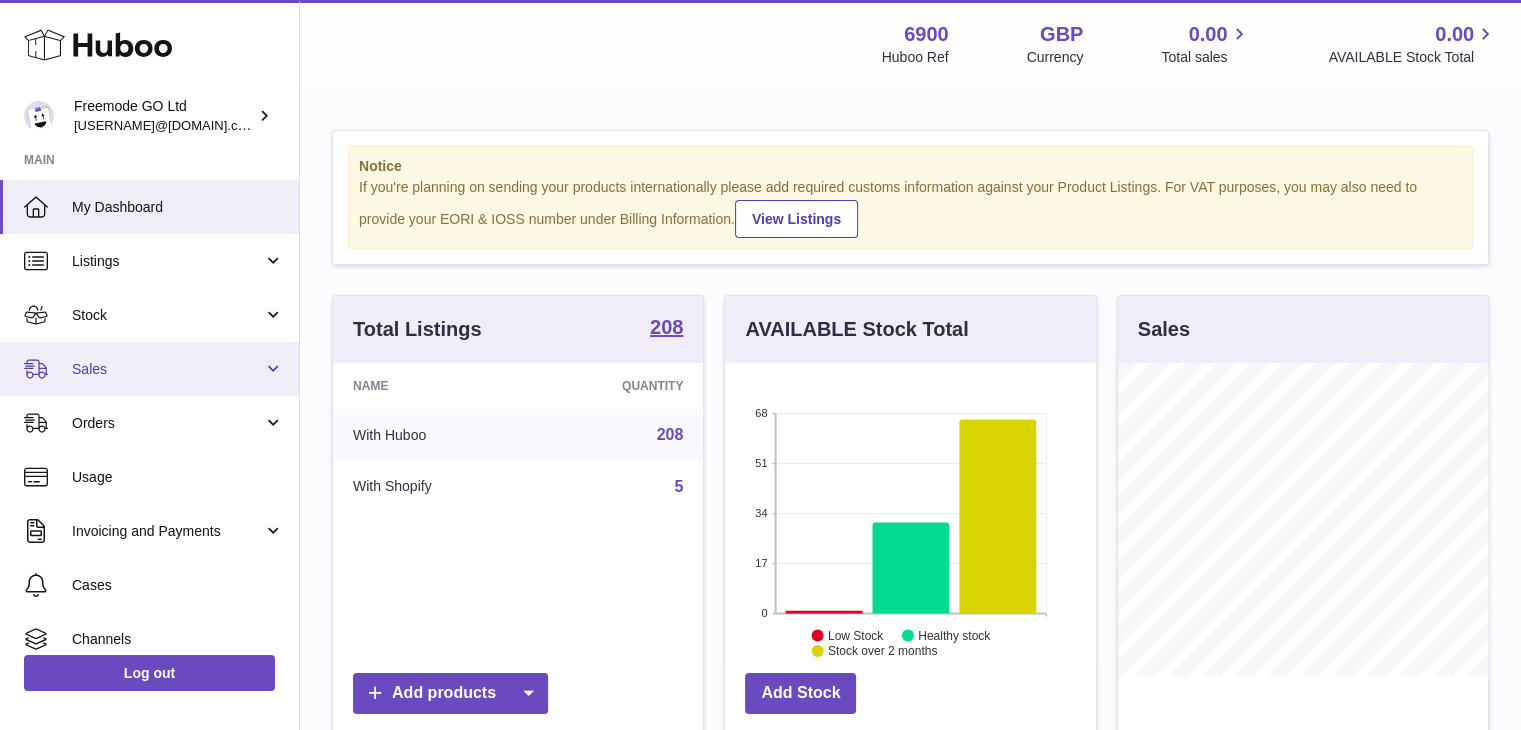 click on "Sales" at bounding box center [167, 369] 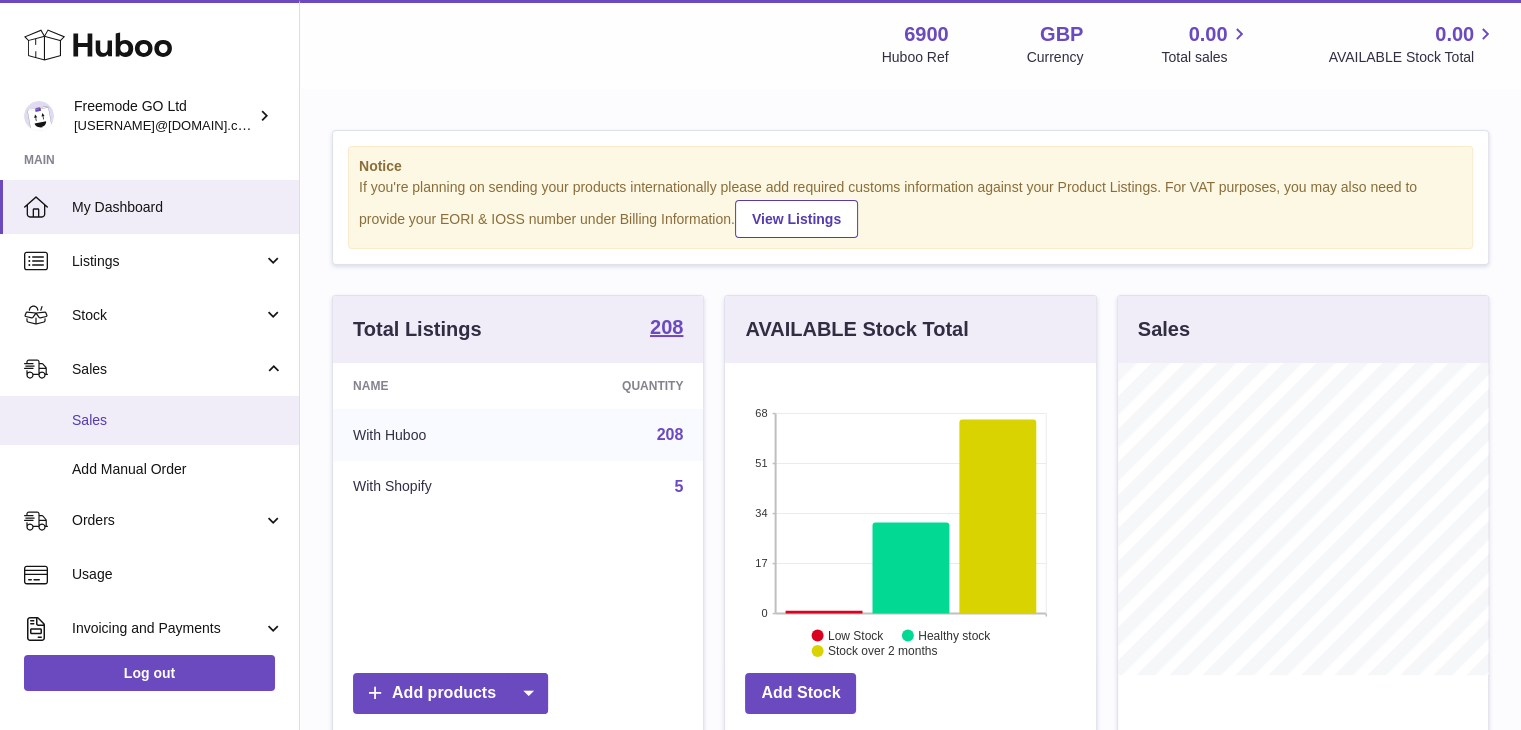 click on "Sales" at bounding box center [178, 420] 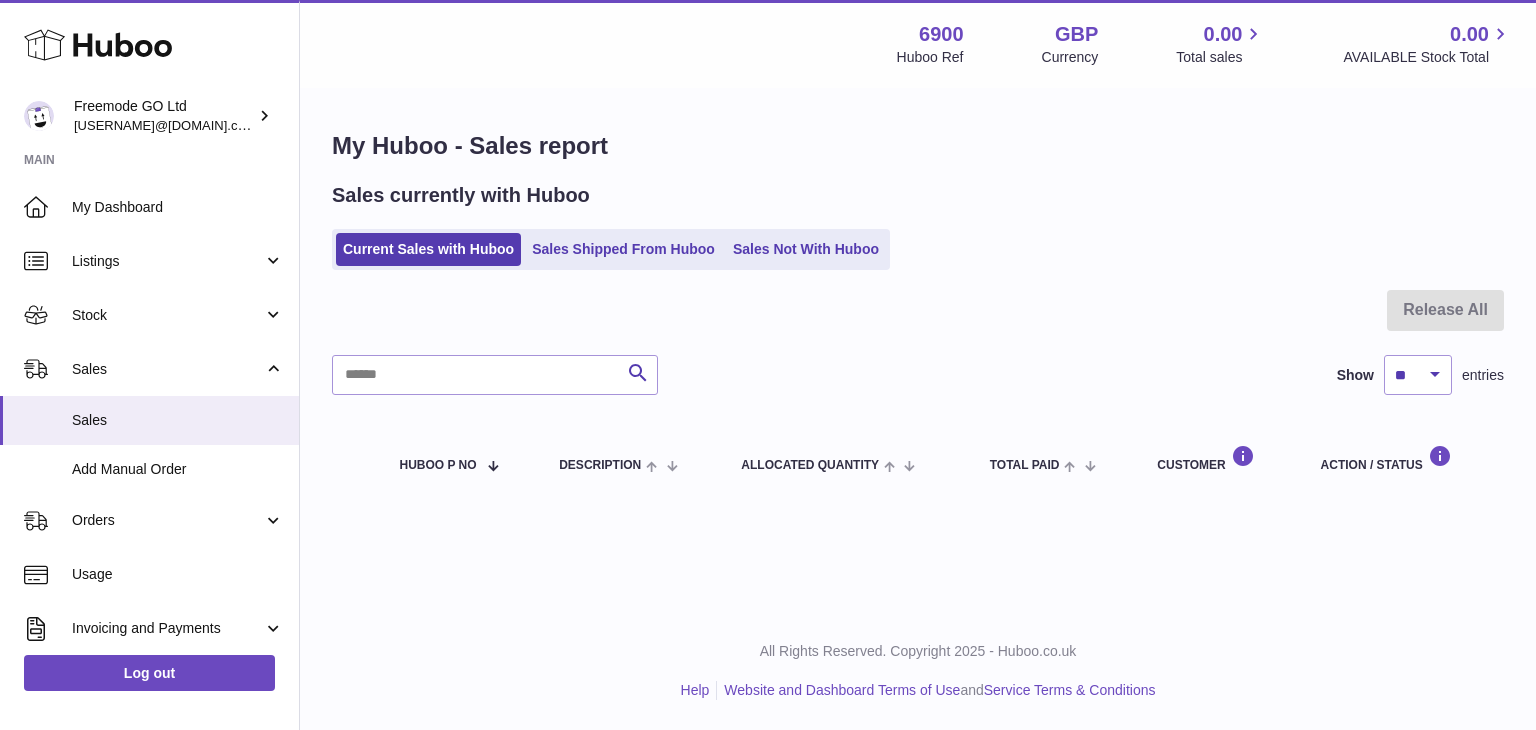 scroll, scrollTop: 0, scrollLeft: 0, axis: both 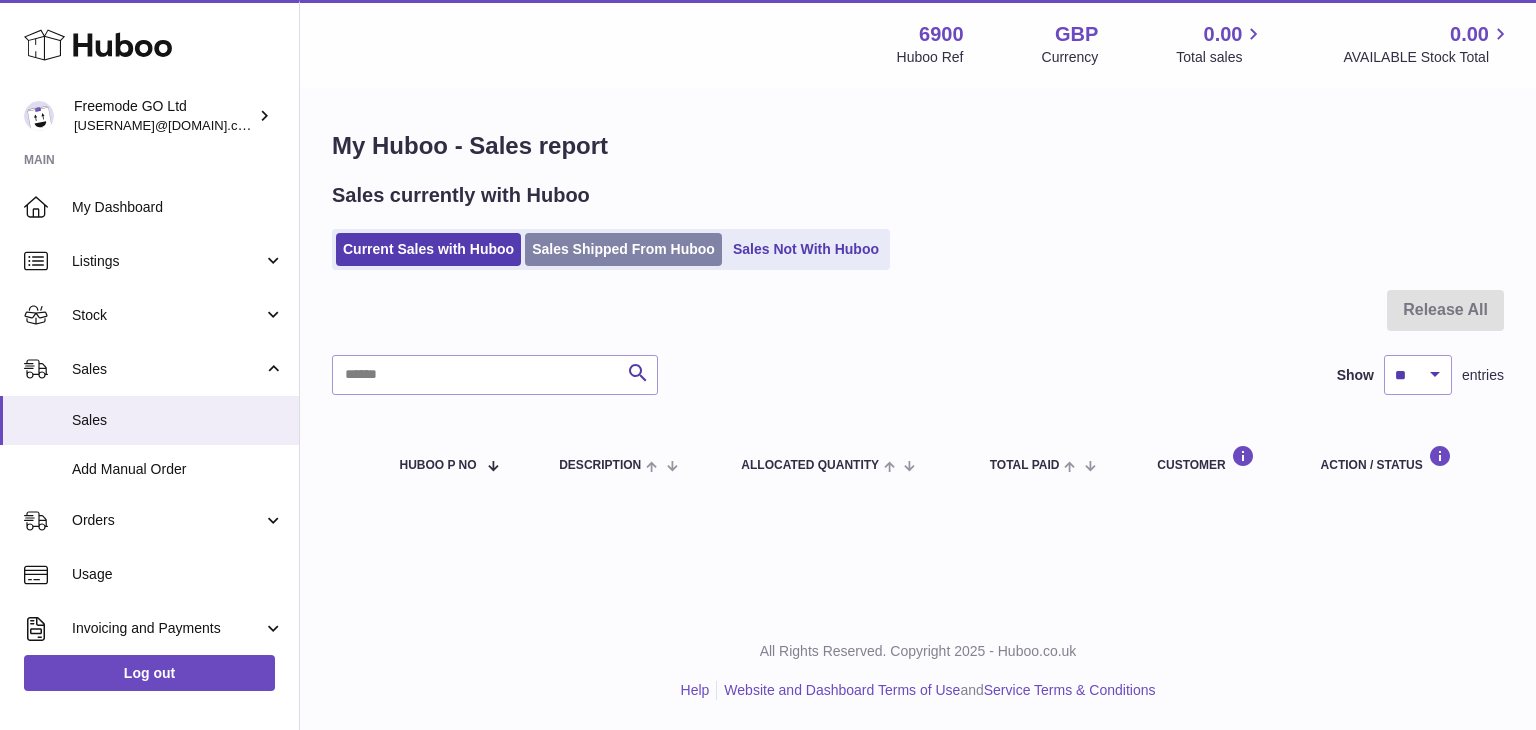 click on "Sales Shipped From Huboo" at bounding box center (623, 249) 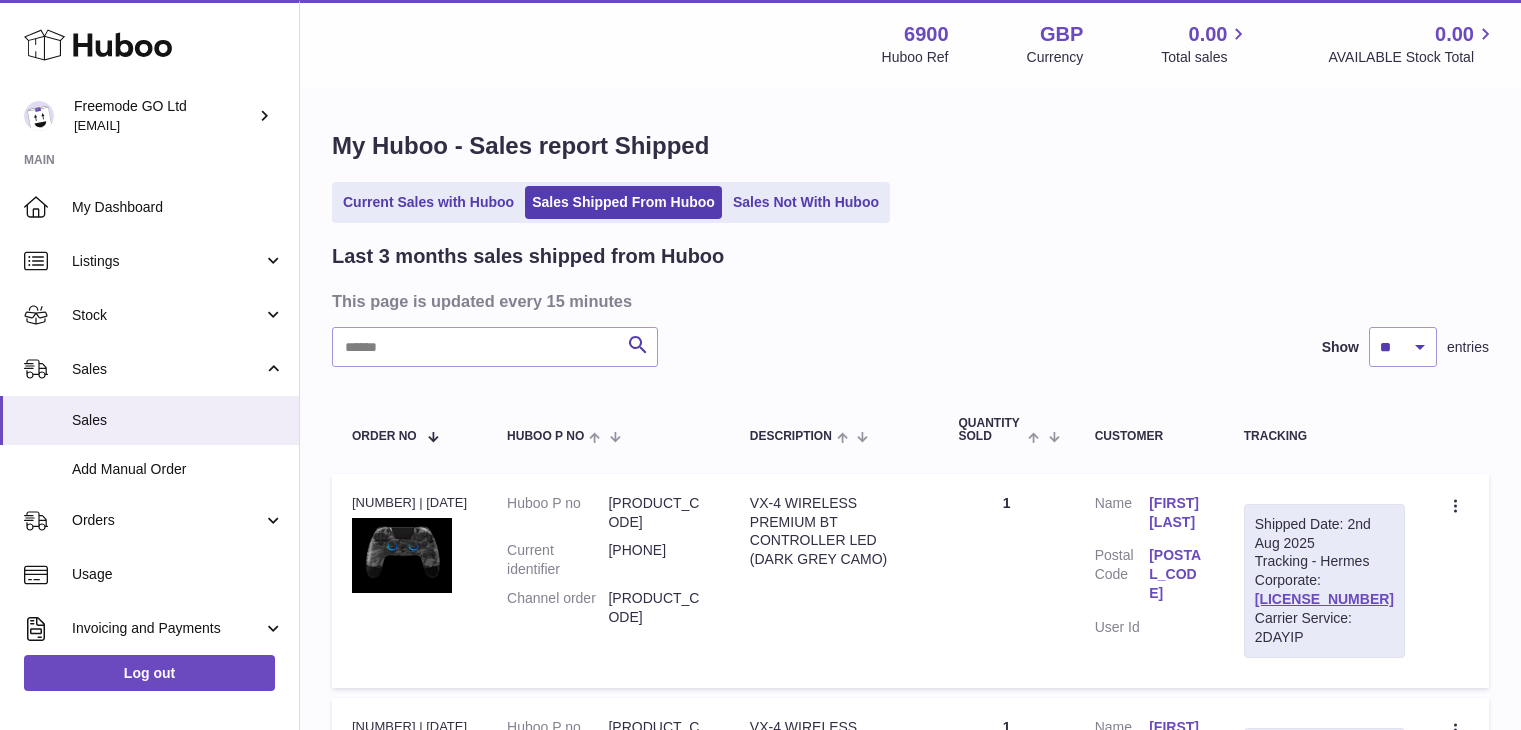 scroll, scrollTop: 0, scrollLeft: 0, axis: both 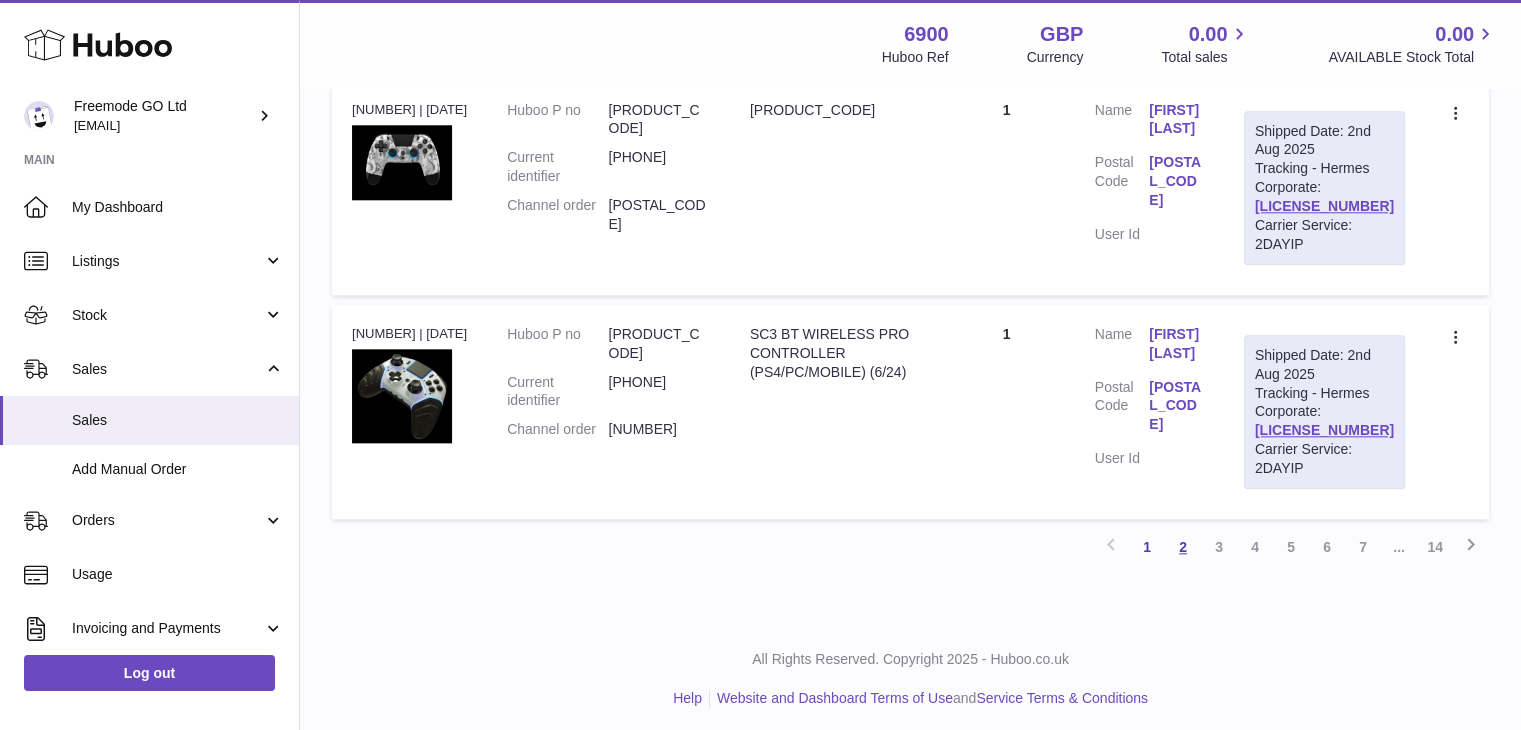 click on "2" at bounding box center [1183, 547] 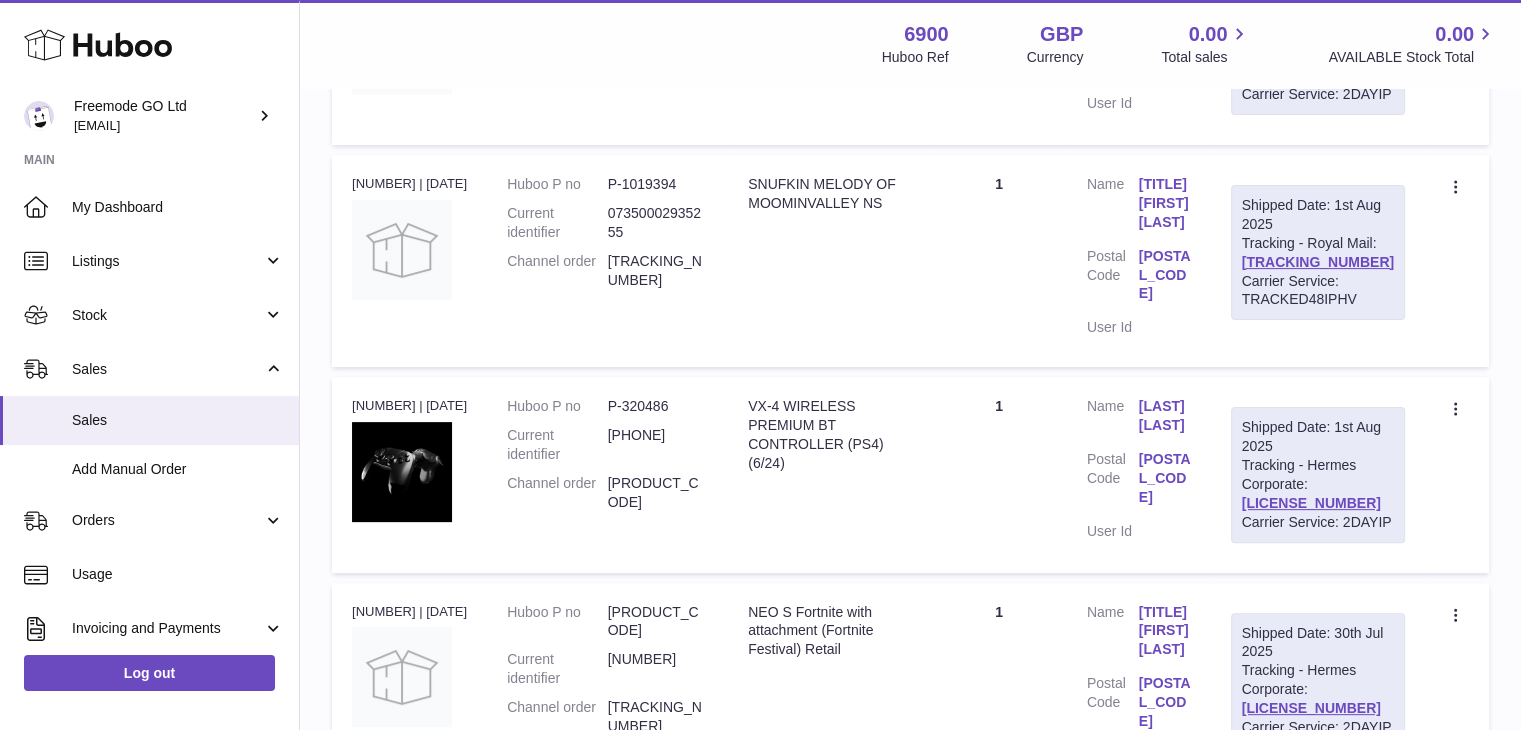 scroll, scrollTop: 575, scrollLeft: 0, axis: vertical 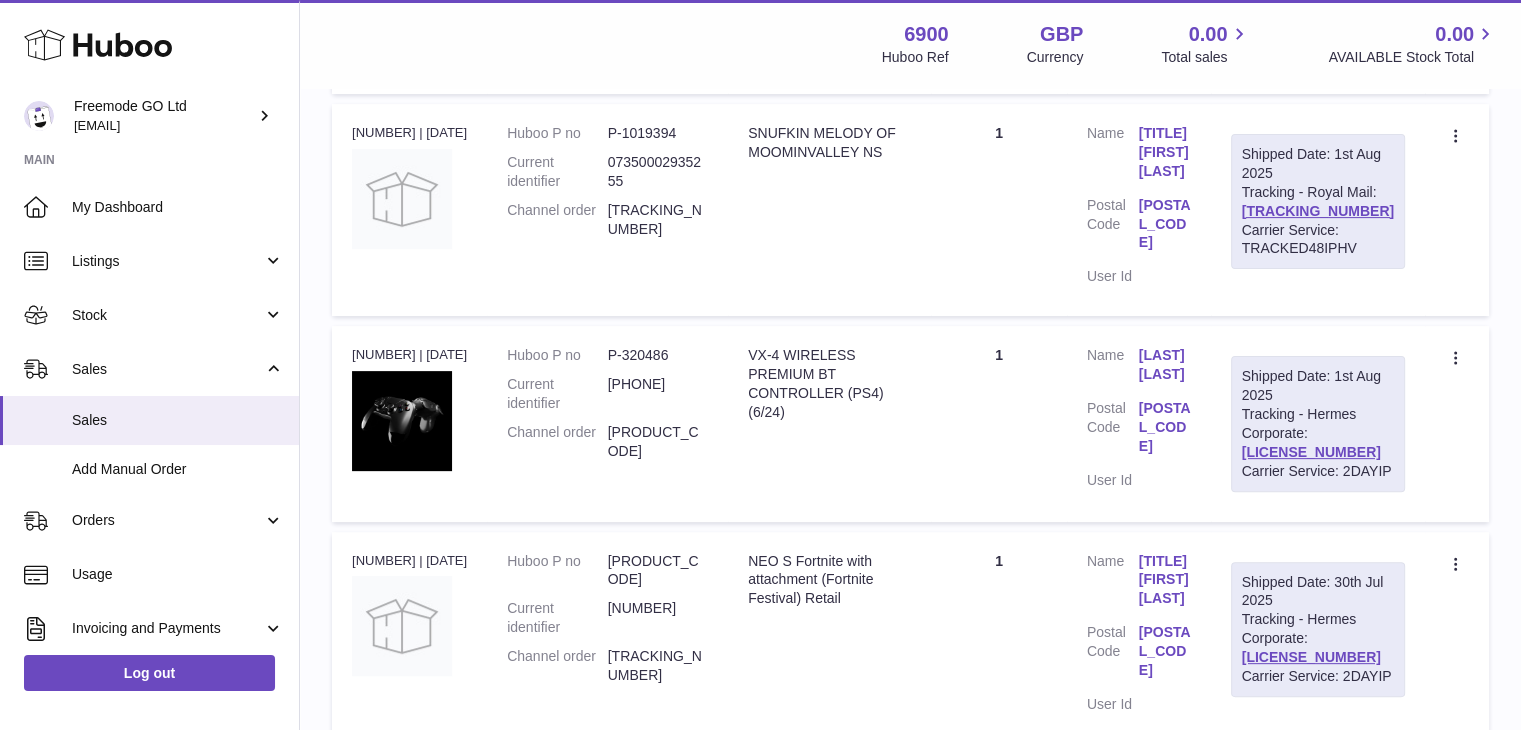 drag, startPoint x: 1385, startPoint y: 241, endPoint x: 1259, endPoint y: 250, distance: 126.32102 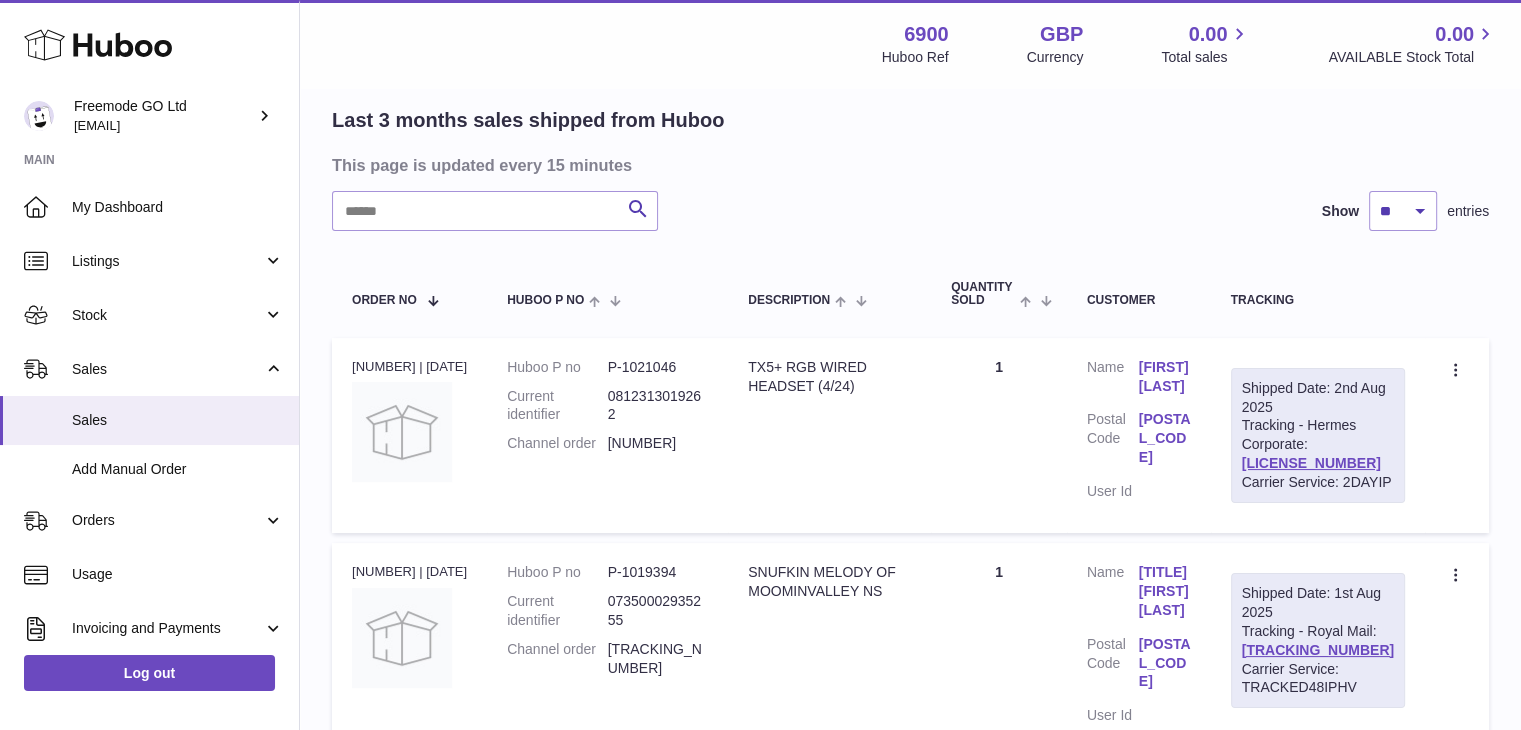 scroll, scrollTop: 0, scrollLeft: 0, axis: both 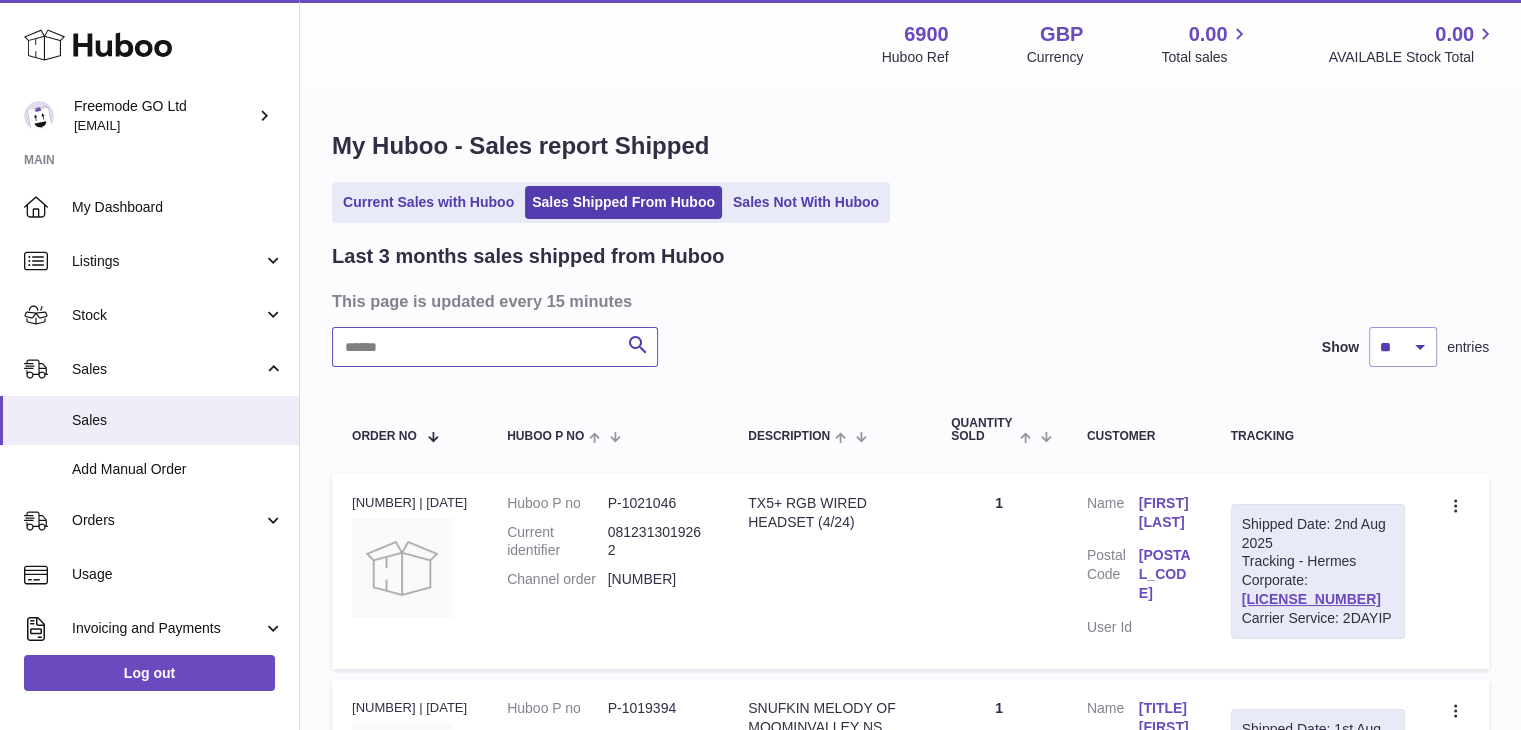 click at bounding box center (495, 347) 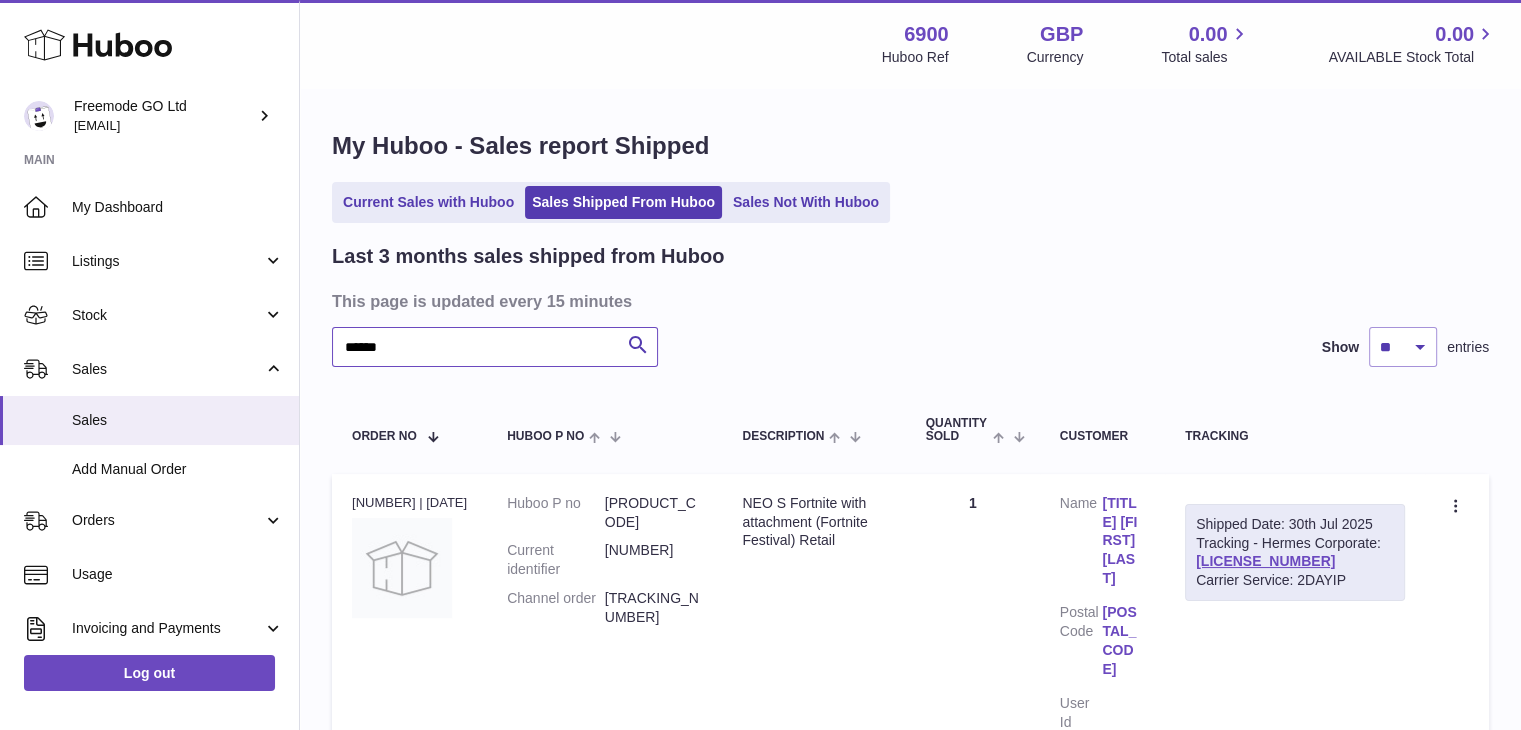 type on "******" 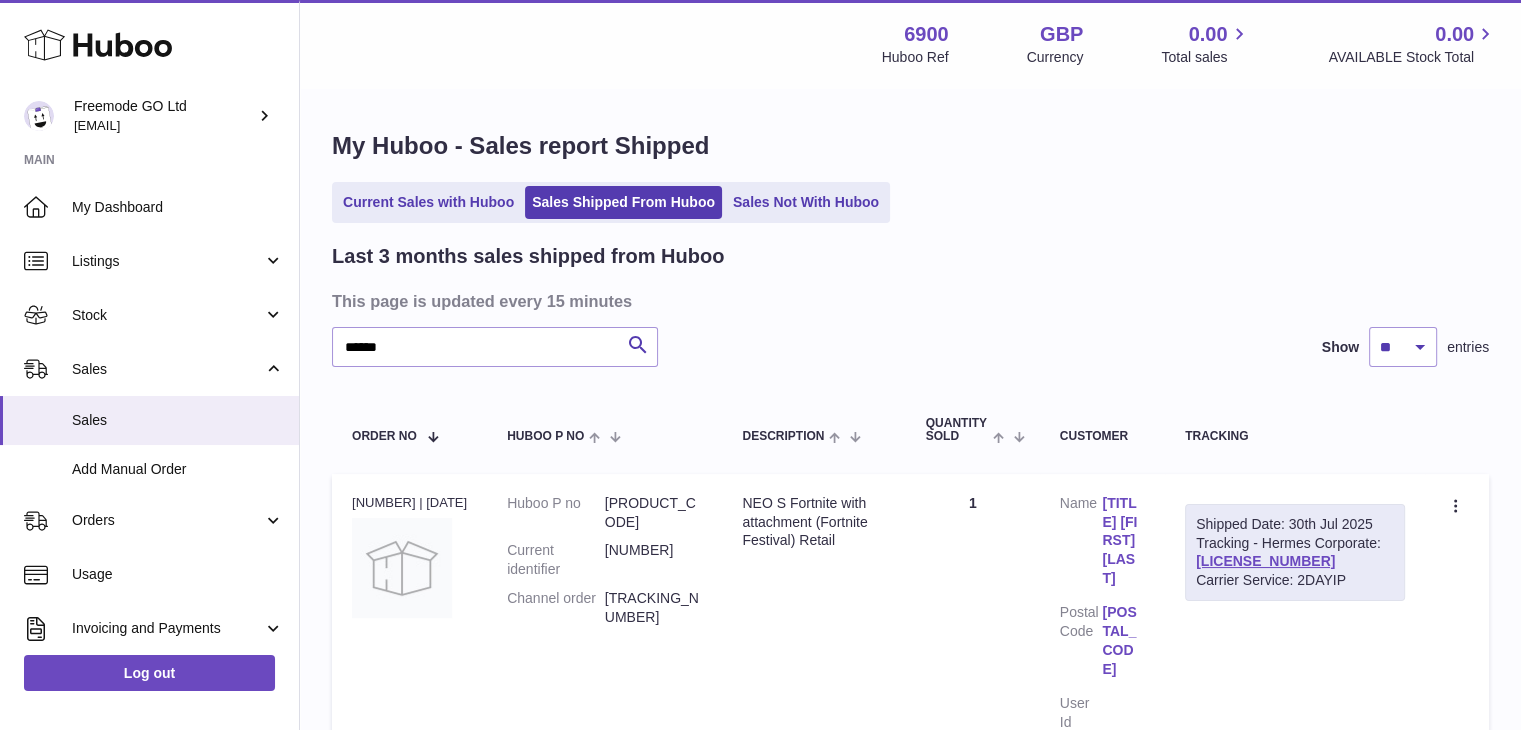 drag, startPoint x: 1515, startPoint y: 289, endPoint x: 1535, endPoint y: 222, distance: 69.92139 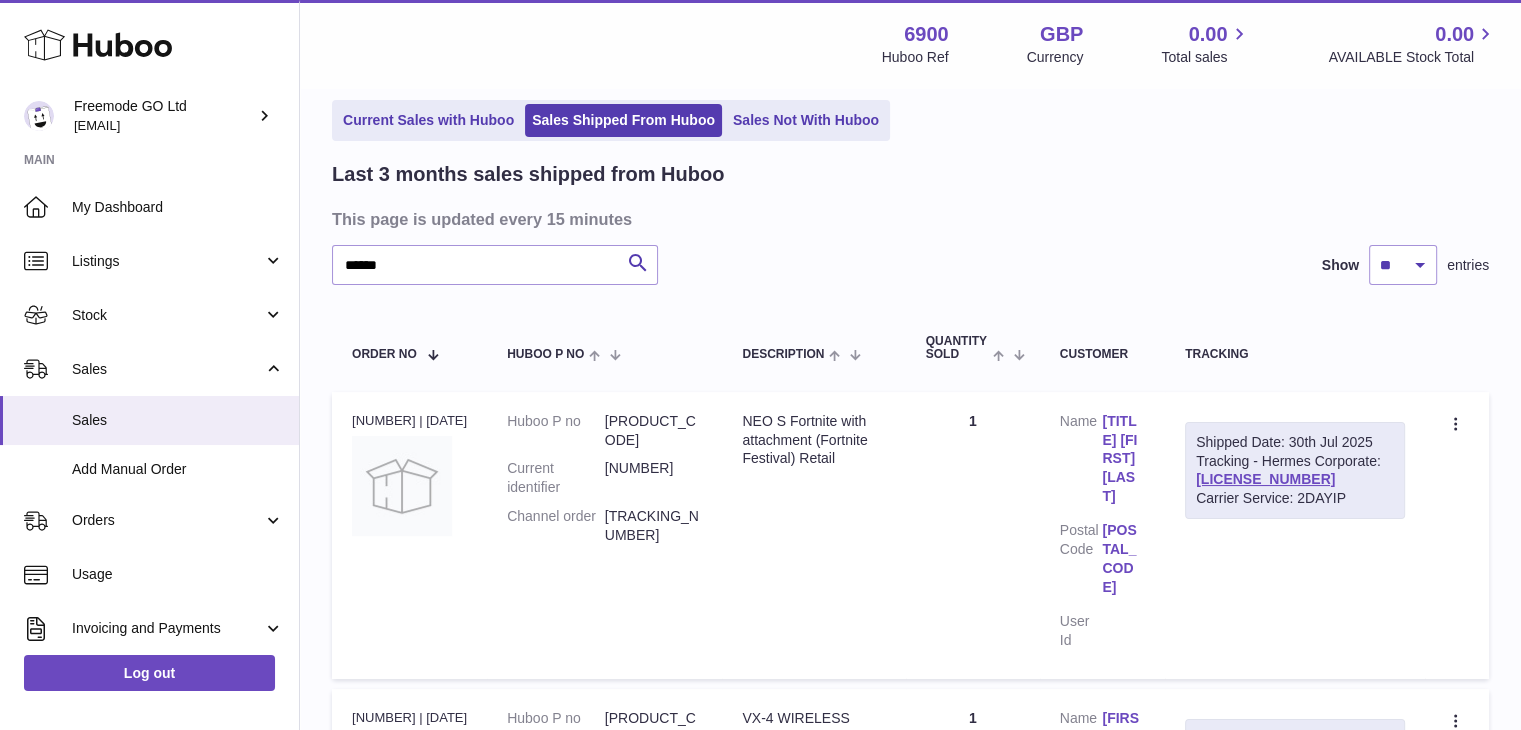 scroll, scrollTop: 213, scrollLeft: 0, axis: vertical 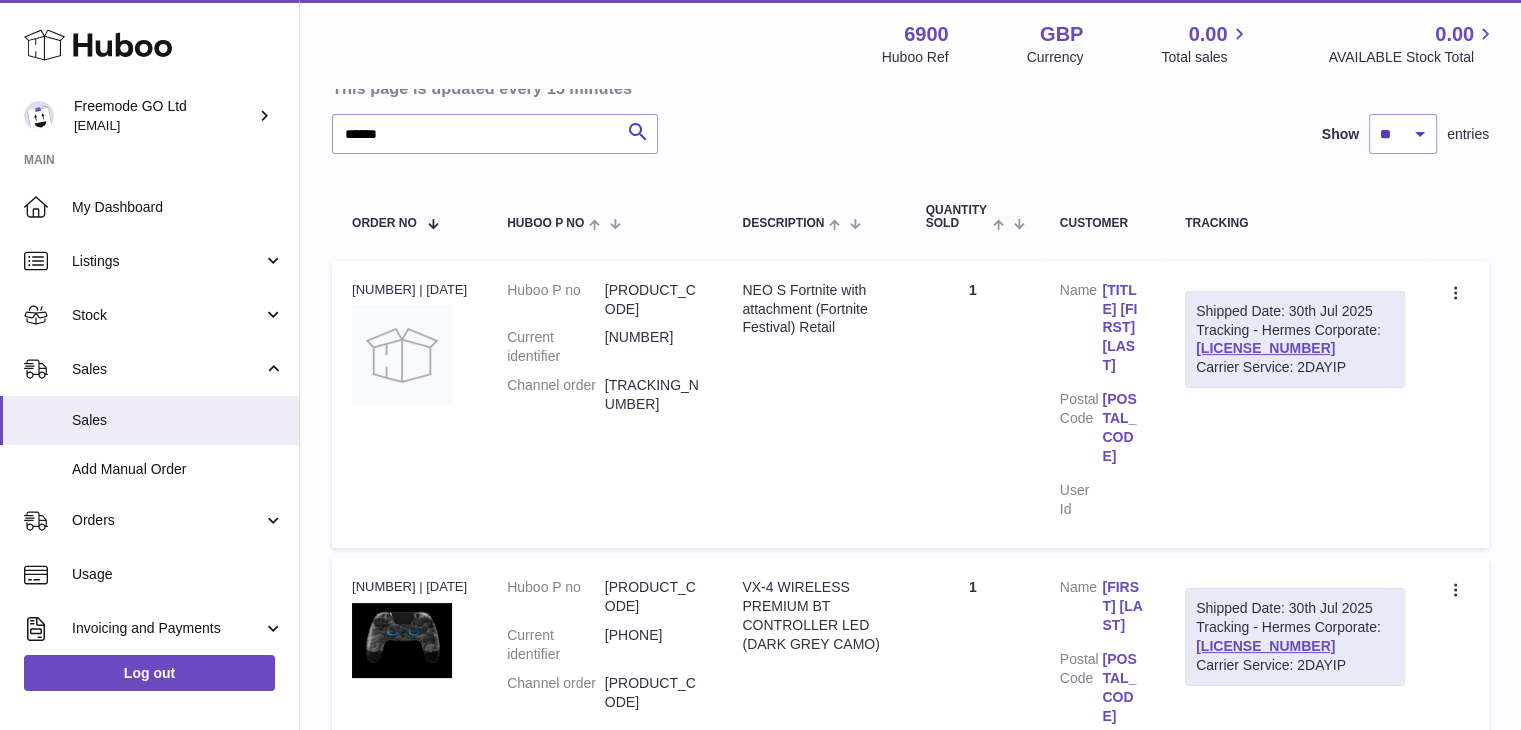 click on "My Huboo - Sales report Shipped
Current Sales with Huboo
Sales Shipped From Huboo
Sales Not With Huboo
Last 3 months sales shipped from Huboo     This page is updated every 15 minutes   ******     Search
Show
** ** **
entries
Order No       Huboo P no       Description       Quantity Sold
Customer
Tracking
Order no
121975629 | 30th Jul
Huboo P no   P-1026751   Current identifier   00850052138714
Channel order
ARG 252064220_     Description
NEO S Fortnite with attachment (Fortnite Festival) Retail
Quantity
1
Customer  Name   Mr andrew streeter   Postal Code   HP9 2DY   User Id       Carrier Service: 2DAYIP" at bounding box center [910, 767] 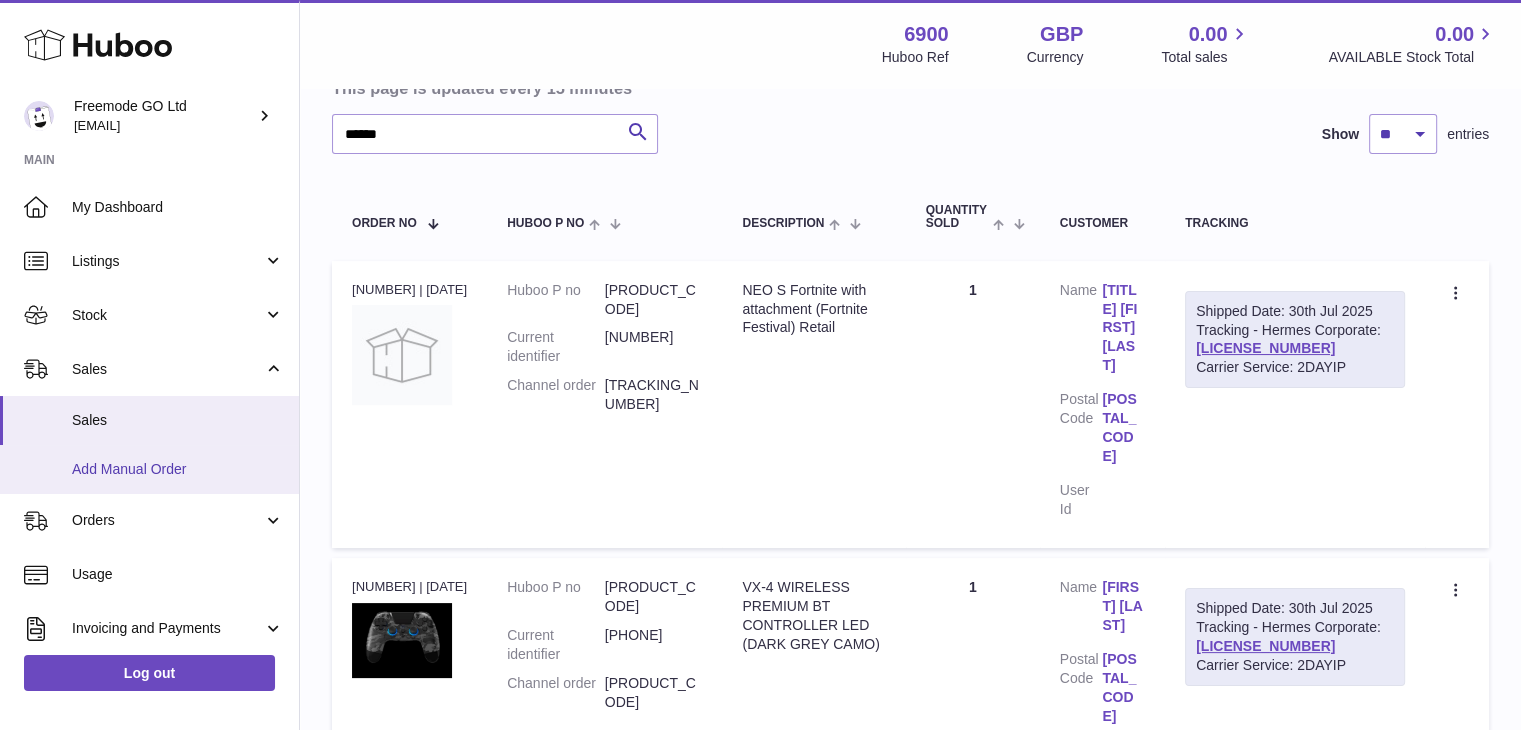 click on "Add Manual Order" at bounding box center [178, 469] 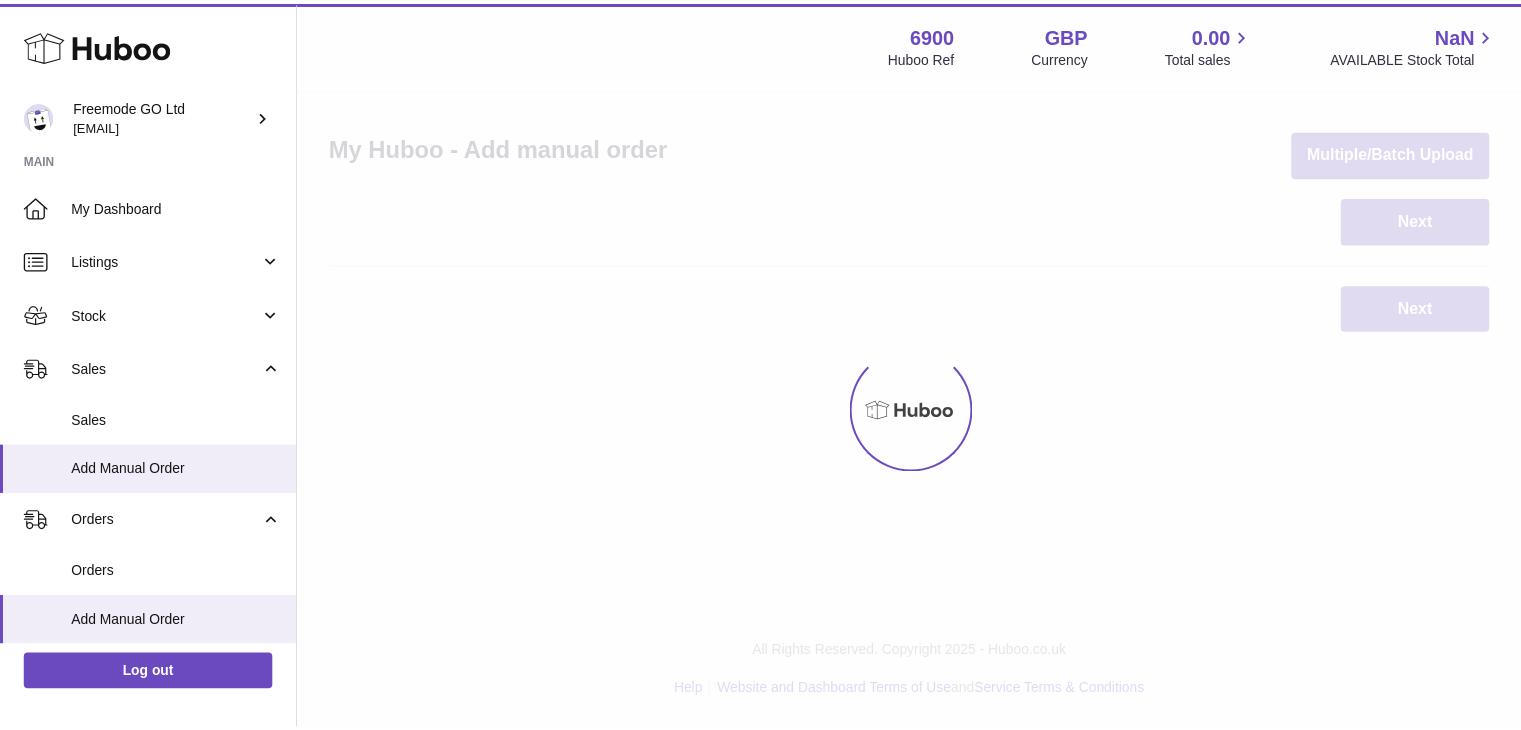 scroll, scrollTop: 0, scrollLeft: 0, axis: both 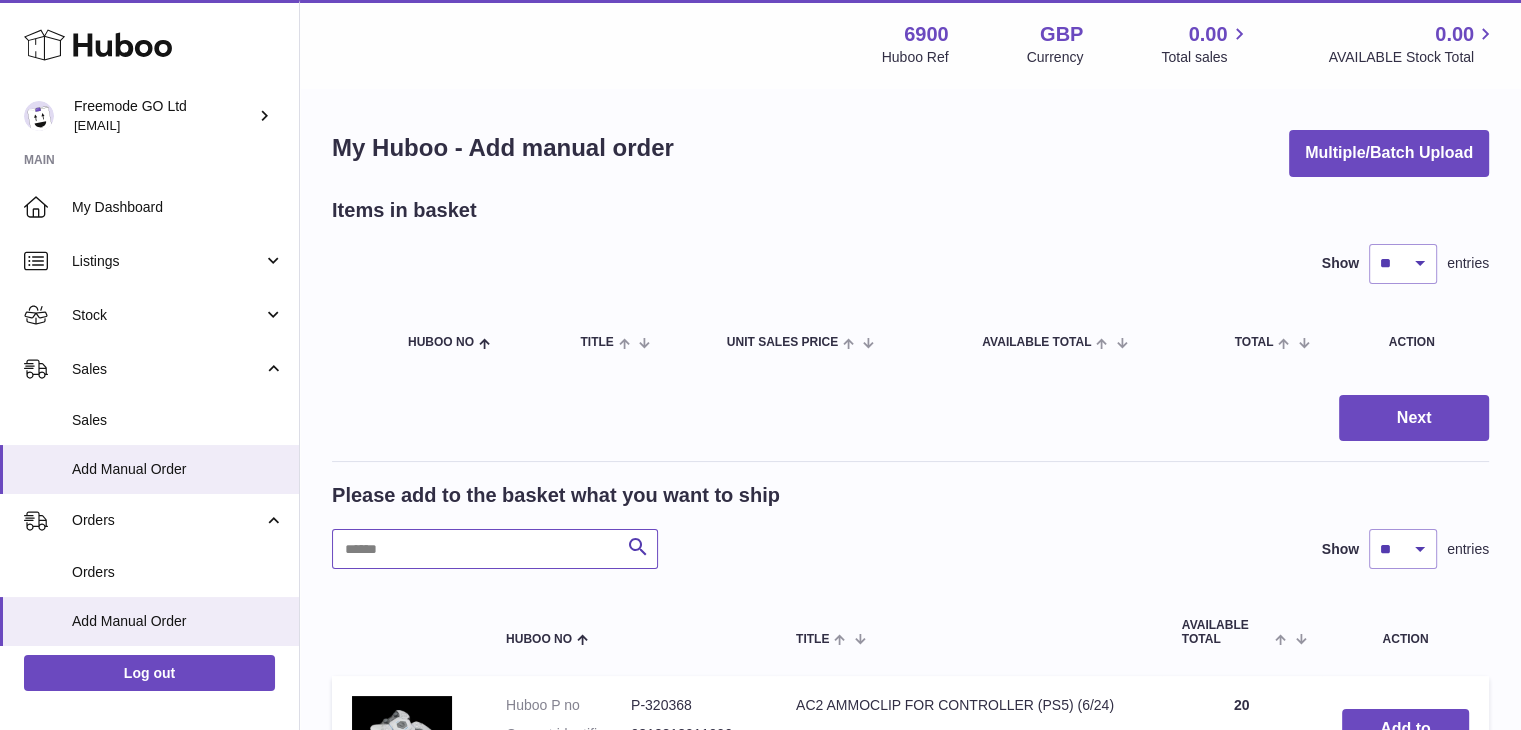 click at bounding box center (495, 549) 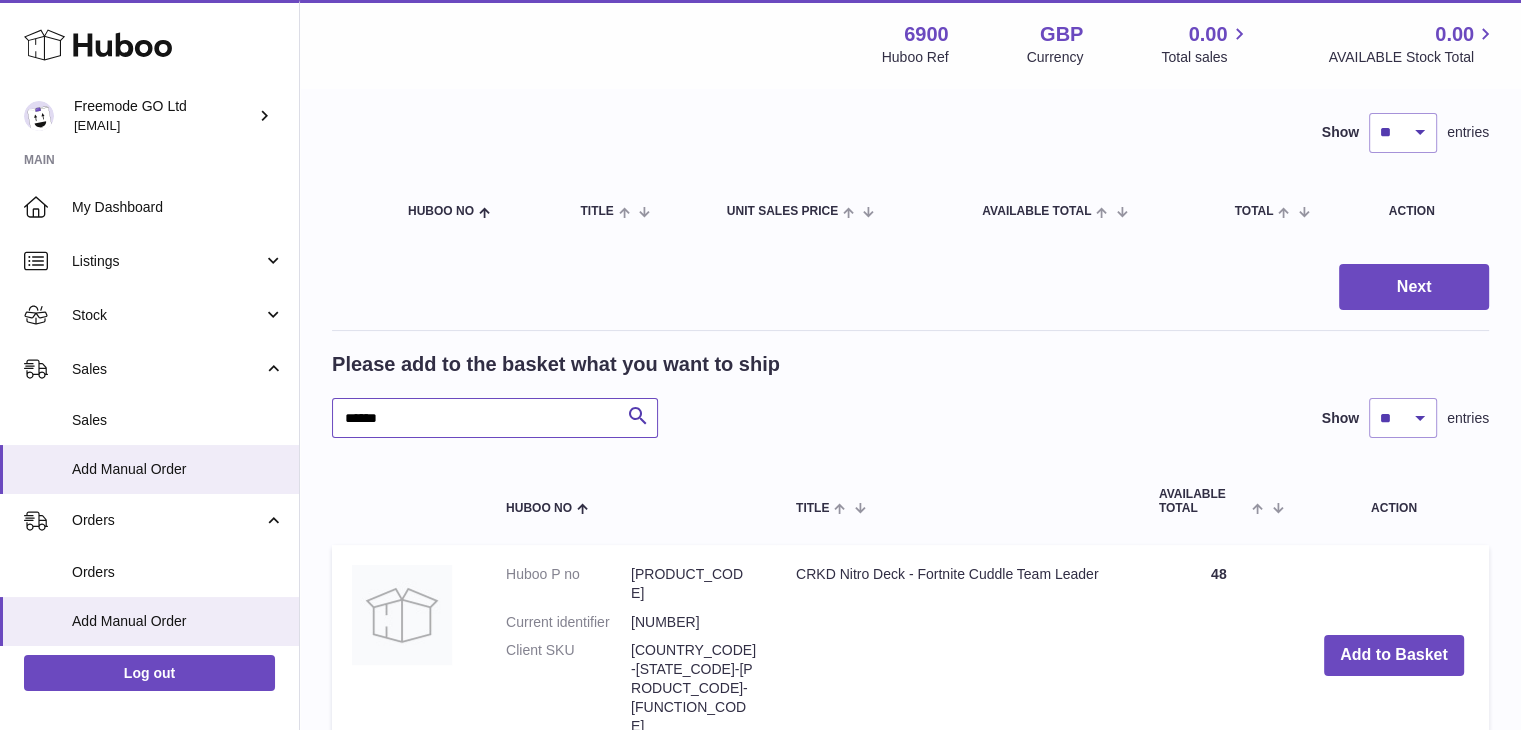 scroll, scrollTop: 136, scrollLeft: 0, axis: vertical 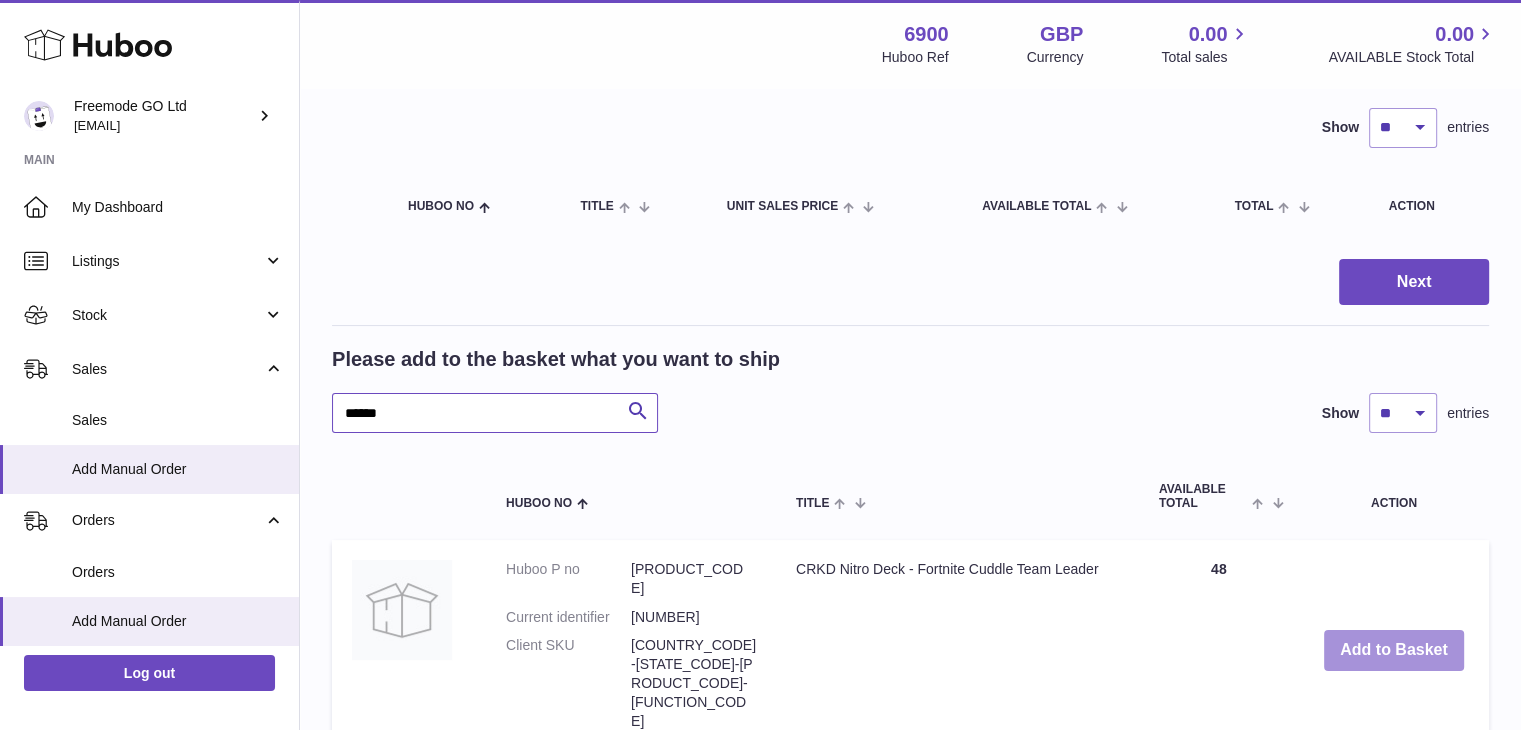 type on "******" 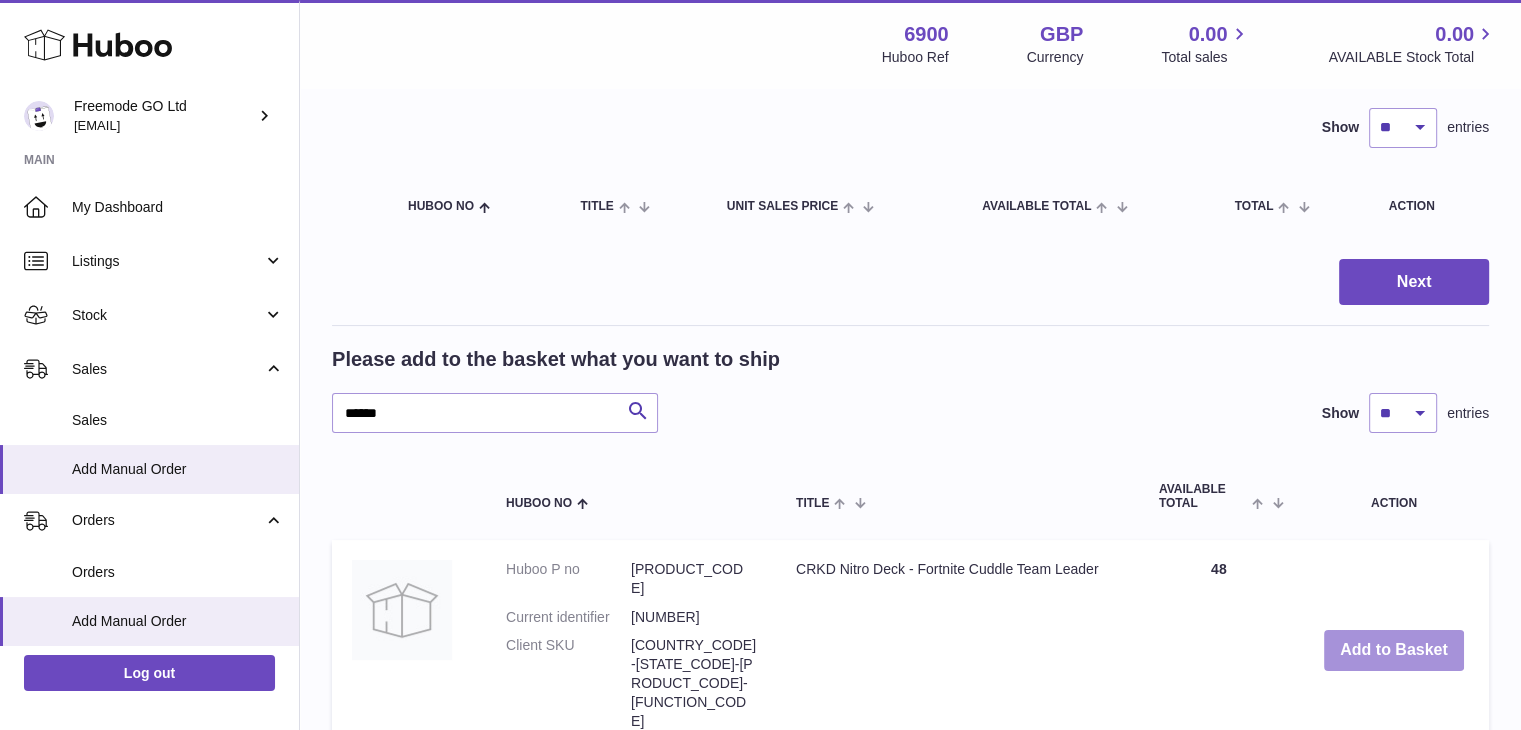 click on "Add to Basket" at bounding box center [1394, 650] 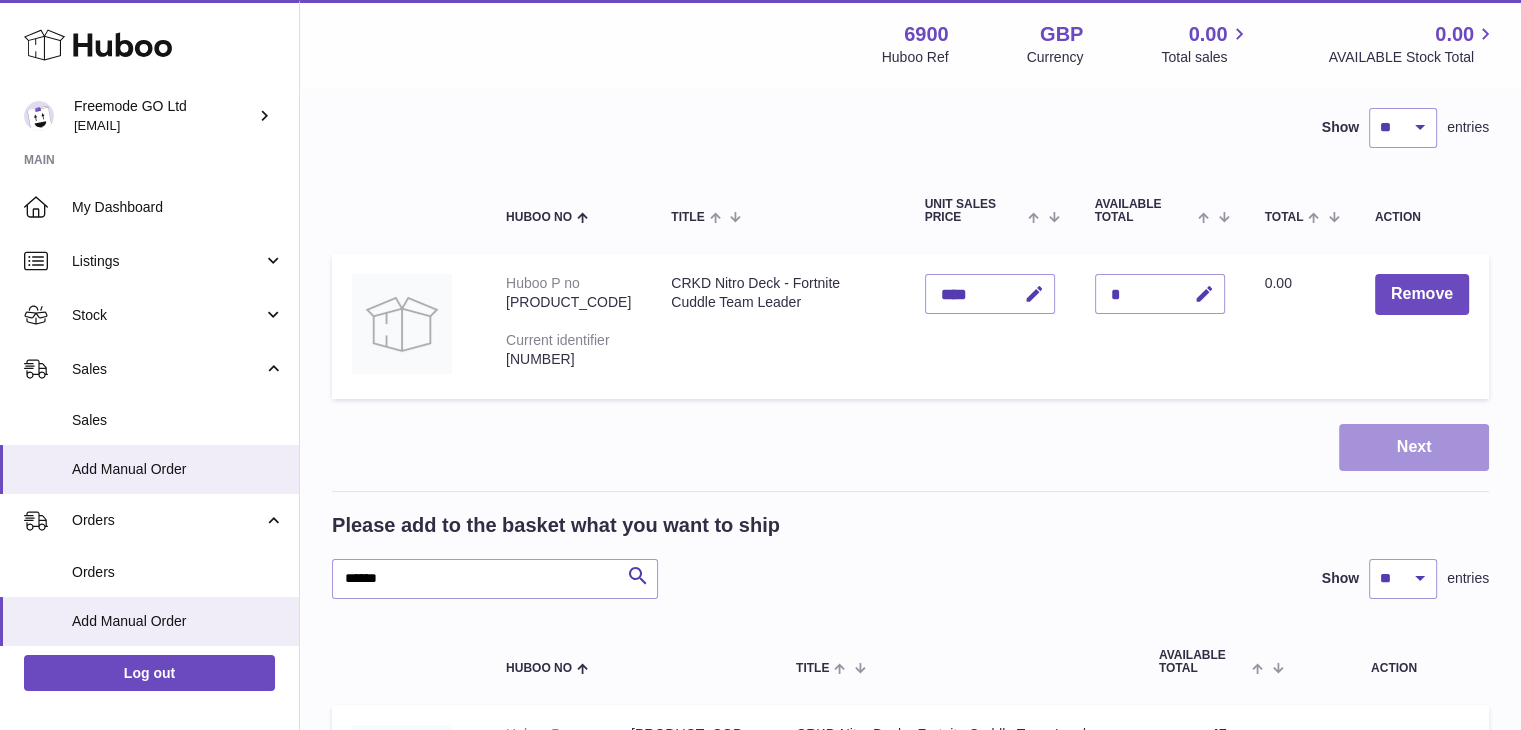 click on "Next" at bounding box center [1414, 447] 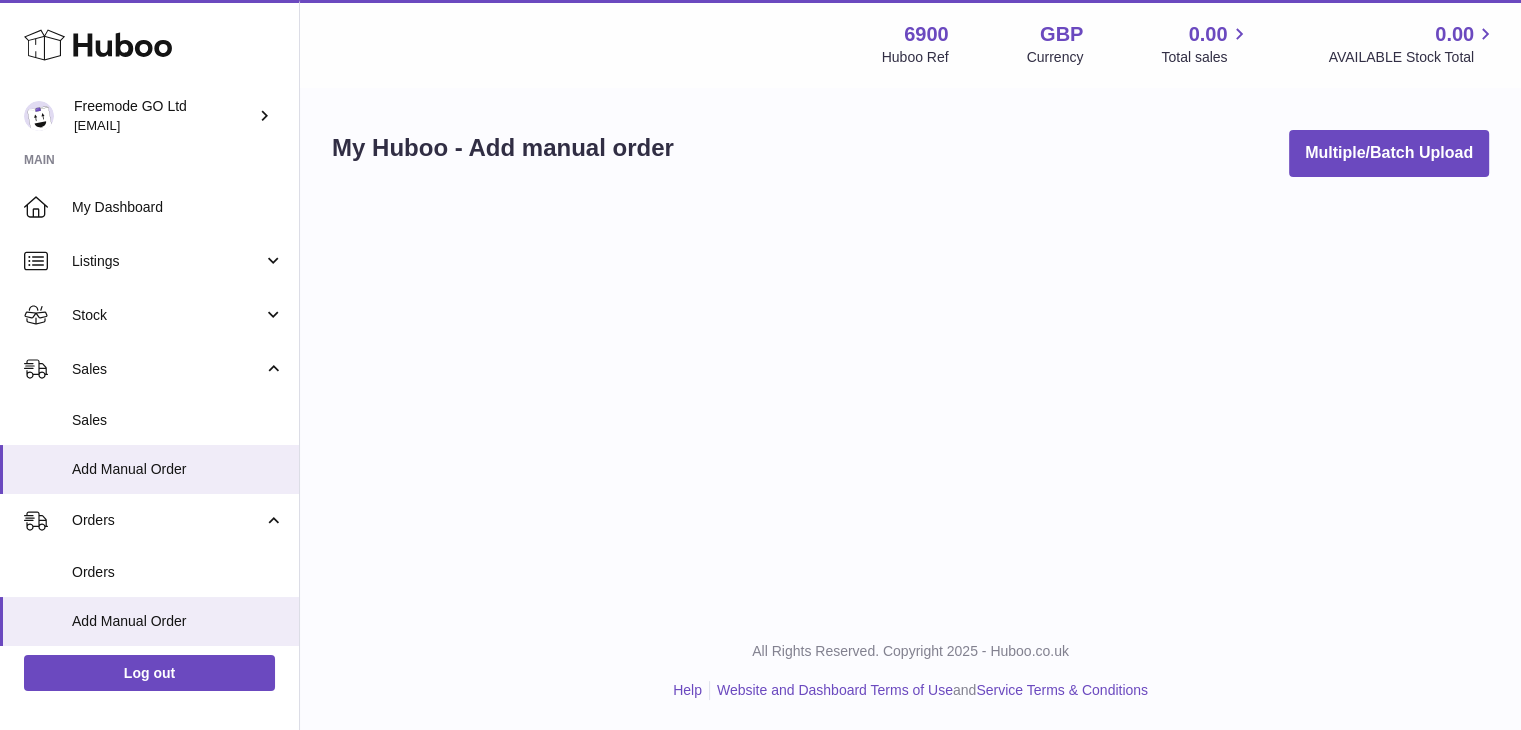 scroll, scrollTop: 0, scrollLeft: 0, axis: both 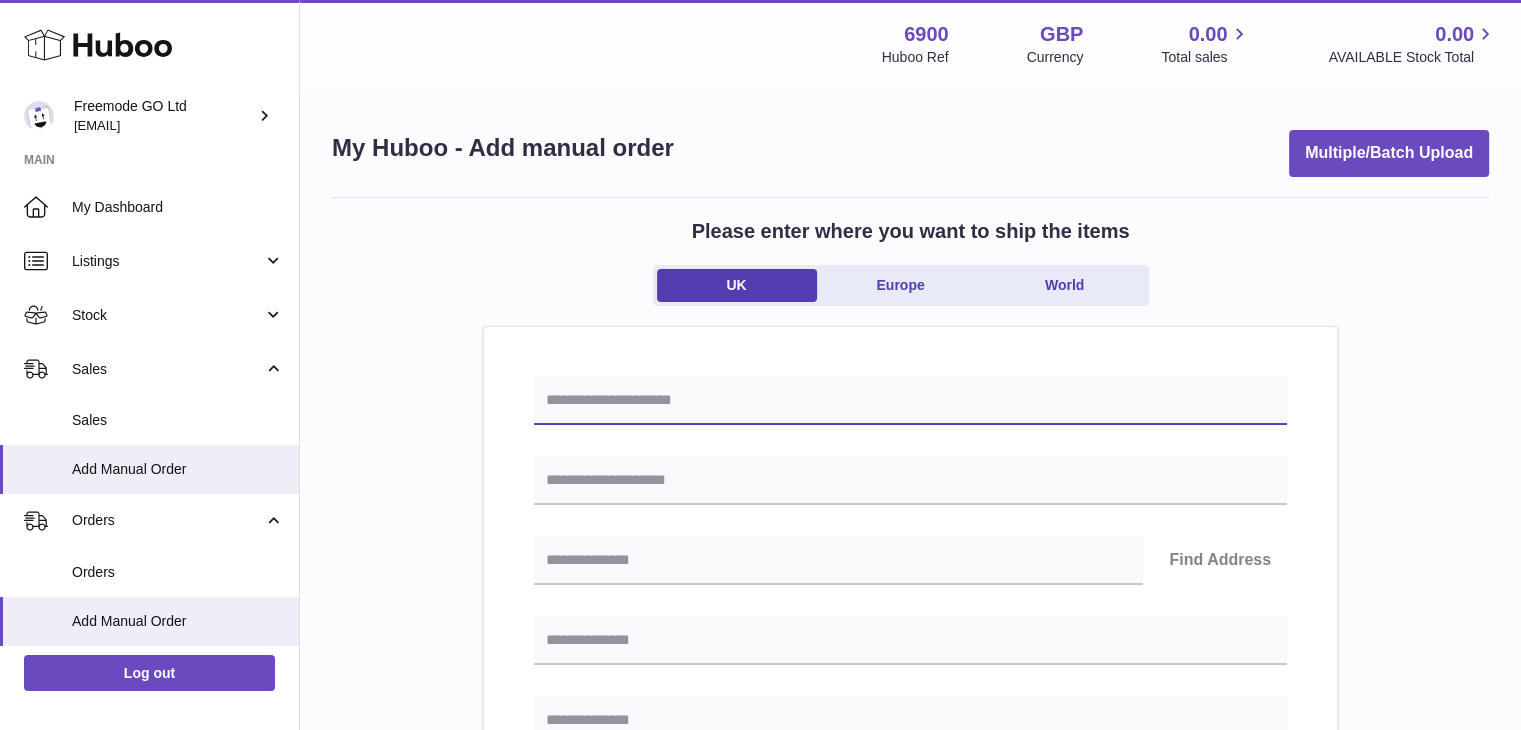 click at bounding box center (910, 401) 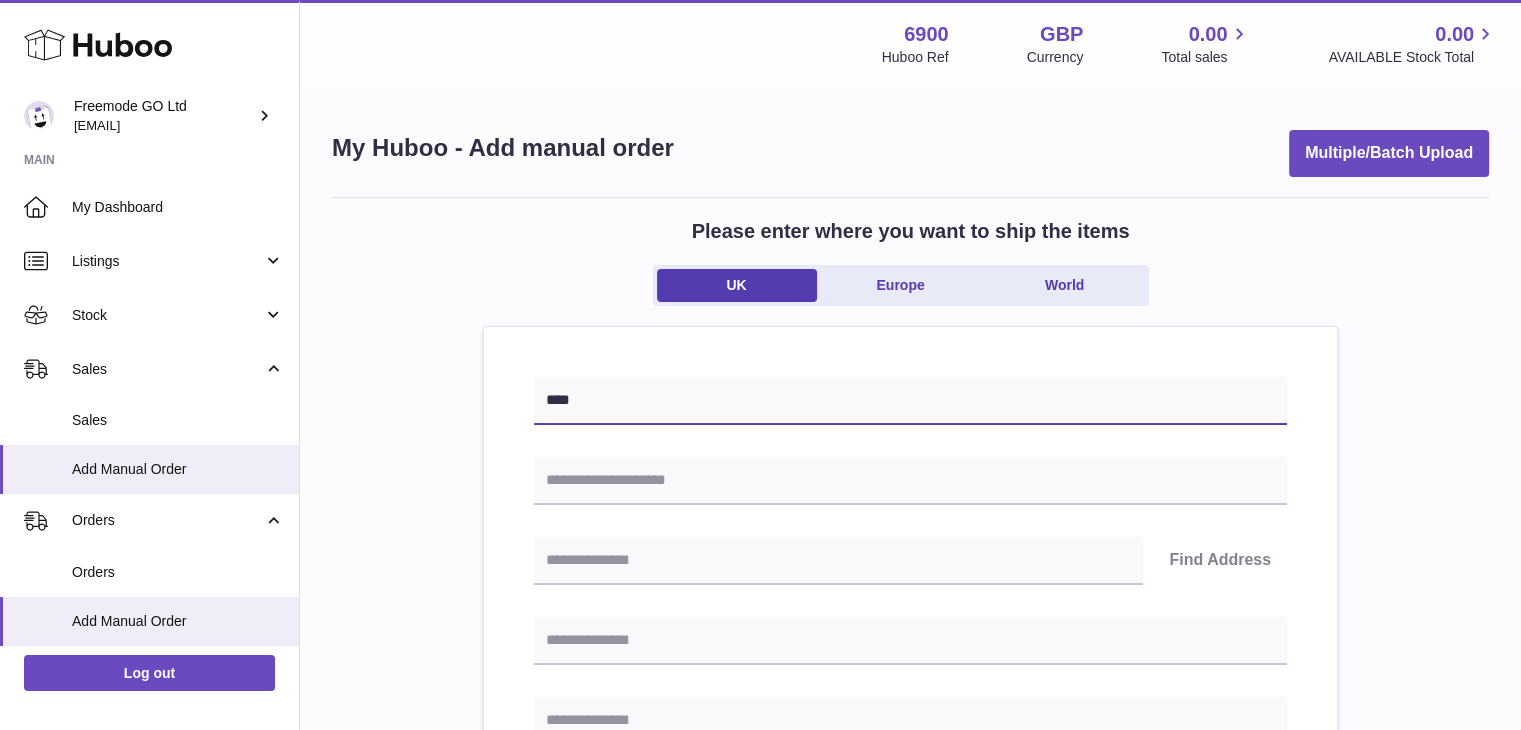 paste on "**********" 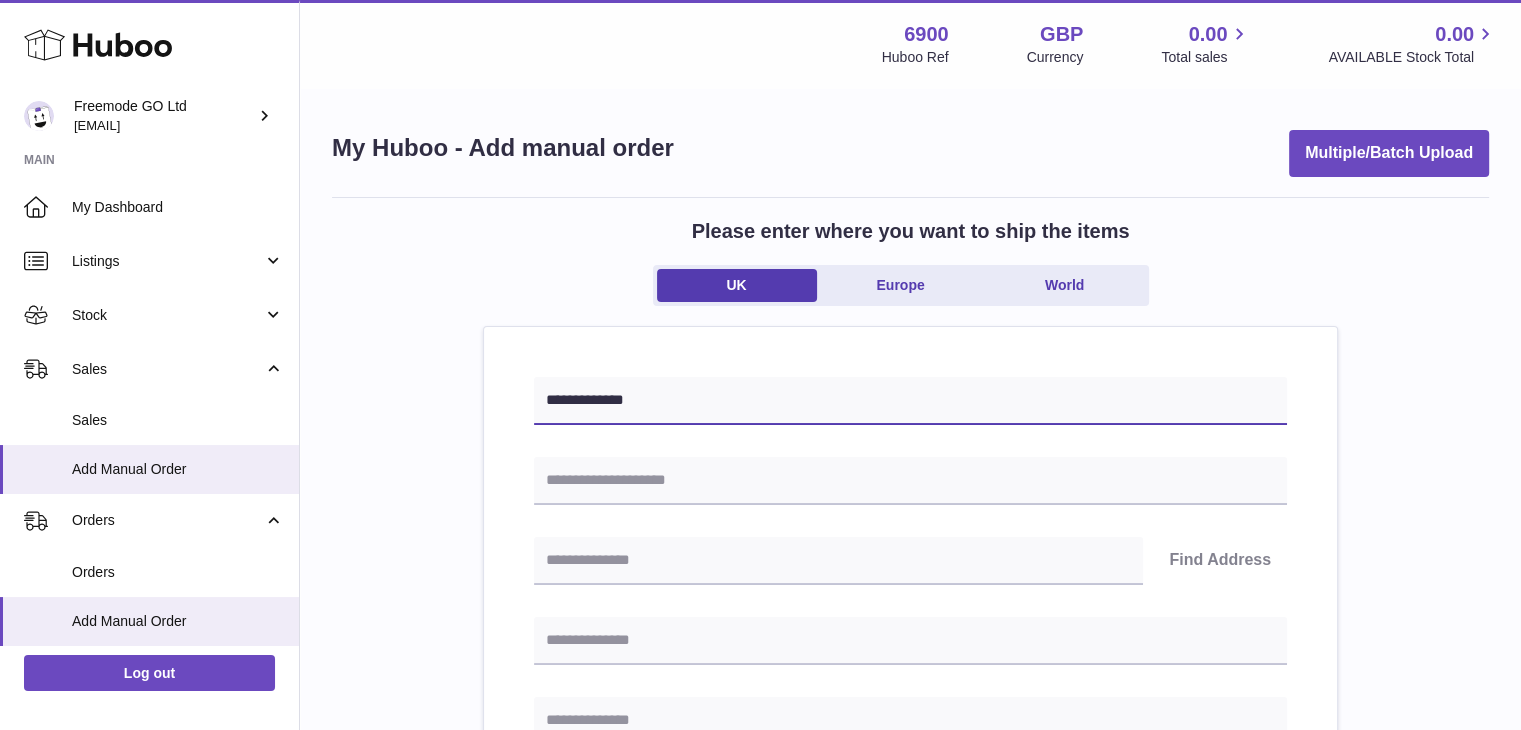type on "**********" 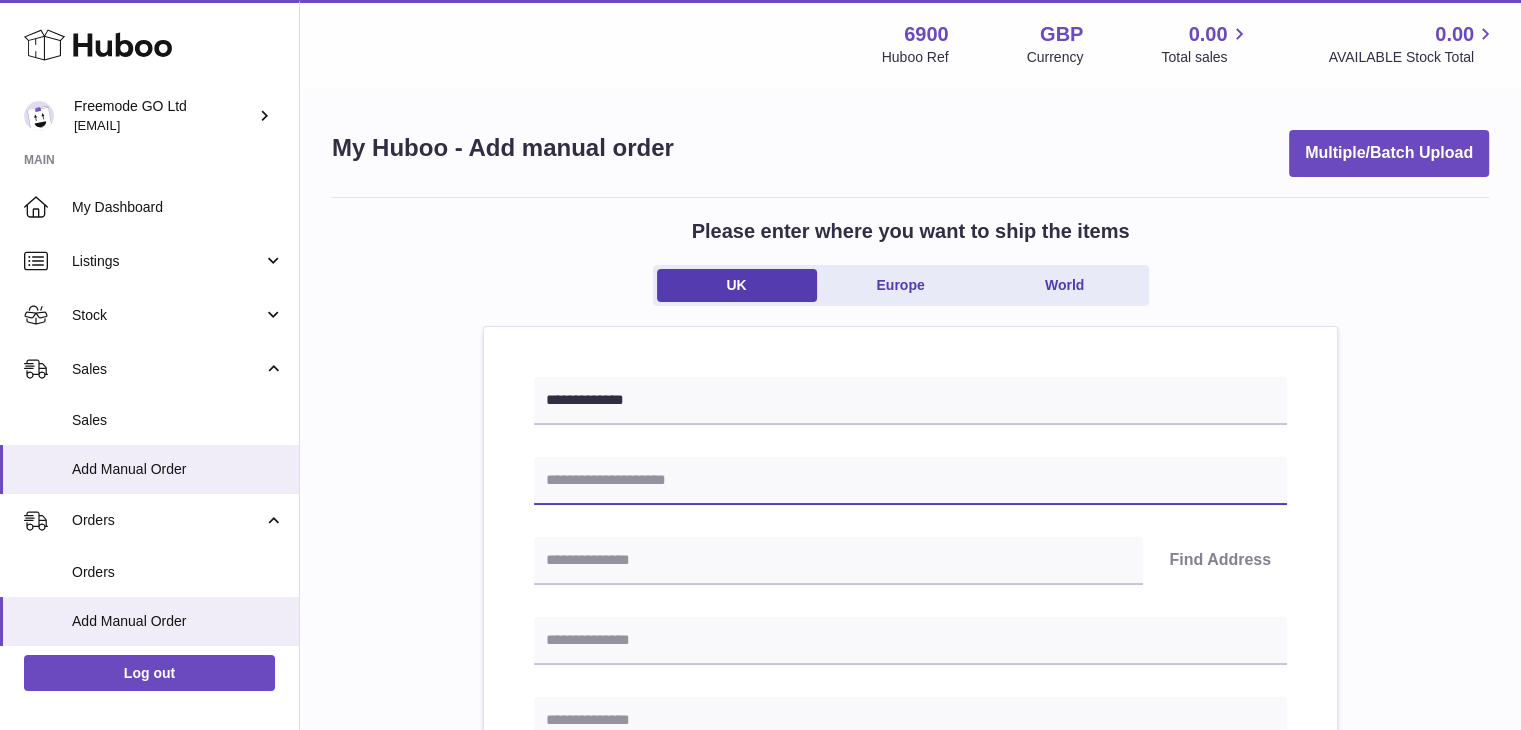 paste on "**********" 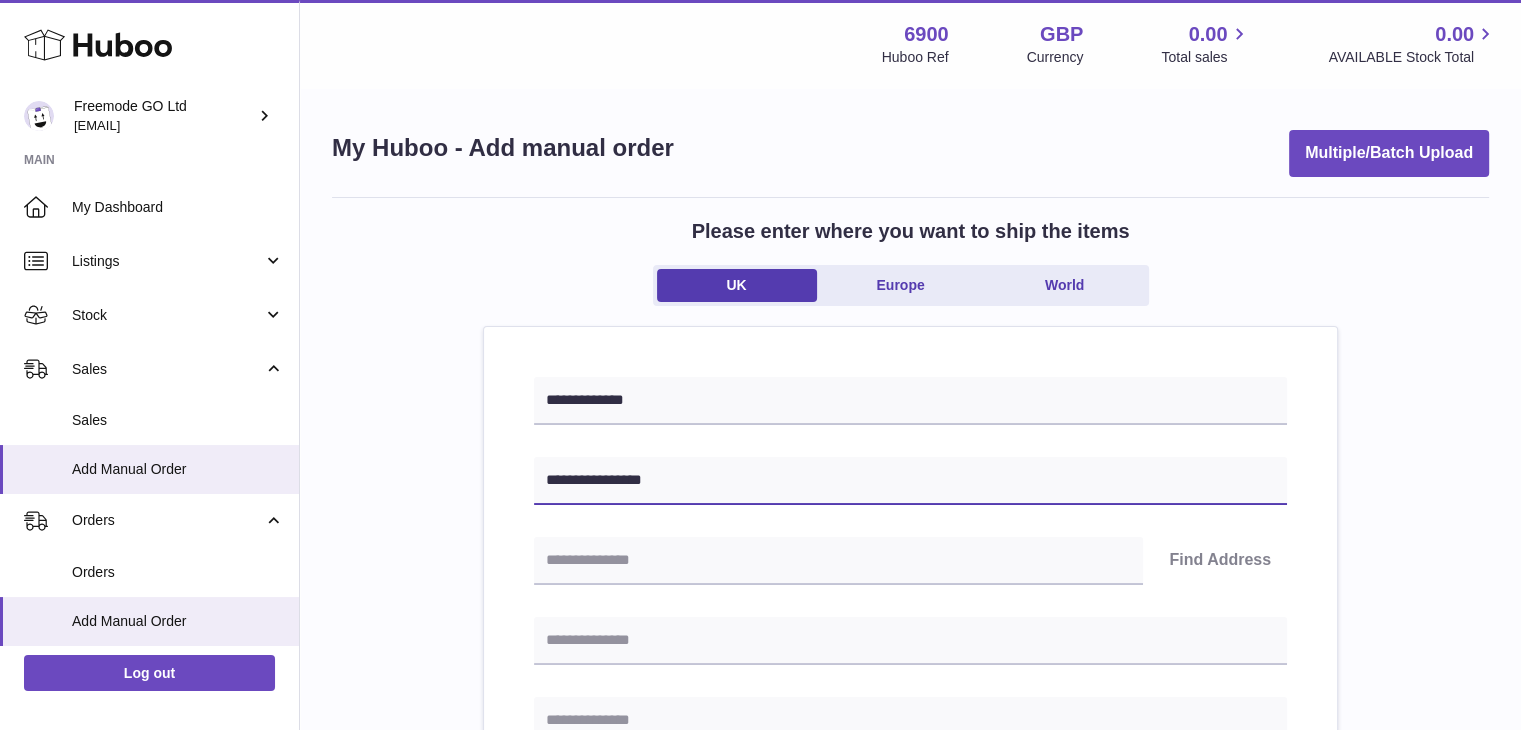 type on "**********" 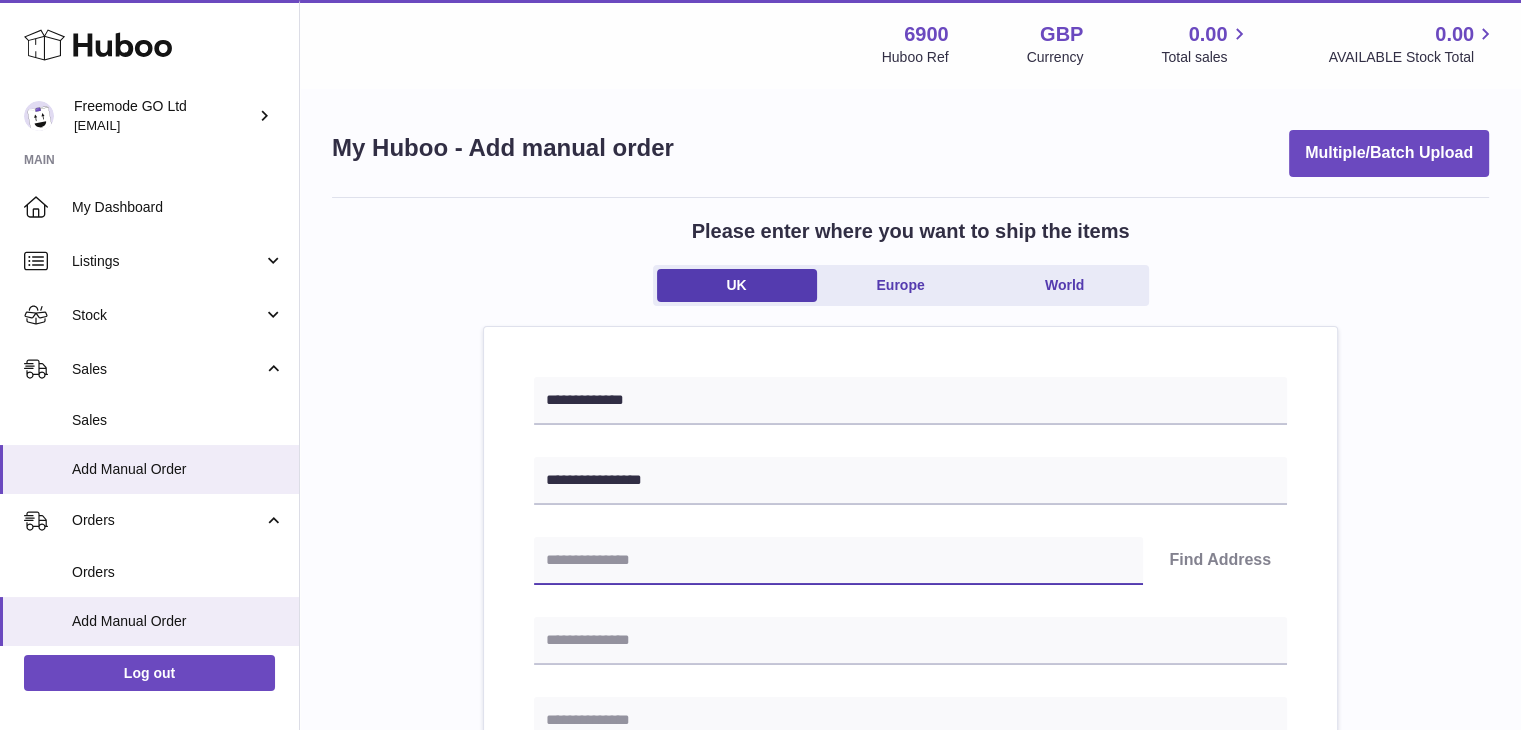 click at bounding box center (838, 561) 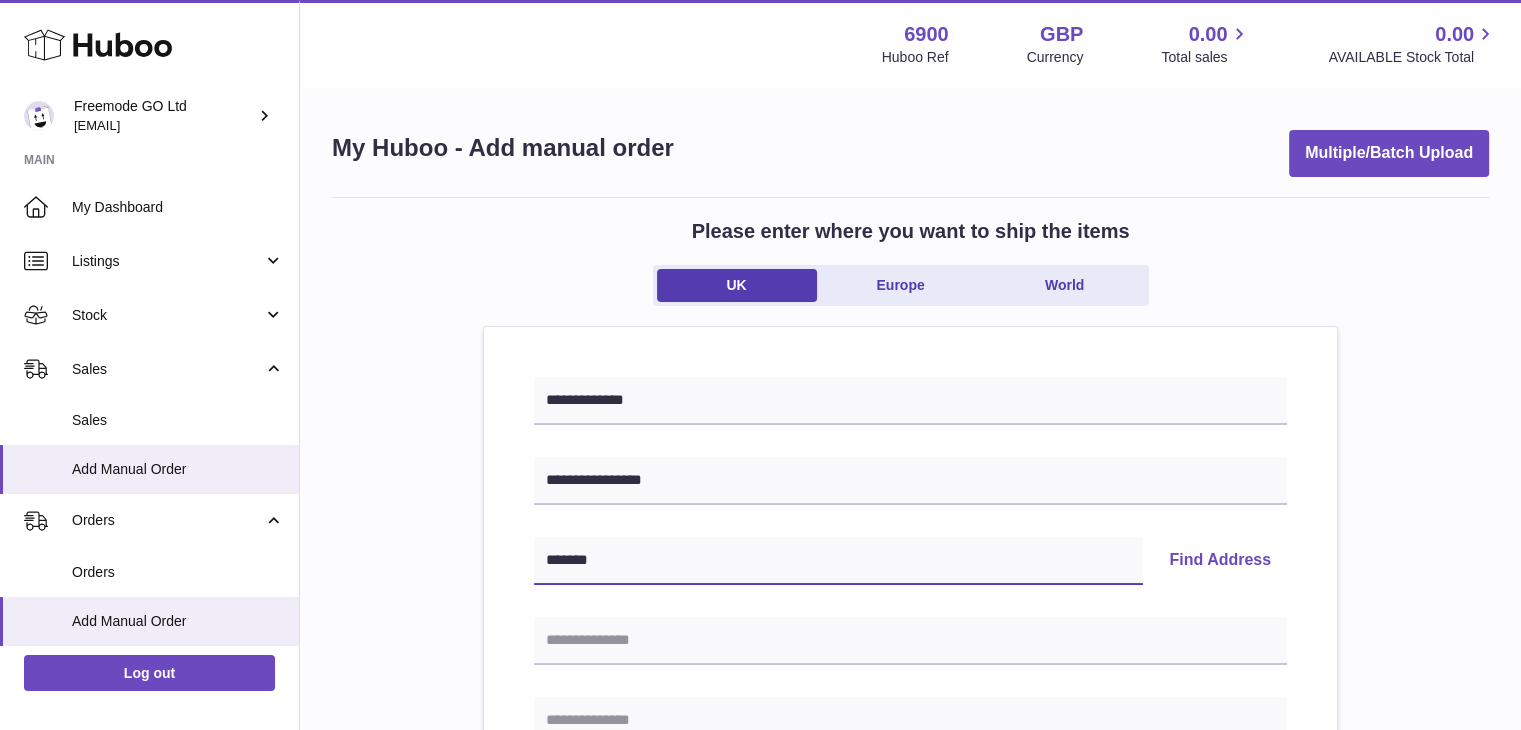 type on "*******" 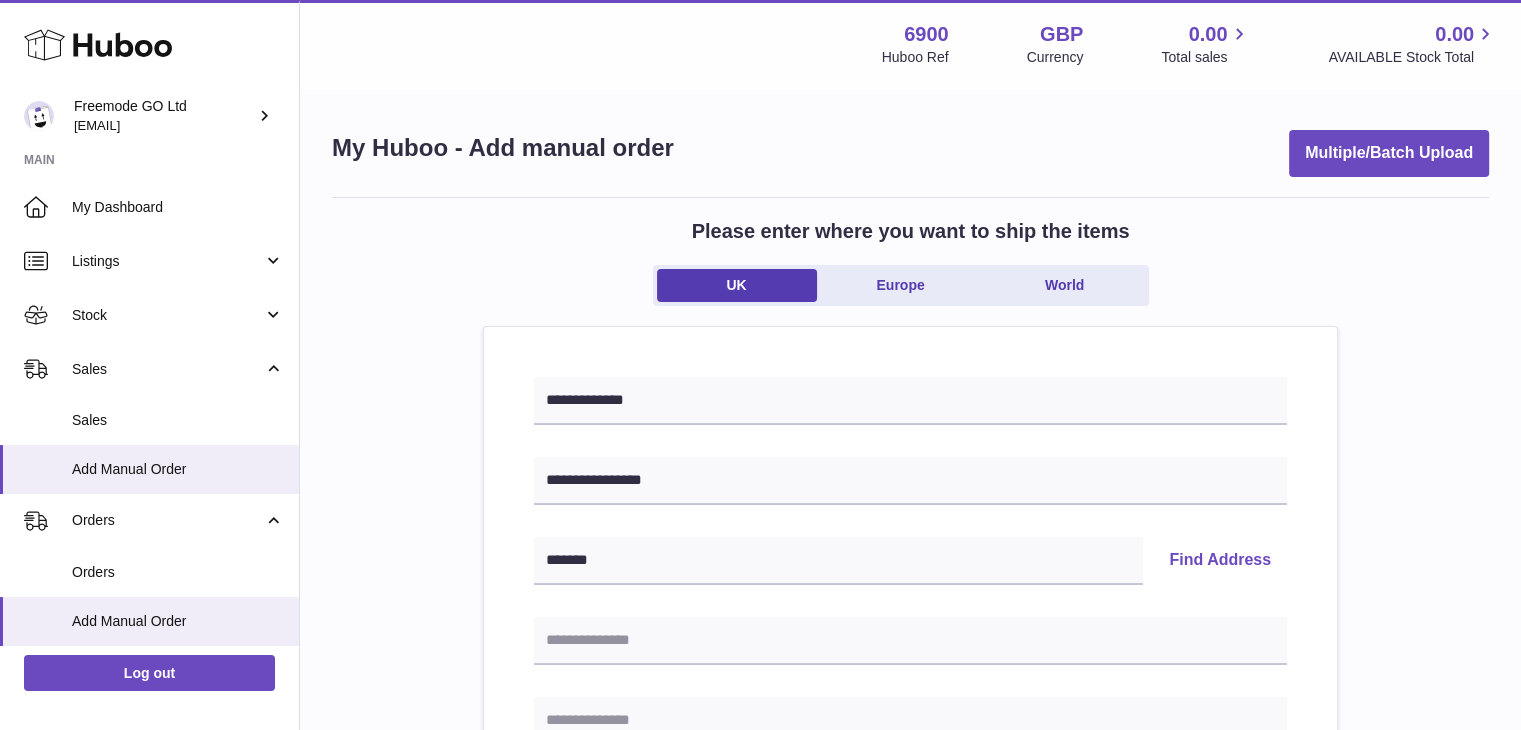 click on "Find Address" at bounding box center (1220, 561) 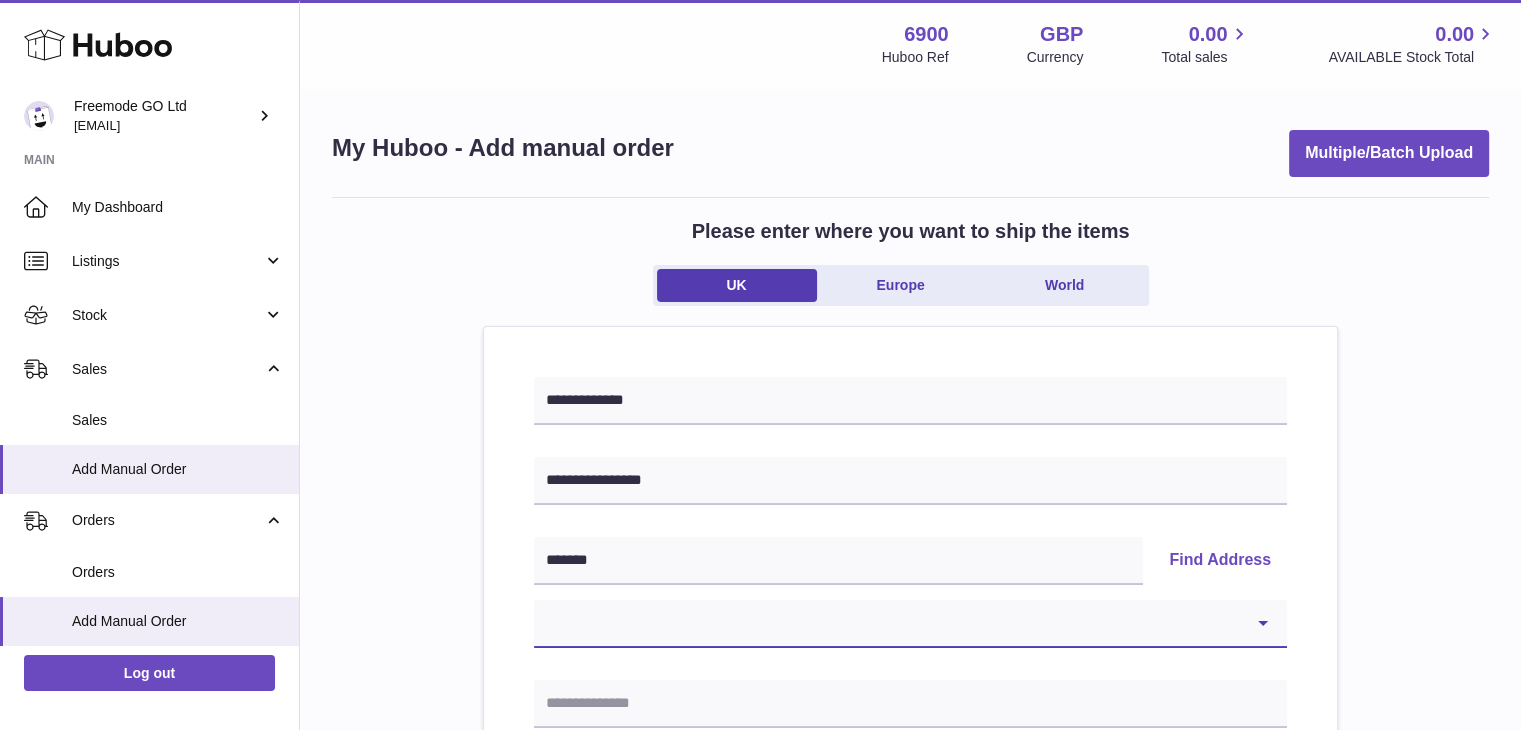 click on "**********" at bounding box center [910, 624] 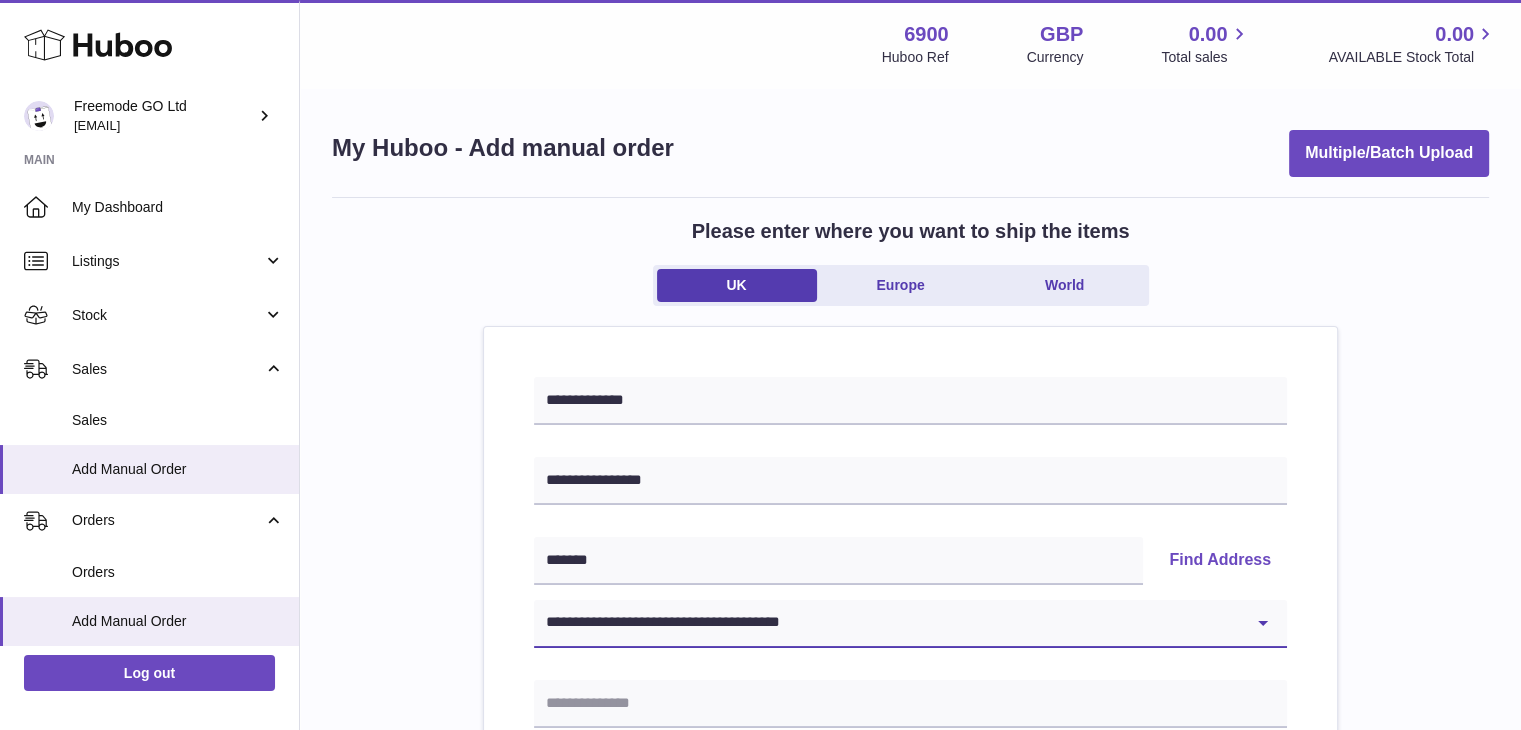 click on "**********" at bounding box center [910, 624] 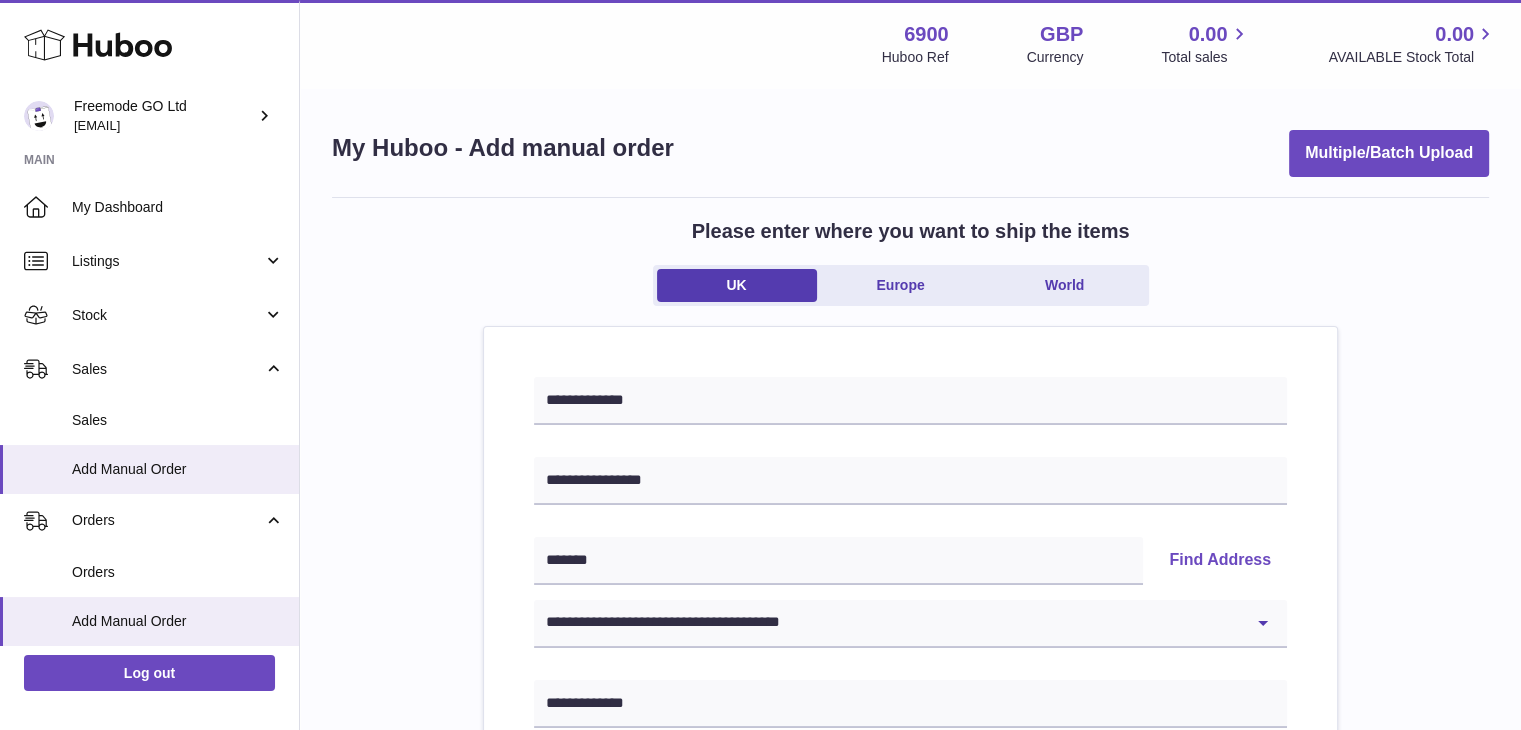 click on "**********" at bounding box center (910, 925) 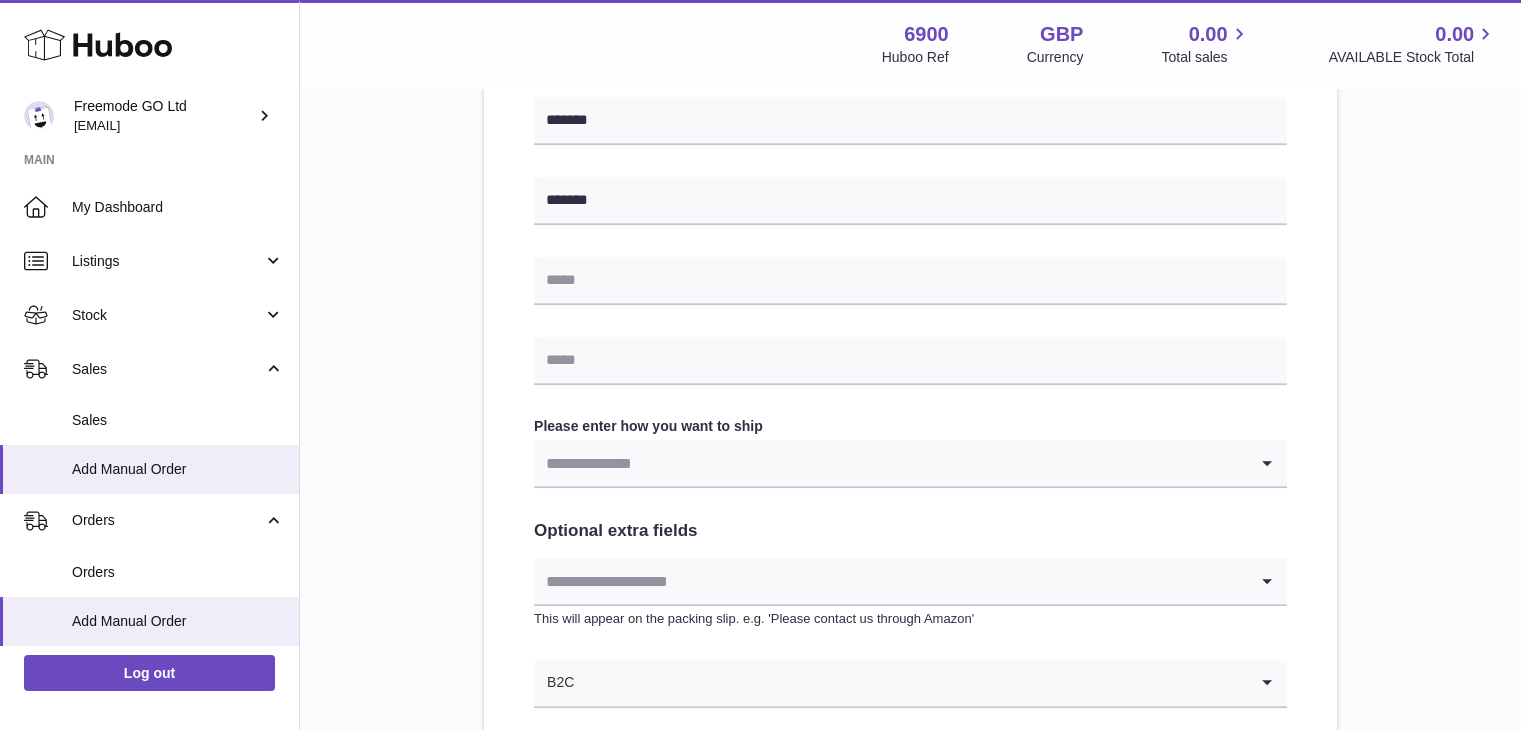 scroll, scrollTop: 885, scrollLeft: 0, axis: vertical 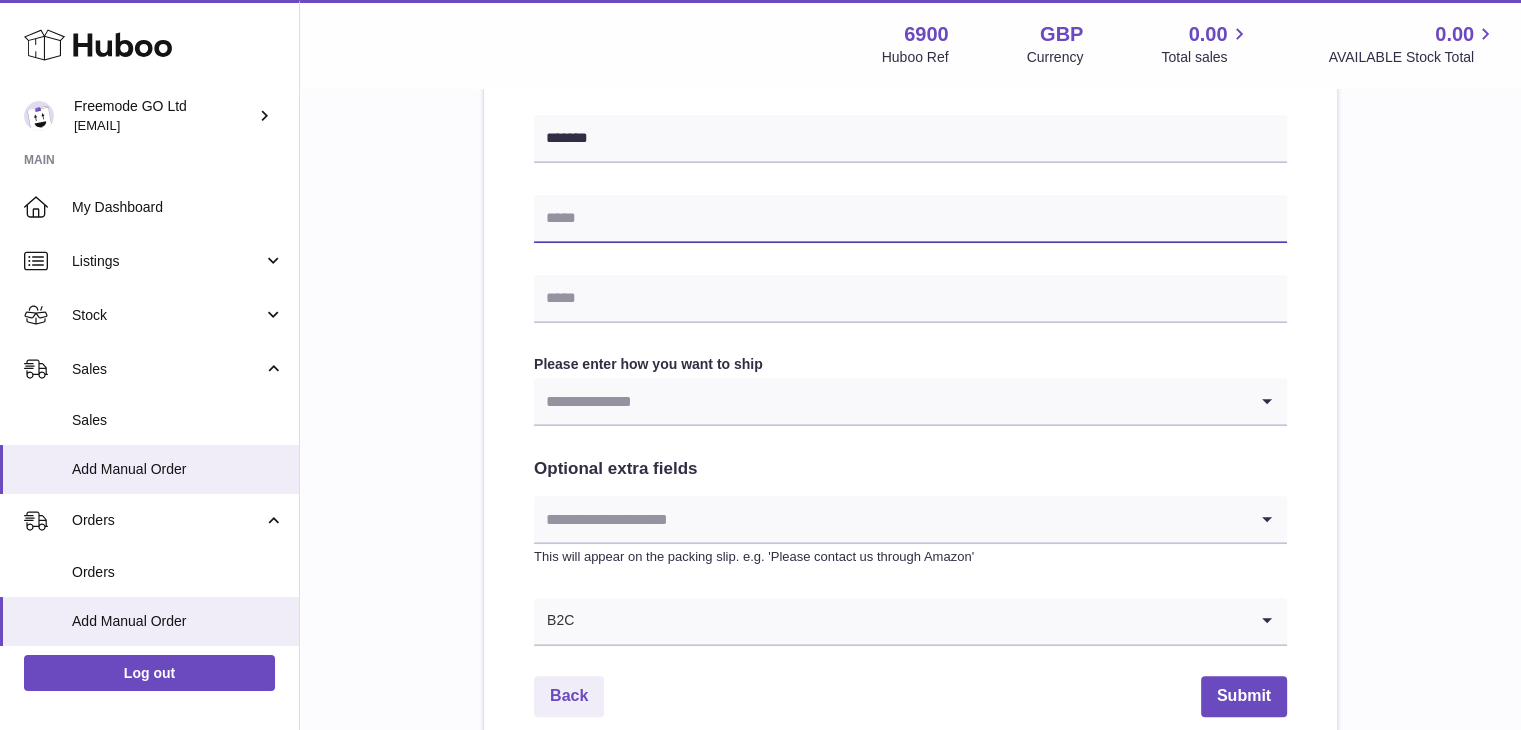 click at bounding box center [910, 219] 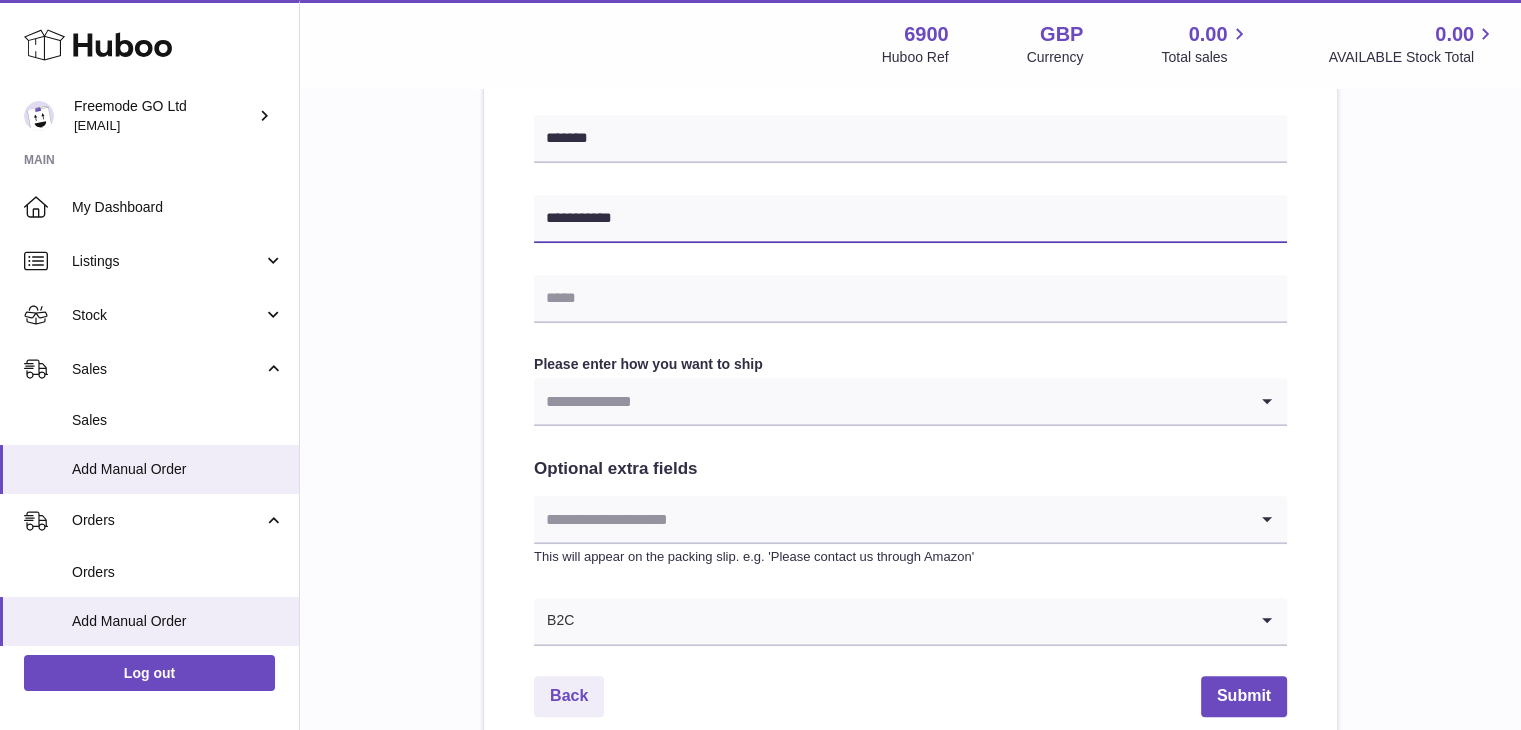 type on "**********" 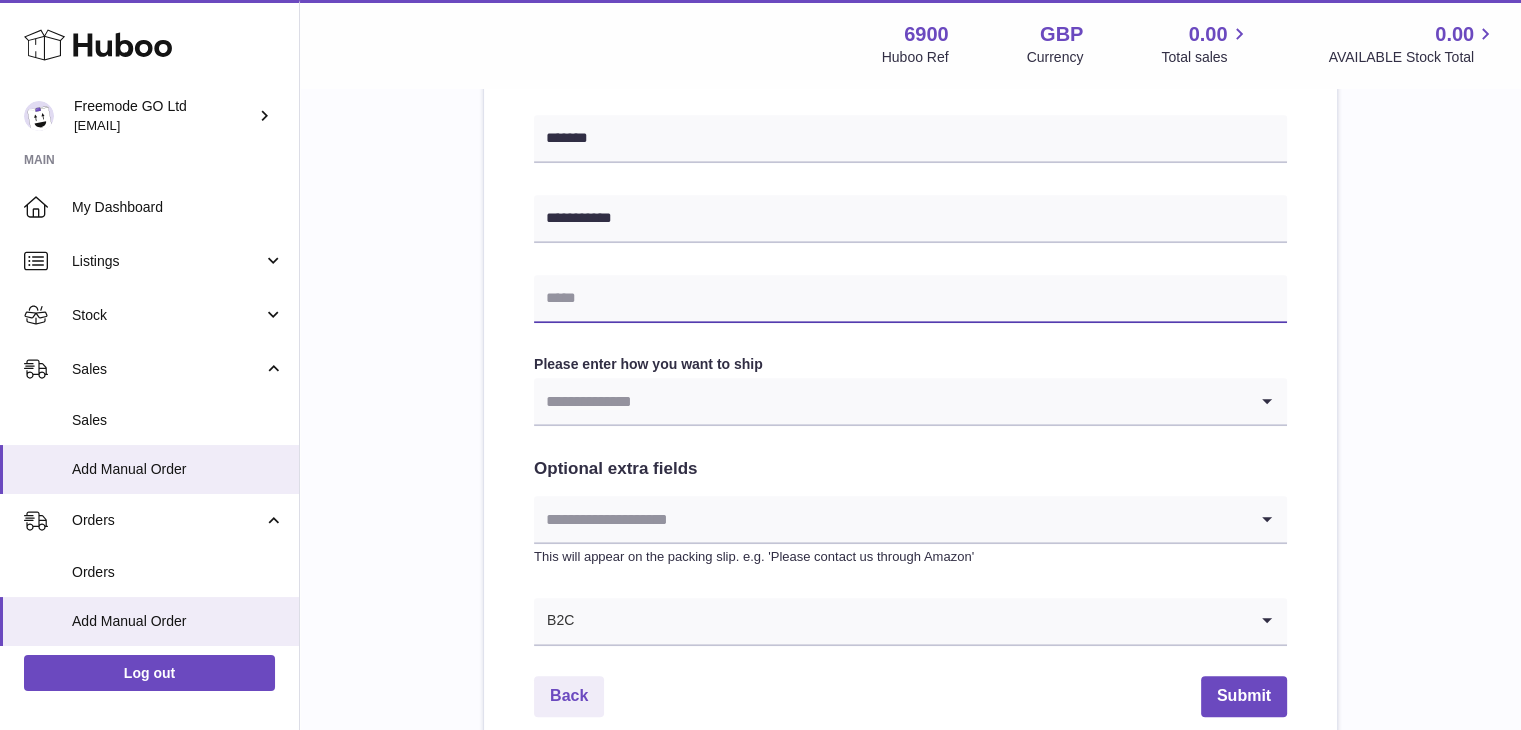 click at bounding box center [910, 299] 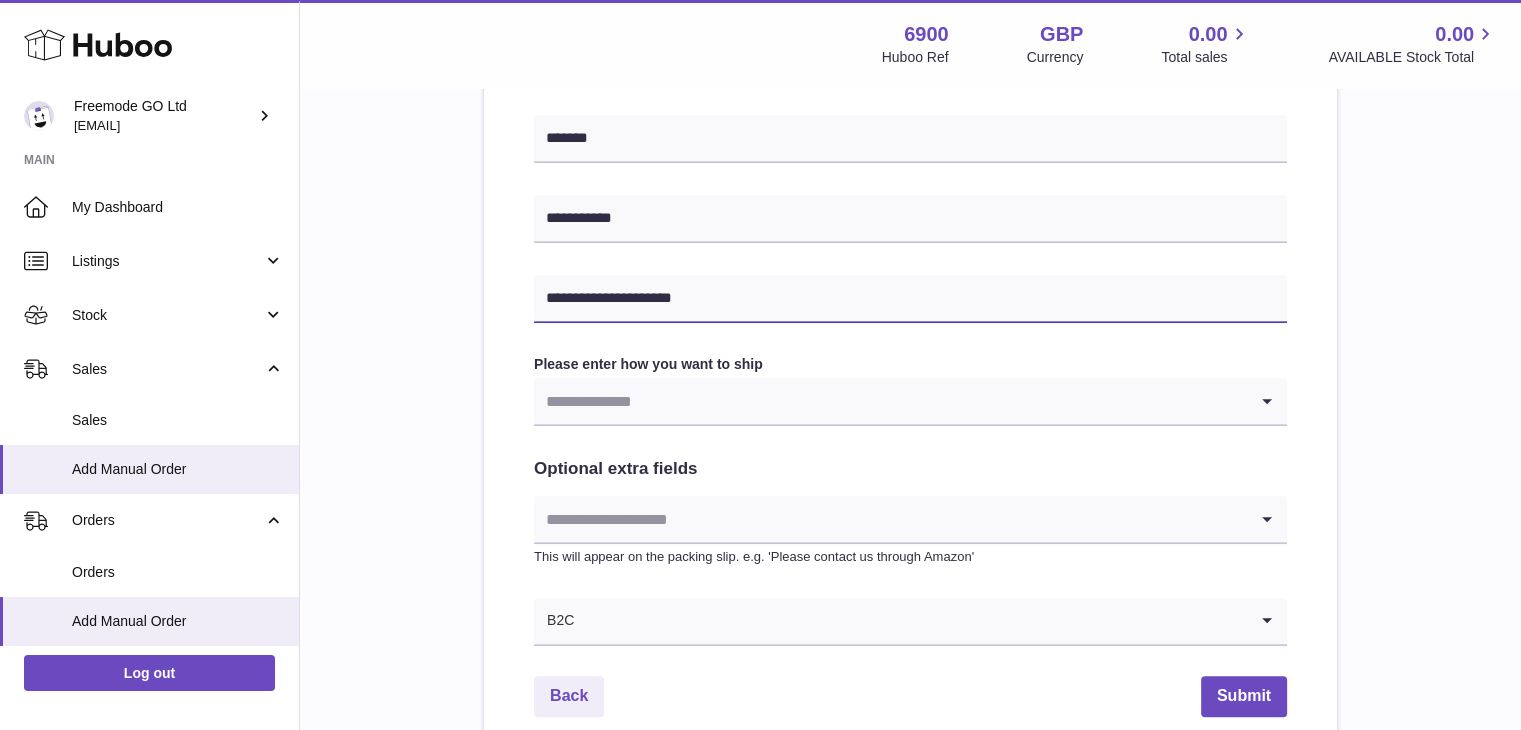 type on "**********" 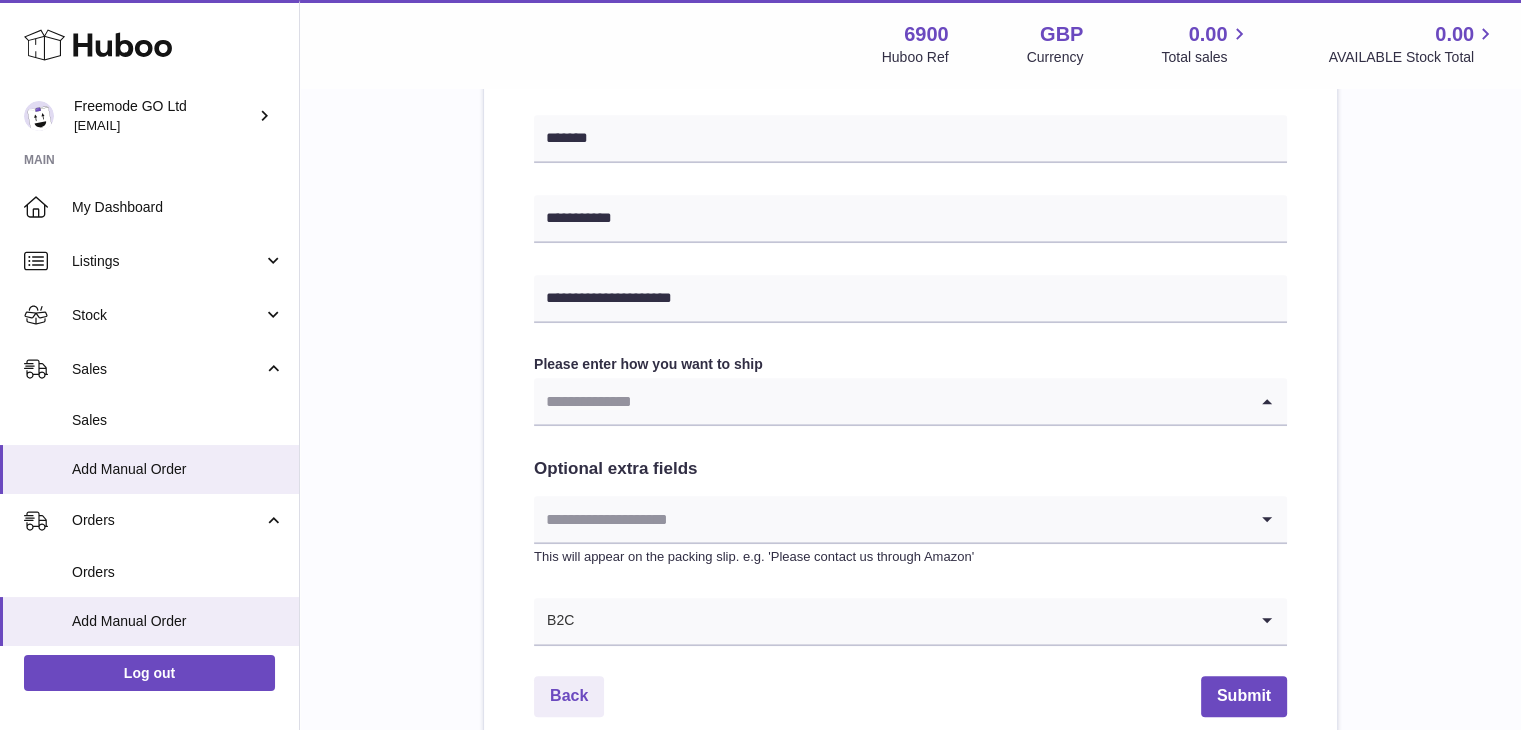 click at bounding box center [890, 401] 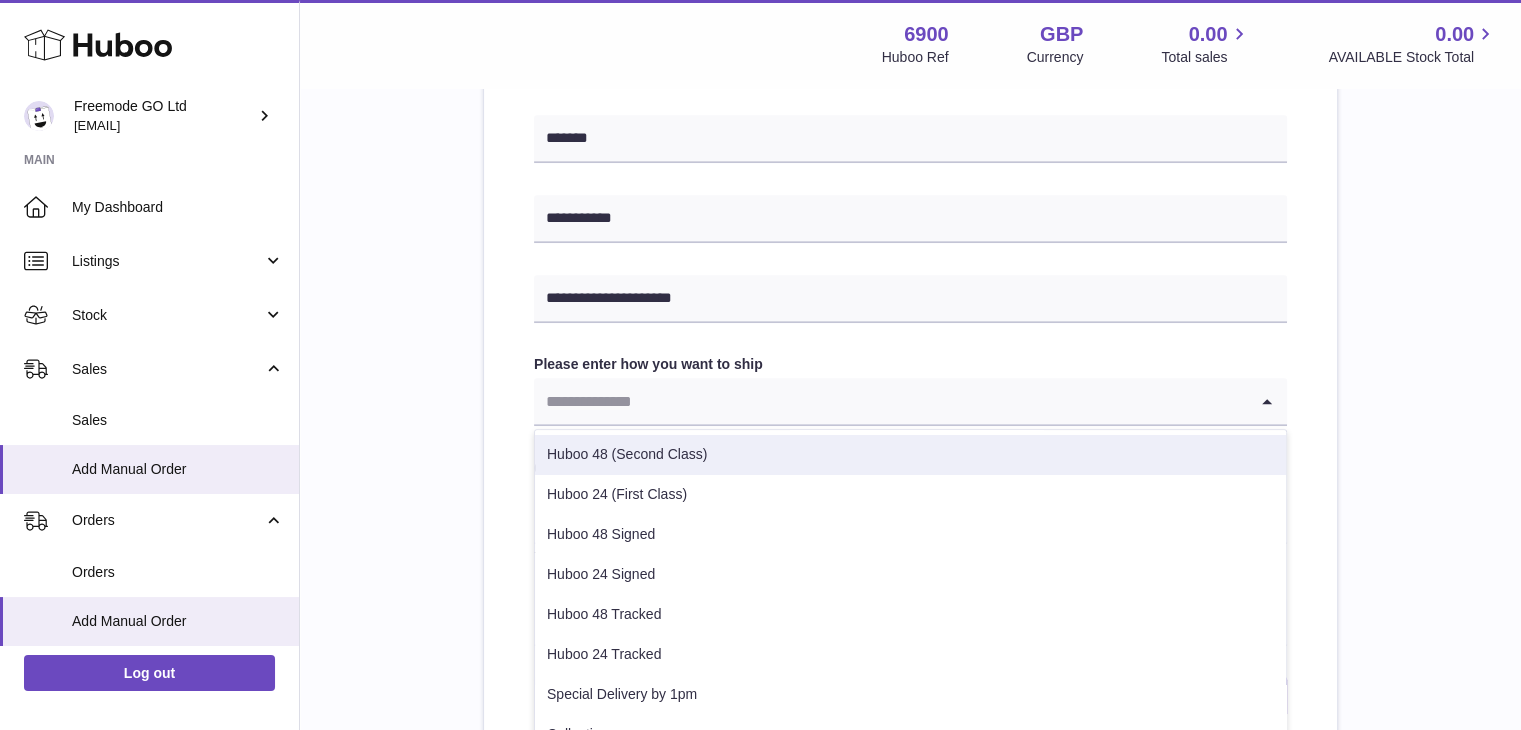 click on "Huboo 48 (Second Class)" at bounding box center (910, 455) 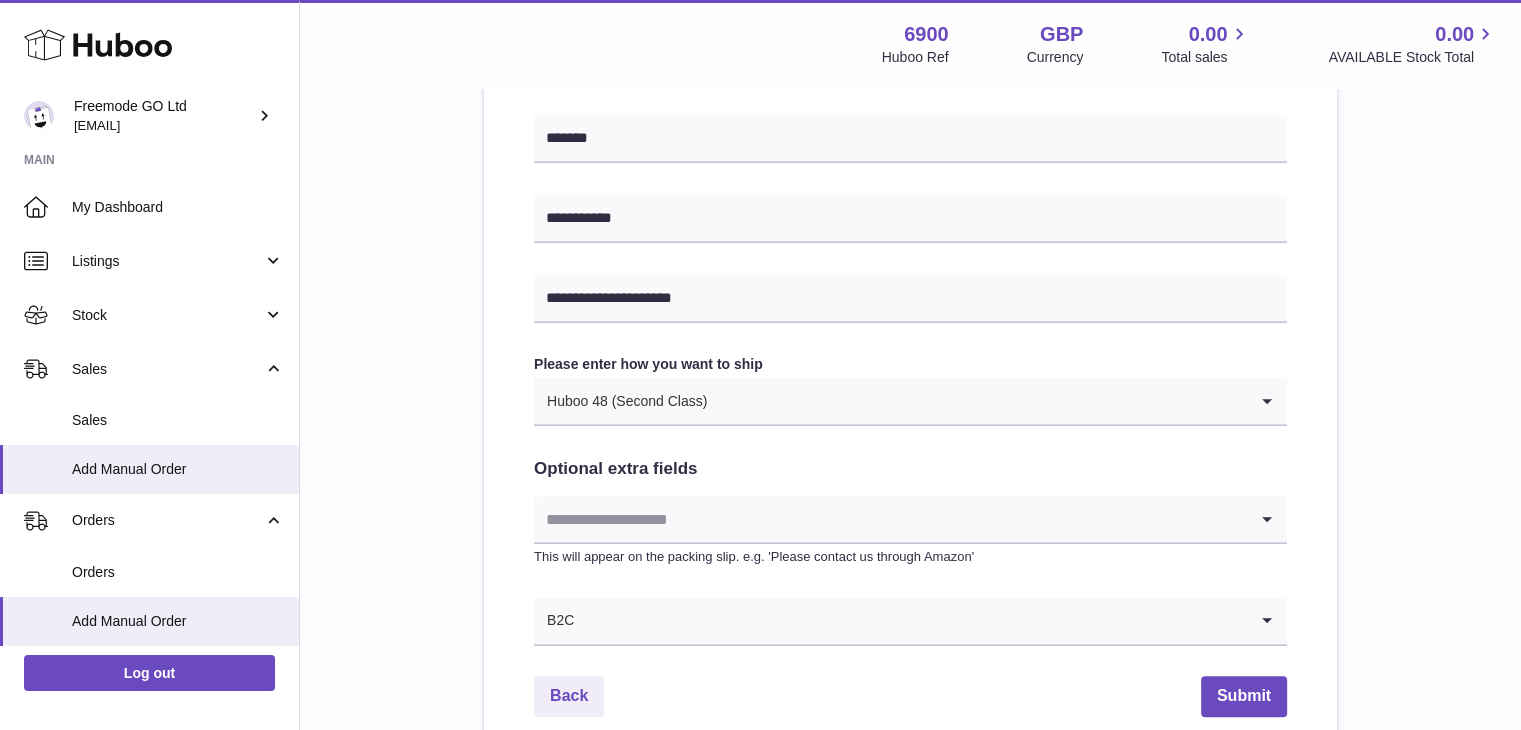 scroll, scrollTop: 1080, scrollLeft: 0, axis: vertical 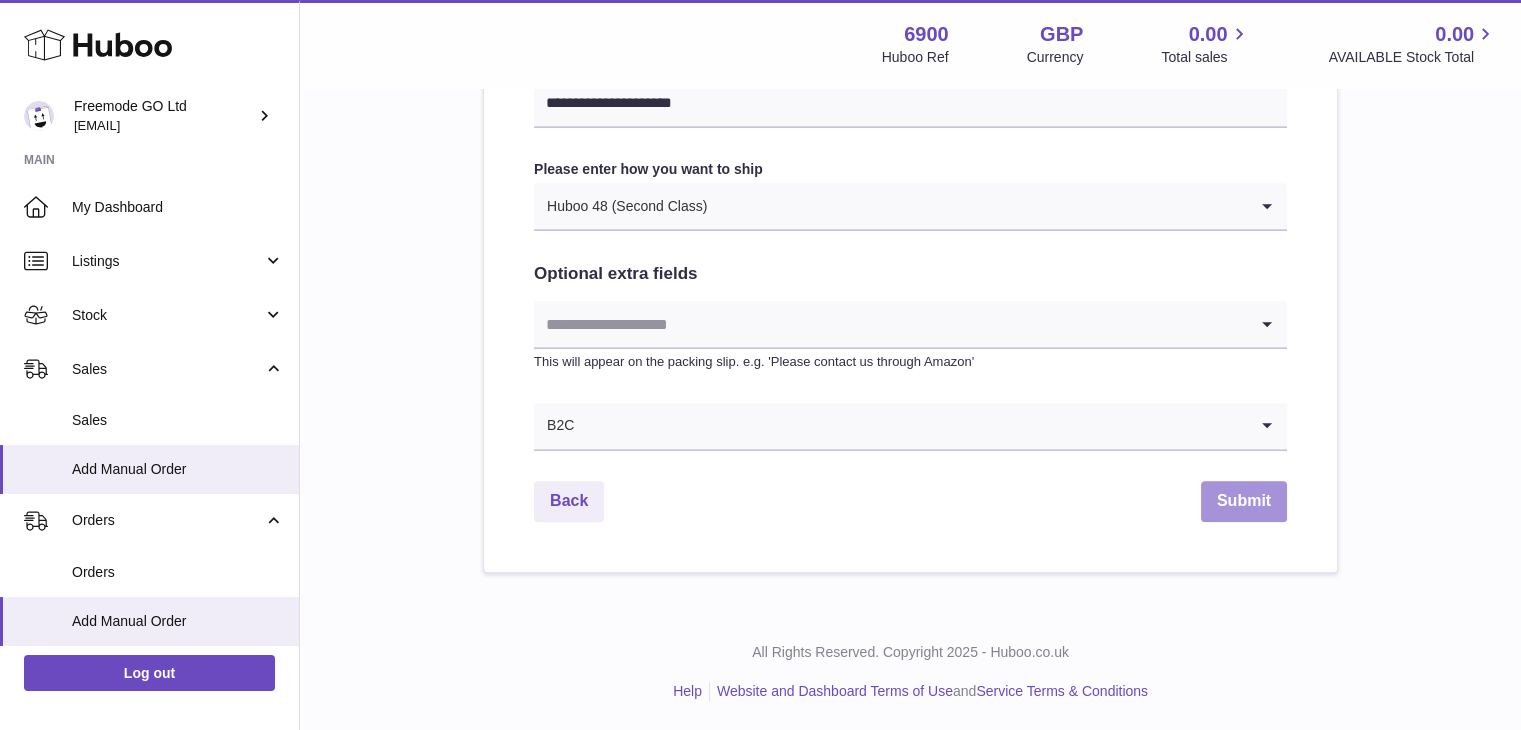 click on "Submit" at bounding box center [1244, 501] 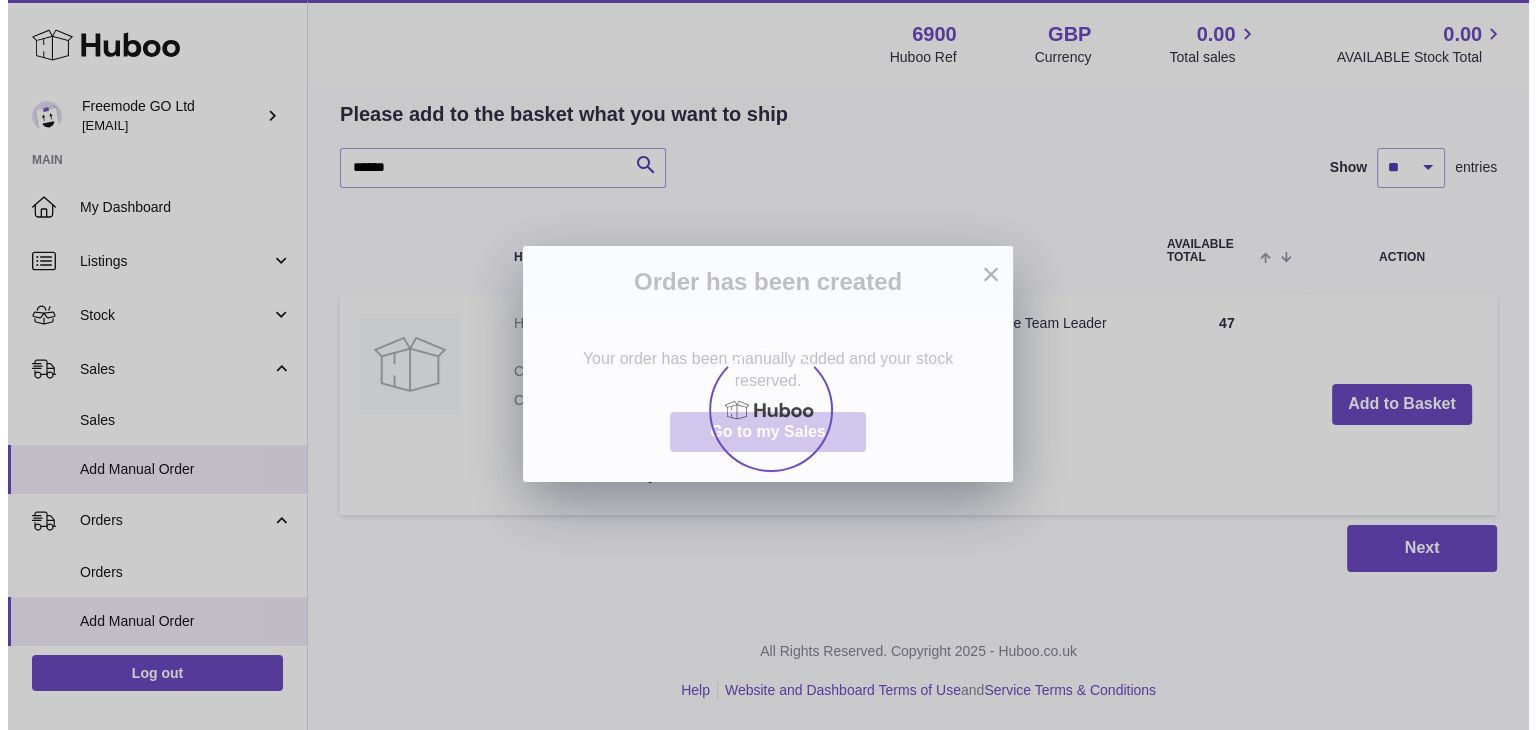 scroll, scrollTop: 0, scrollLeft: 0, axis: both 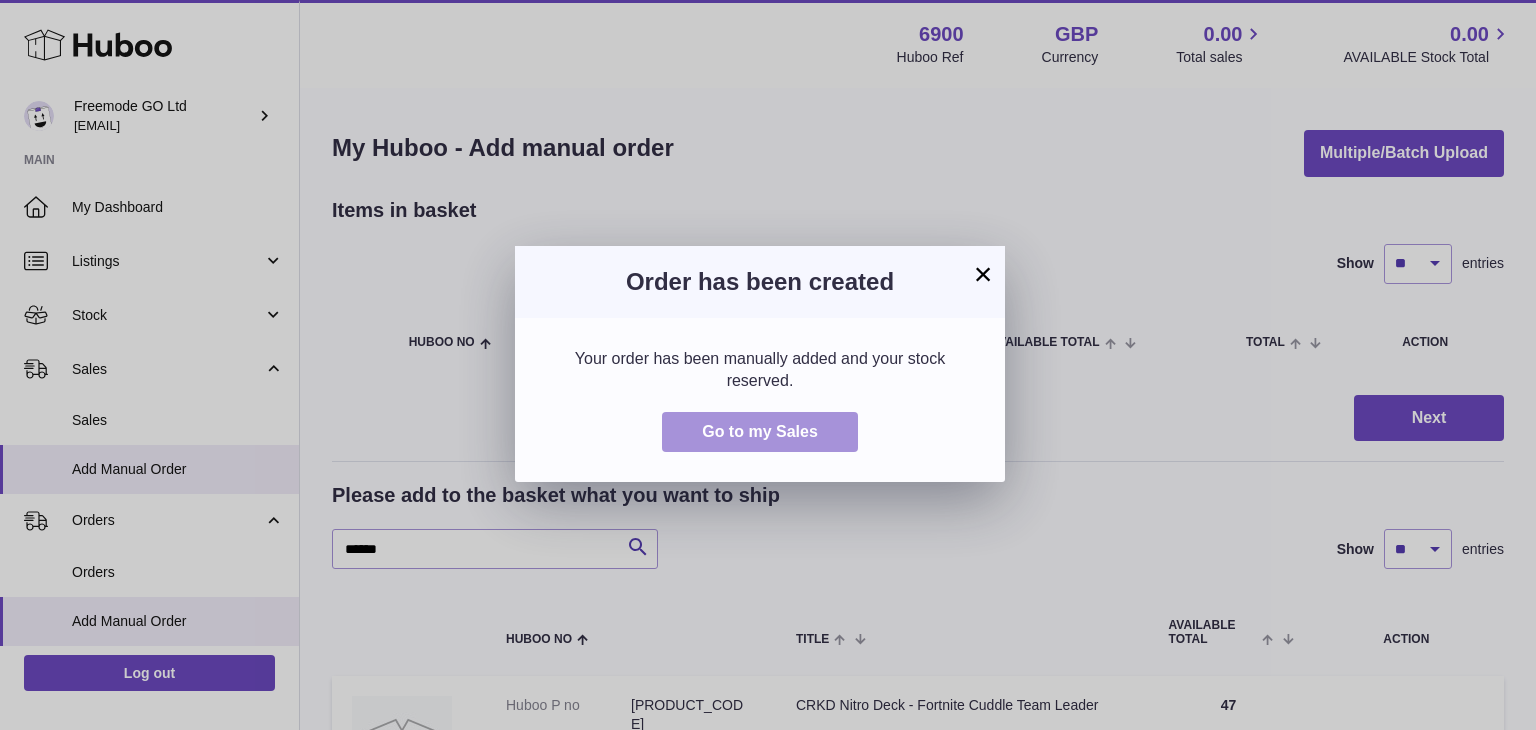 click on "Go to my Sales" at bounding box center (760, 431) 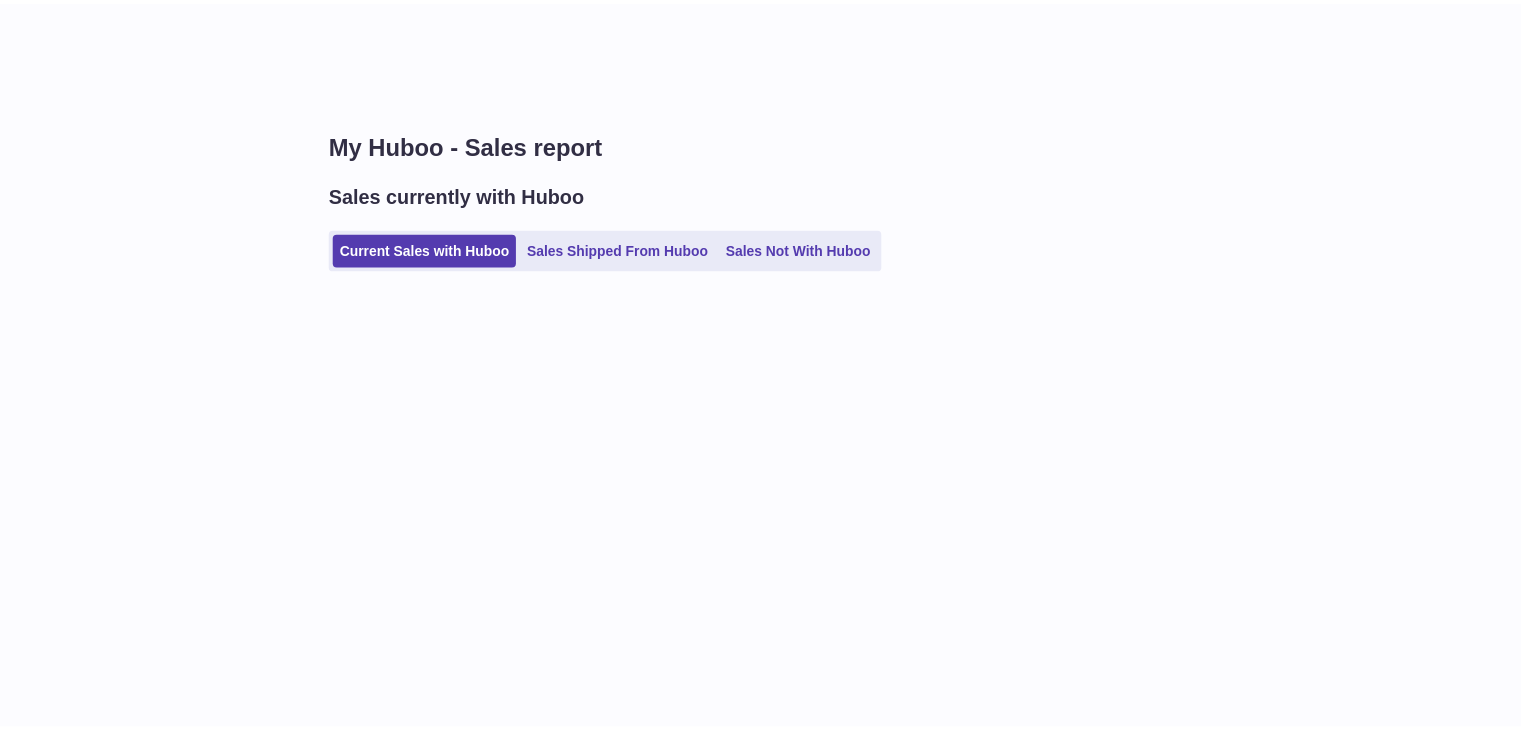 scroll, scrollTop: 0, scrollLeft: 0, axis: both 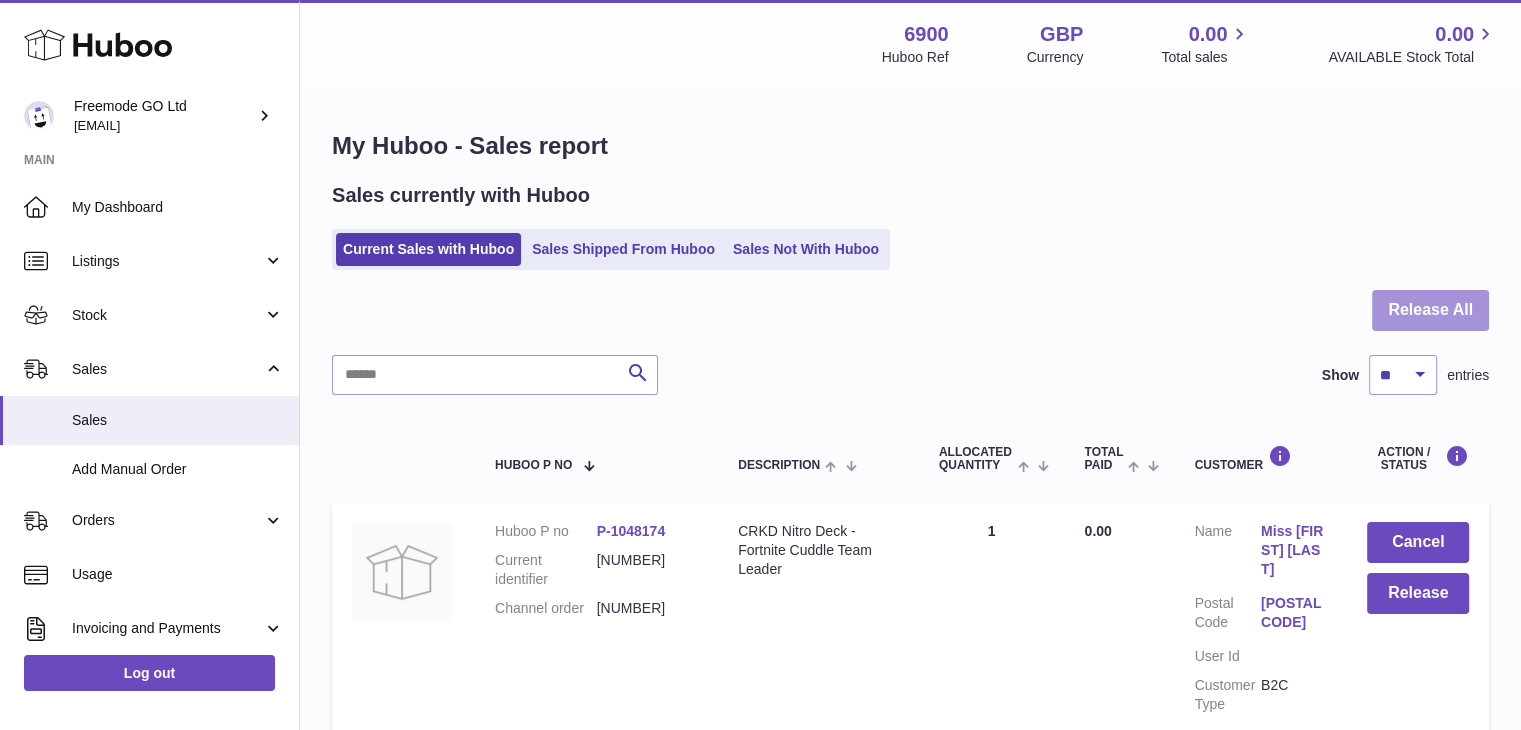 click on "Release All" at bounding box center [1430, 310] 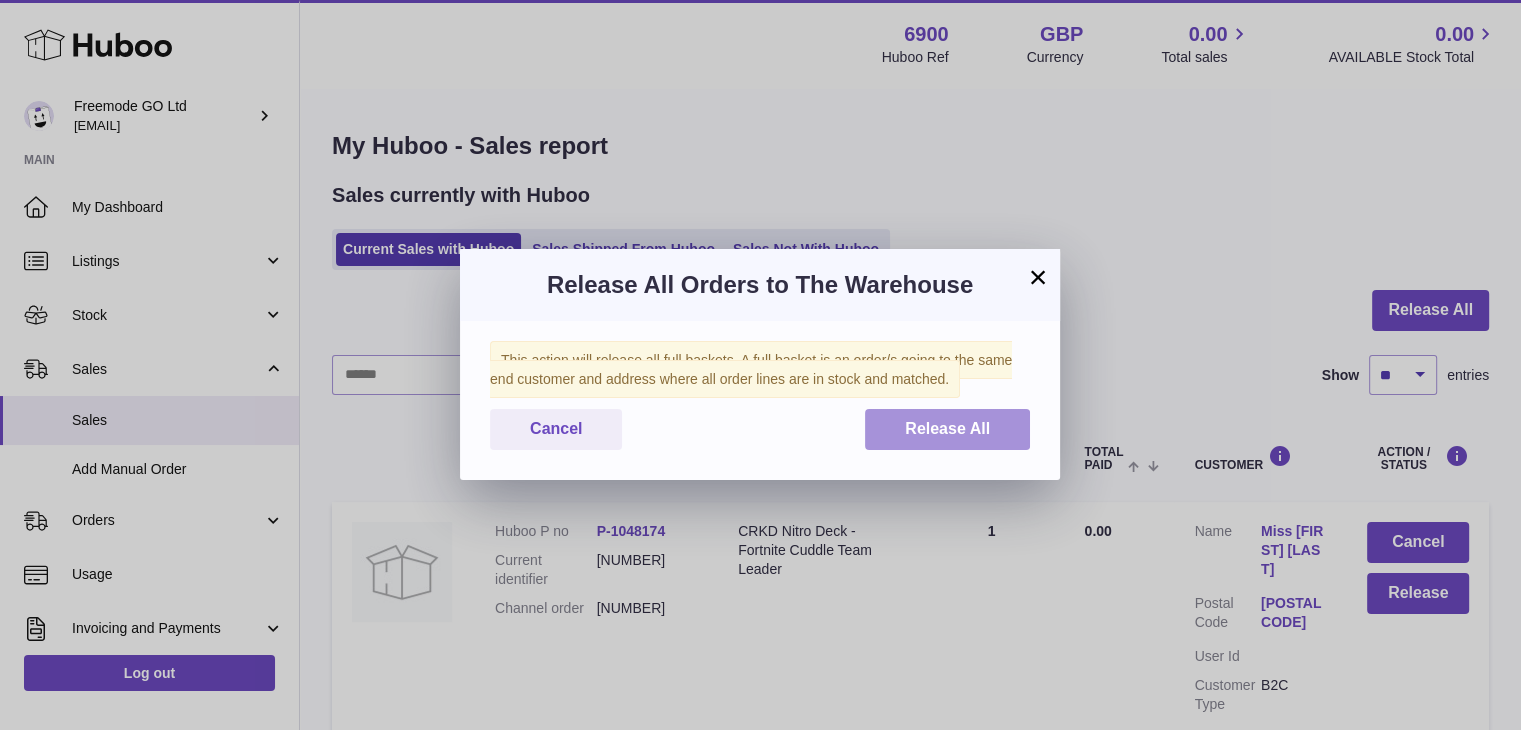 click on "Release All" at bounding box center [947, 428] 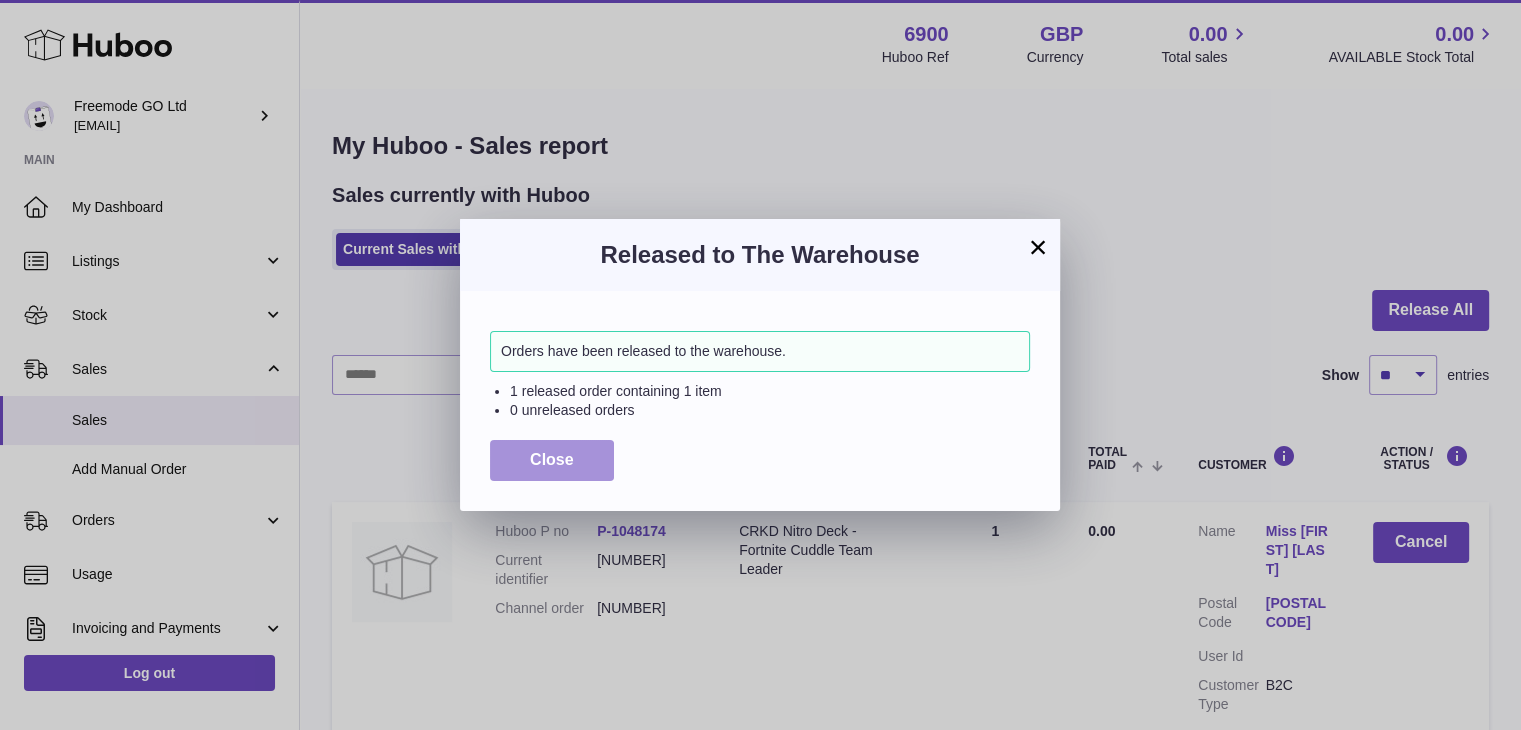 drag, startPoint x: 551, startPoint y: 449, endPoint x: 539, endPoint y: 452, distance: 12.369317 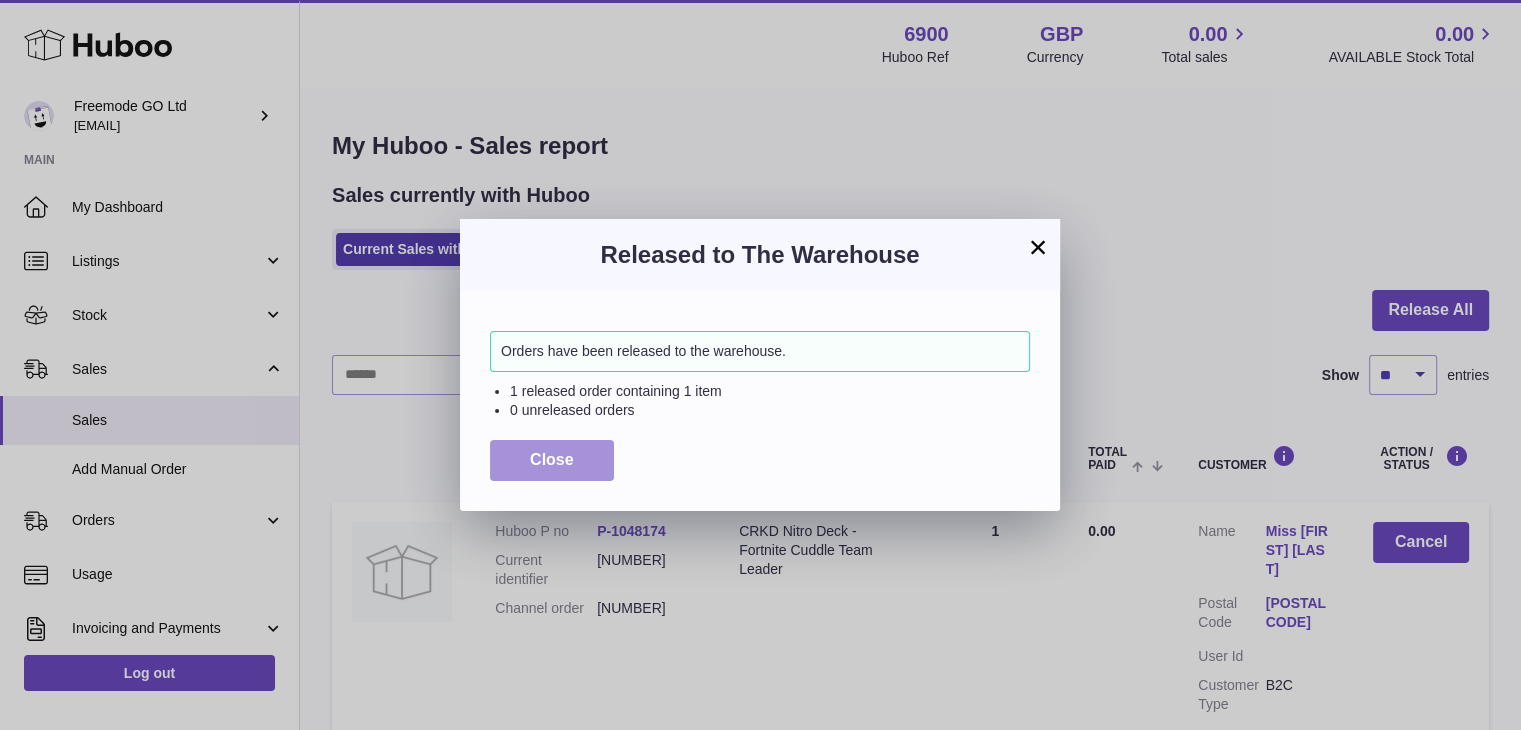 click on "Close" at bounding box center [552, 460] 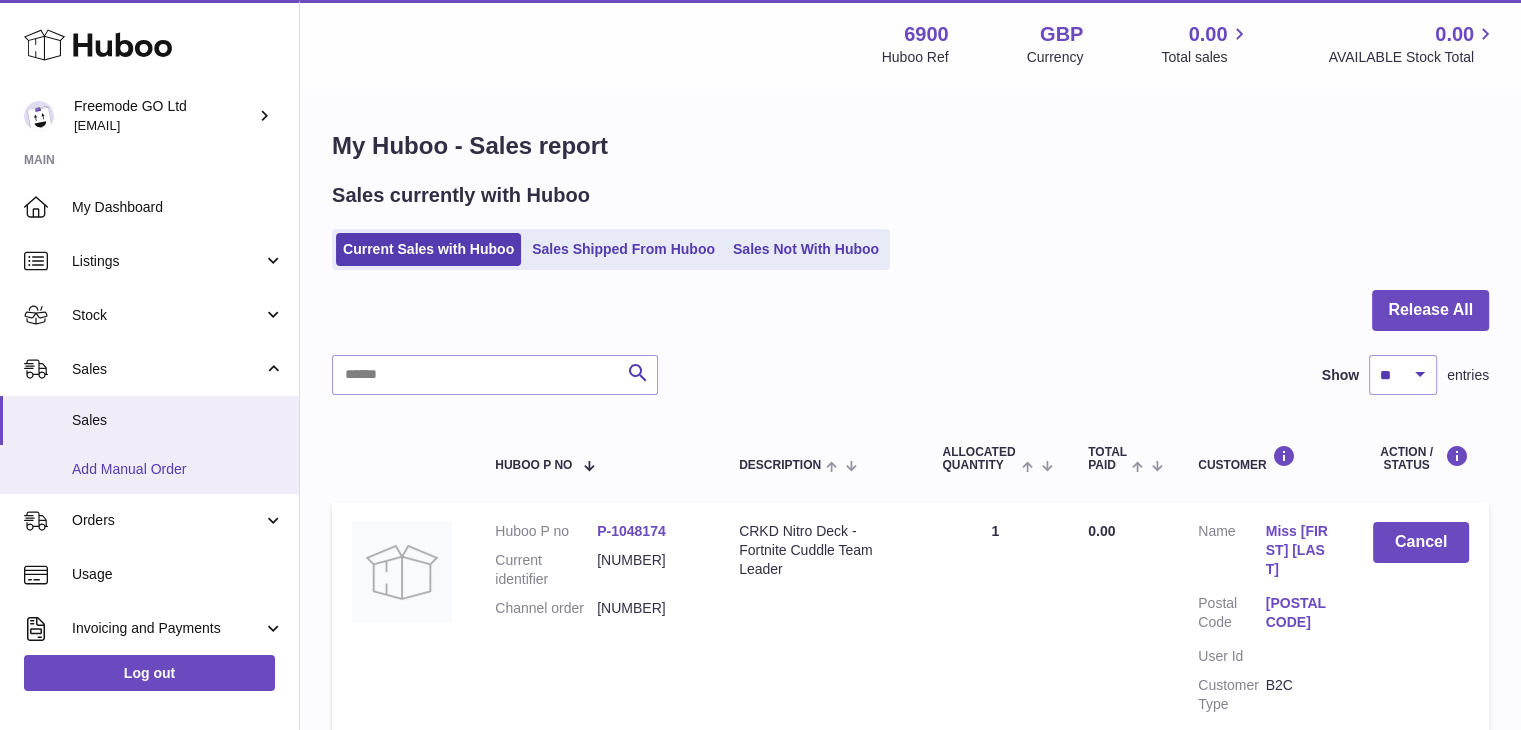 click on "Add Manual Order" at bounding box center (178, 469) 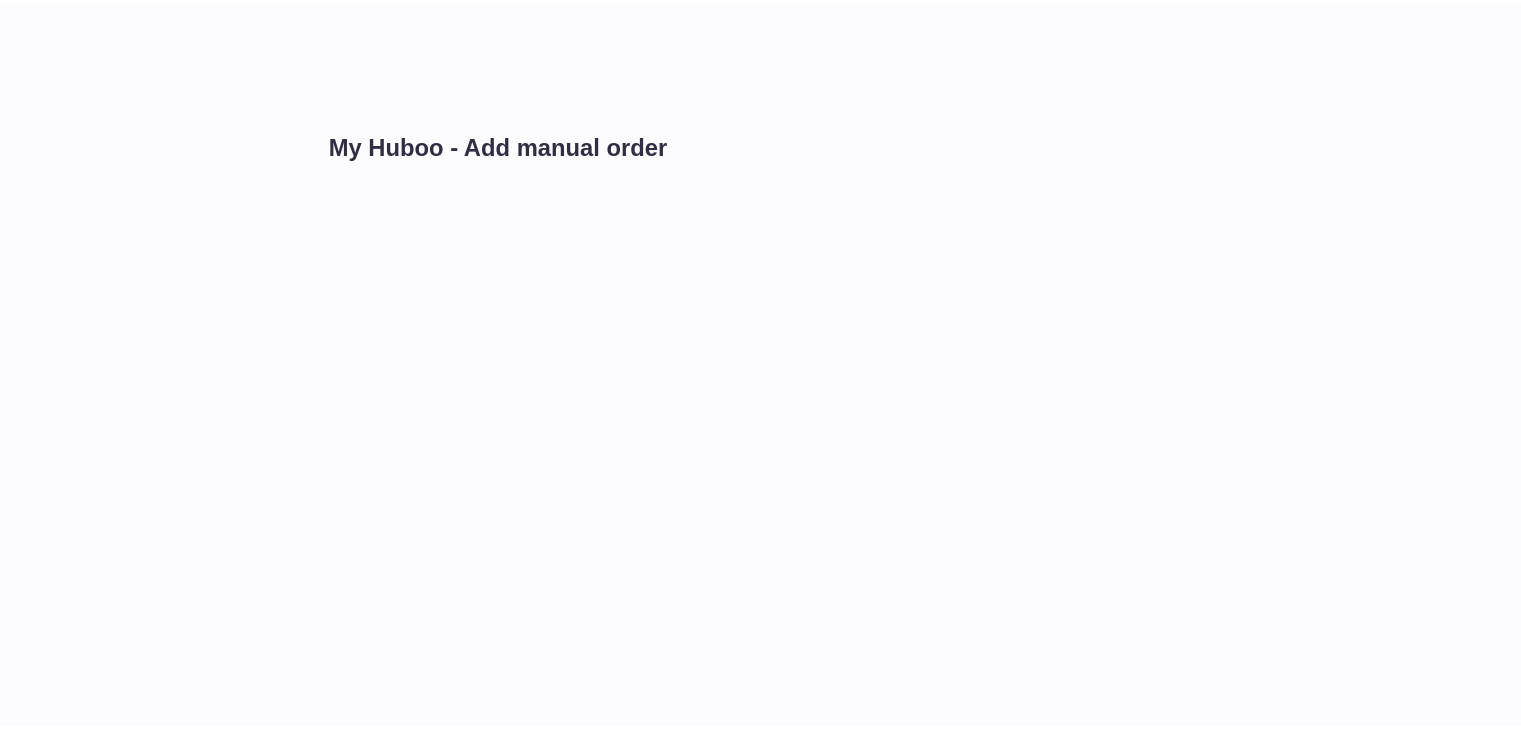 scroll, scrollTop: 0, scrollLeft: 0, axis: both 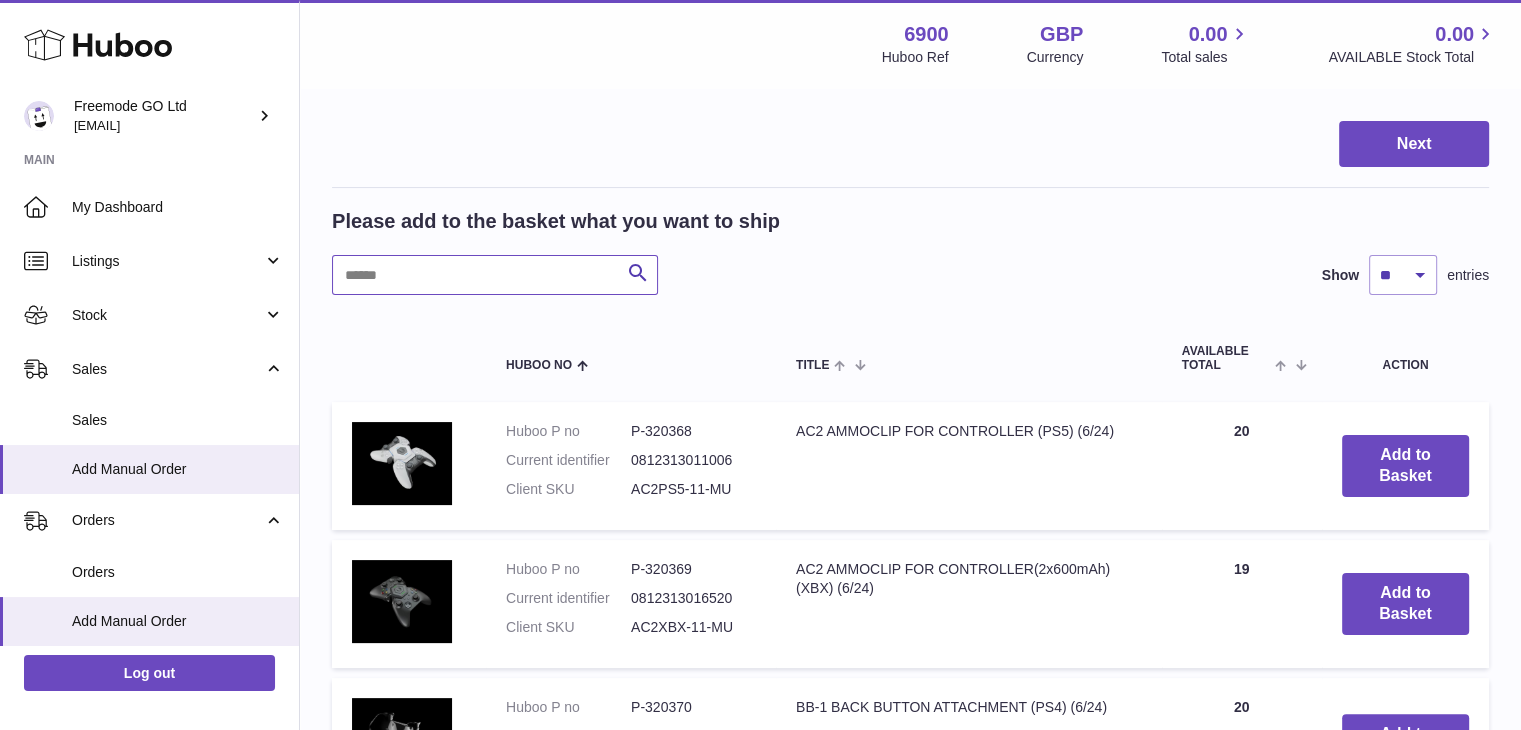 click at bounding box center (495, 275) 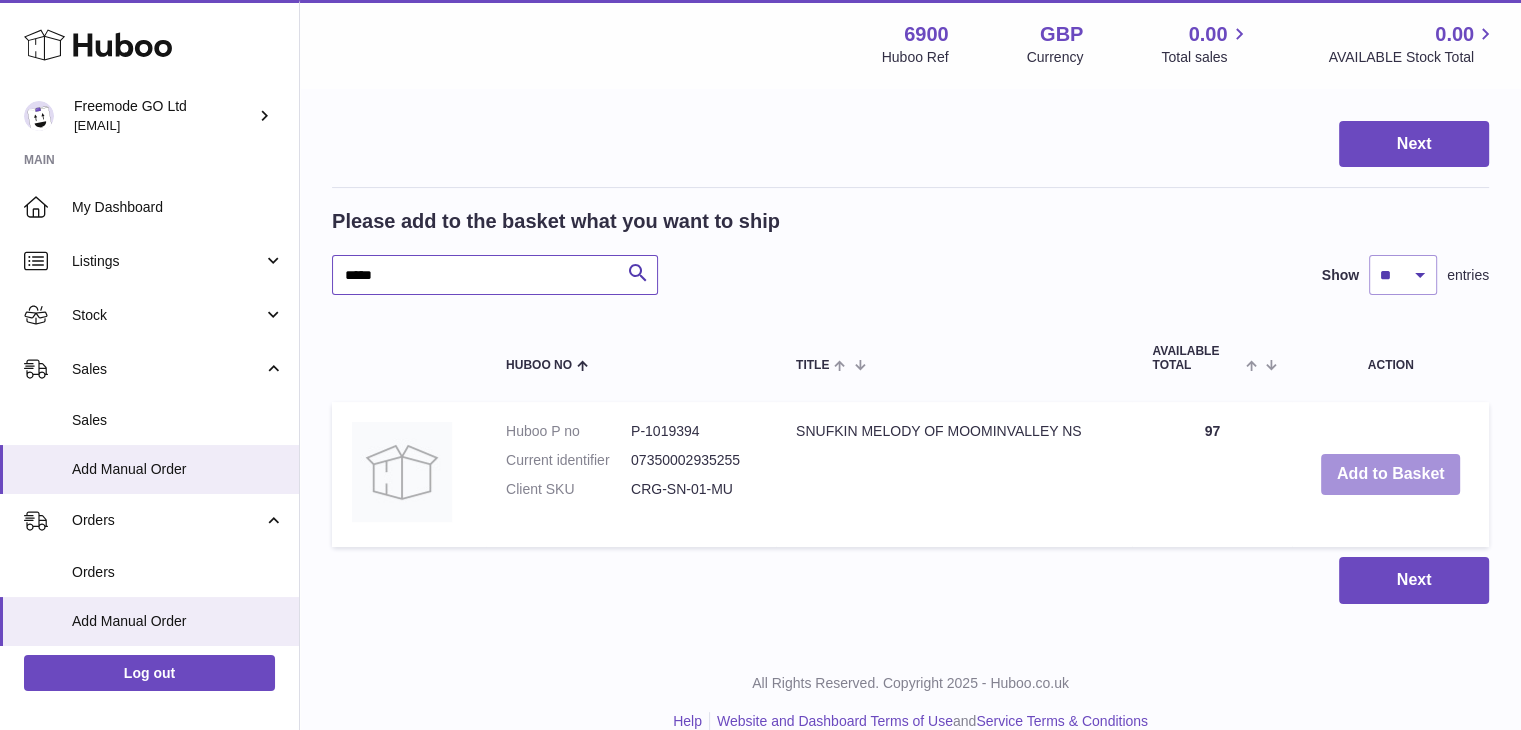 type on "*****" 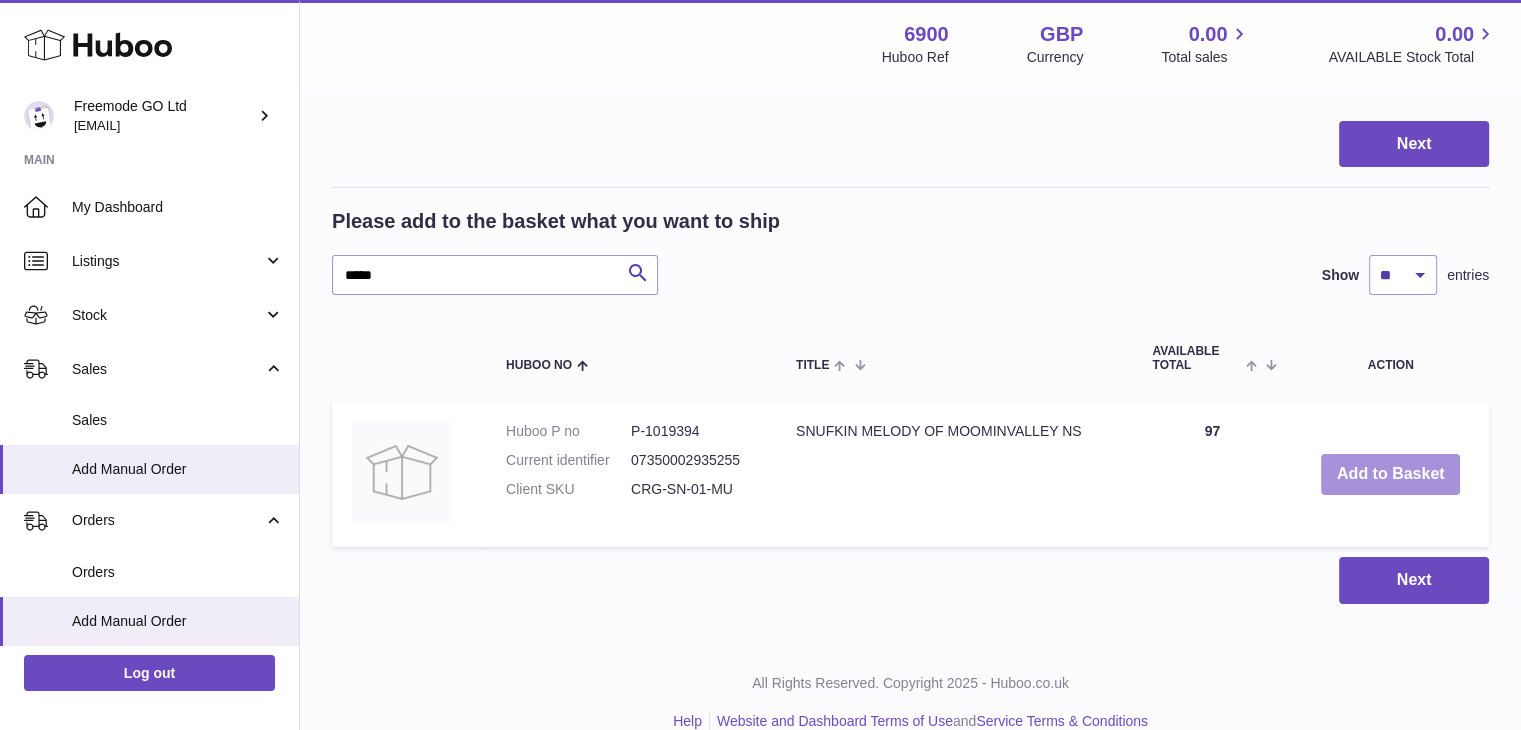 click on "Add to Basket" at bounding box center (1391, 474) 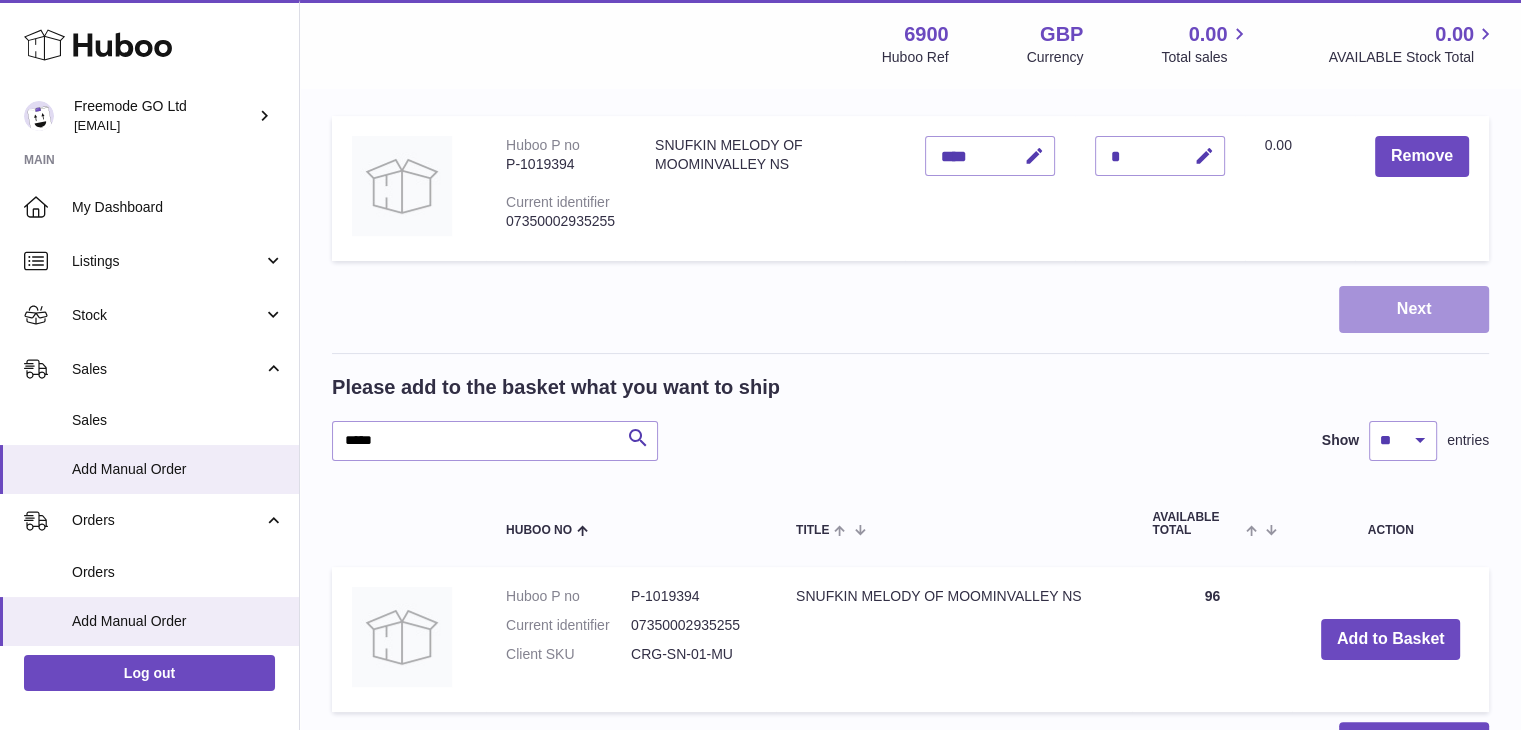 click on "Items in basket
Show
** ** ** ***
entries
Huboo no       Title       Unit Sales Price       AVAILABLE Total       Total
Action
Huboo P no   P-1019394   Current identifier   07350002935255
SNUFKIN MELODY OF MOOMINVALLEY NS
Unit Sales Price
****
Quantity
*
Total   0.00
Remove
Next
Please add to the basket what you want to ship   *****     Search
Show
** ** ** ***
entries
Huboo no       Title
AVAILABLE Total
Action
Huboo P no   P-1019394   Current identifier   07350002935255     Client SKU   CRG-SN-01-MU
SNUFKIN MELODY OF MOOMINVALLEY NS" at bounding box center (910, 346) 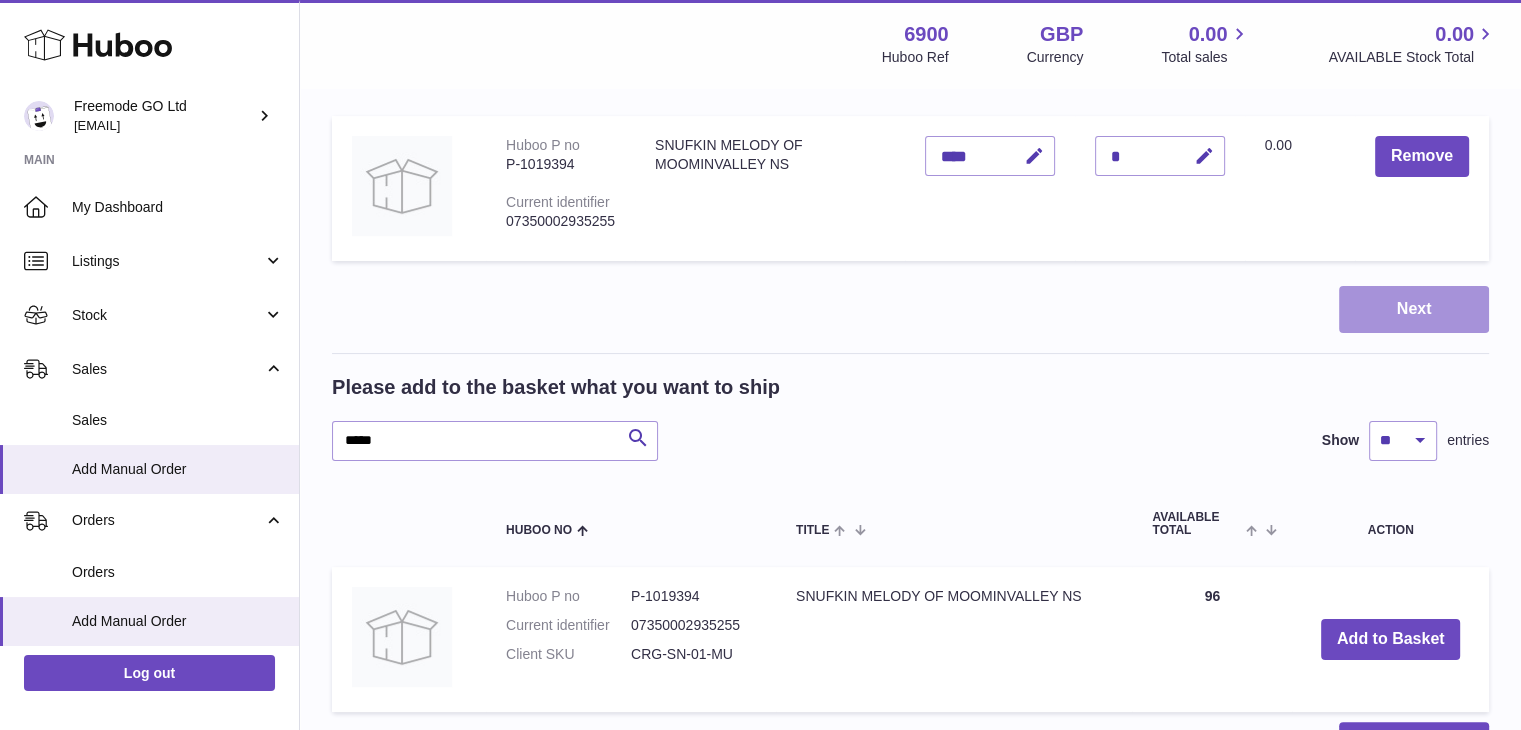 click on "Next" at bounding box center (1414, 309) 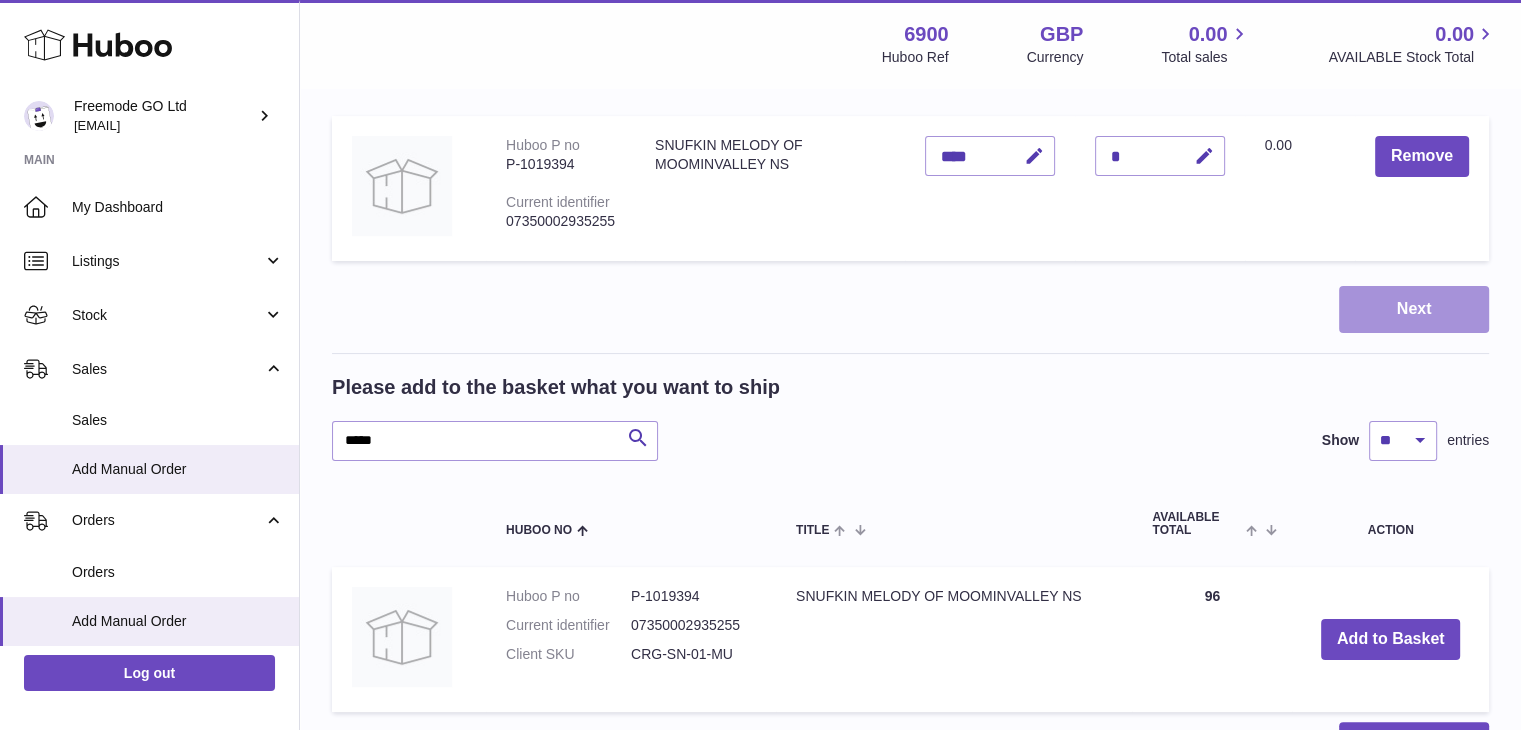 scroll, scrollTop: 0, scrollLeft: 0, axis: both 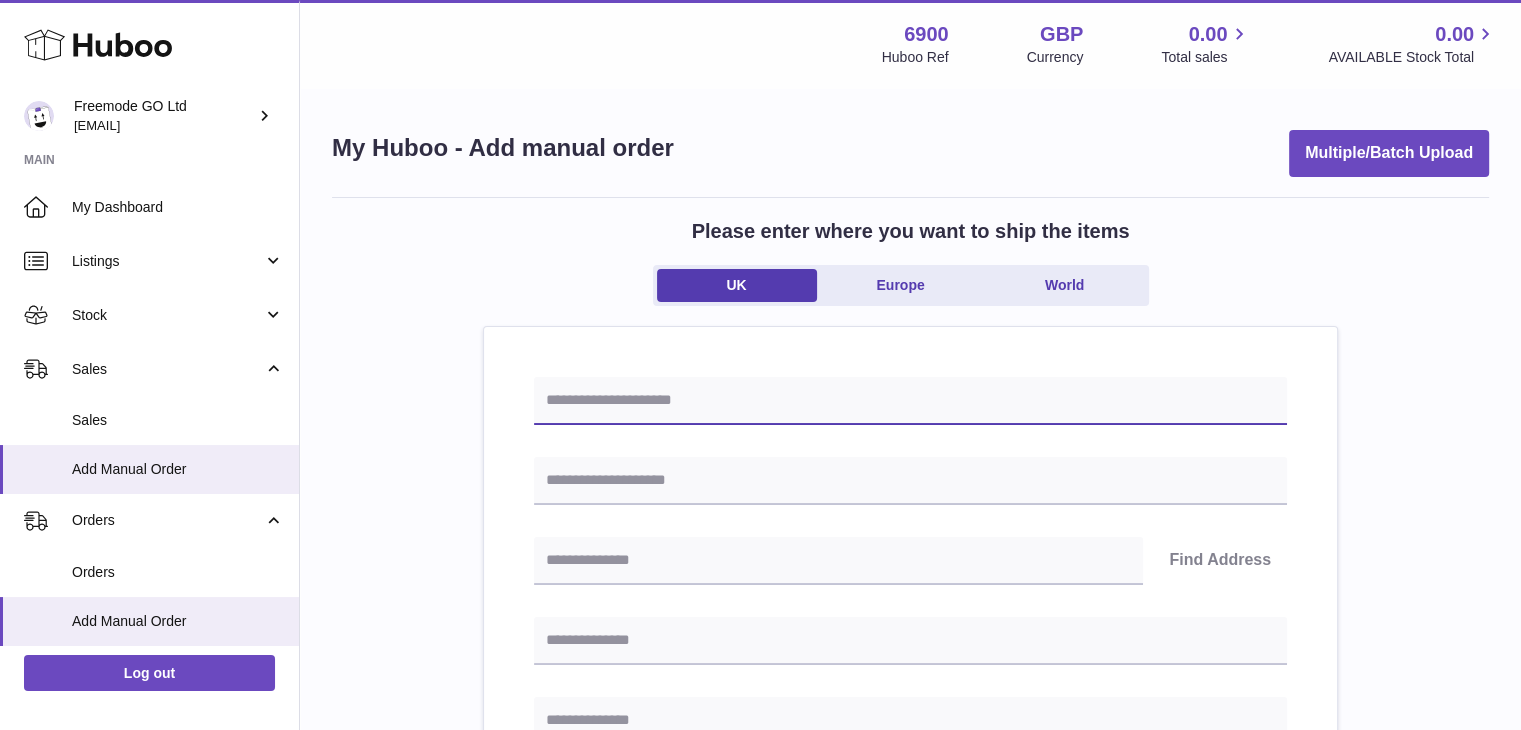 click at bounding box center (910, 401) 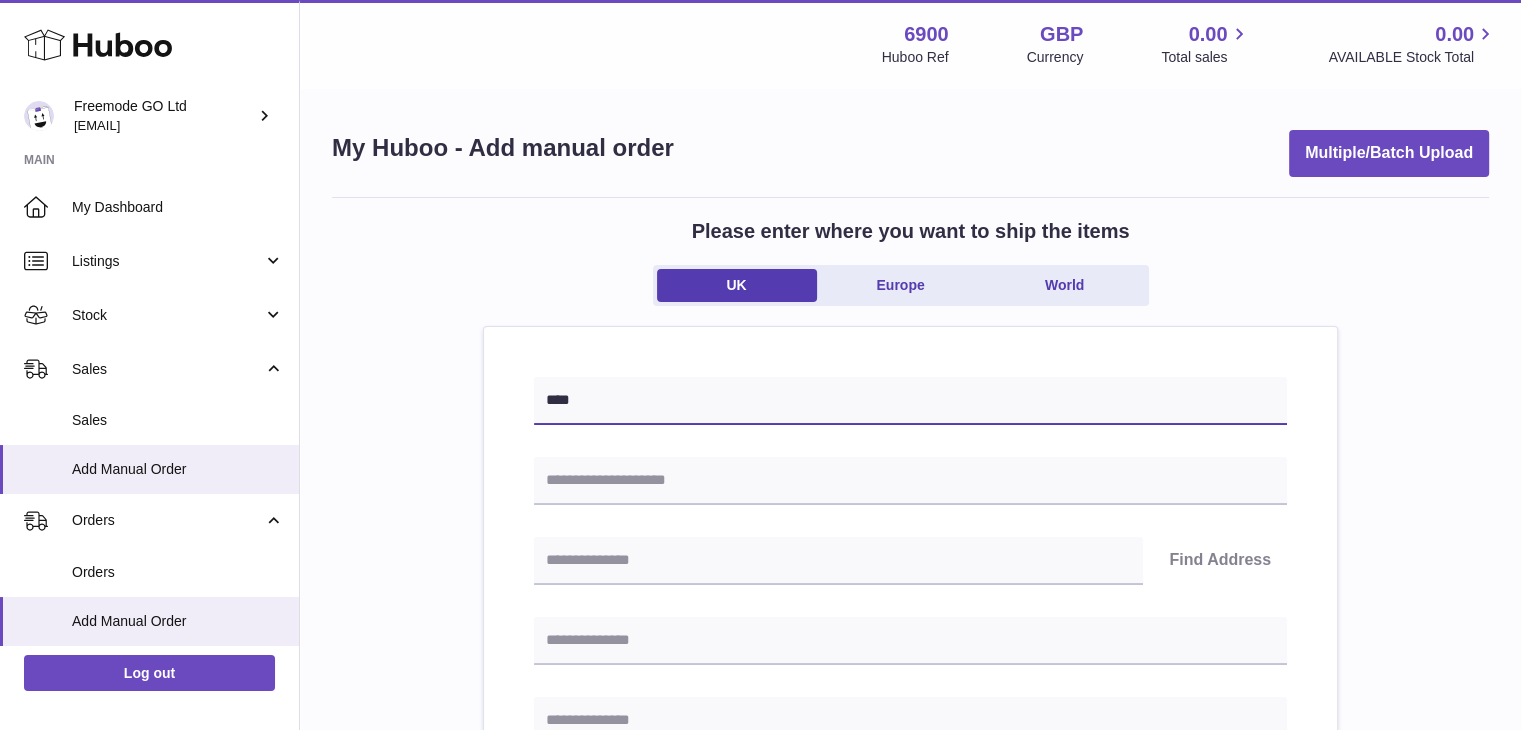 paste on "**********" 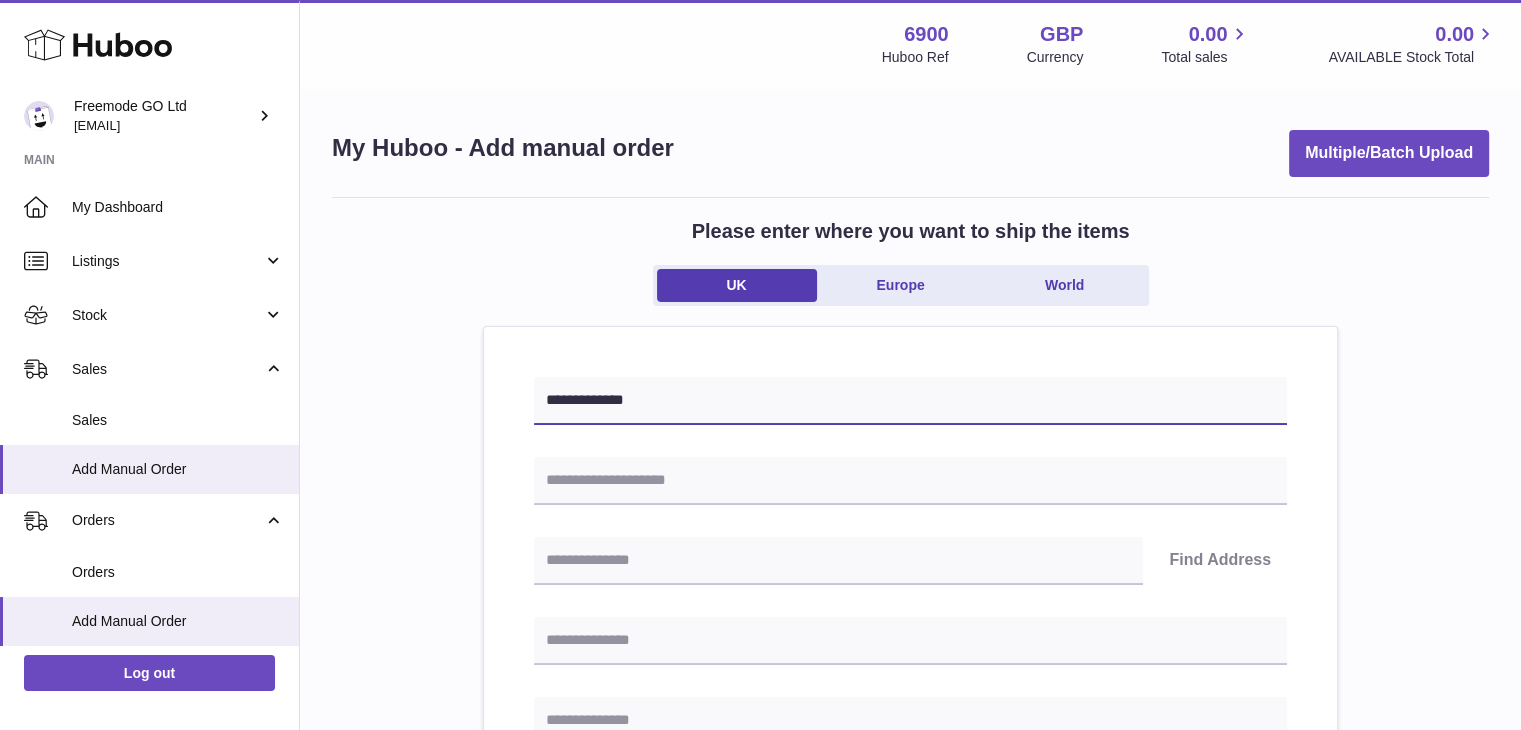 type on "**********" 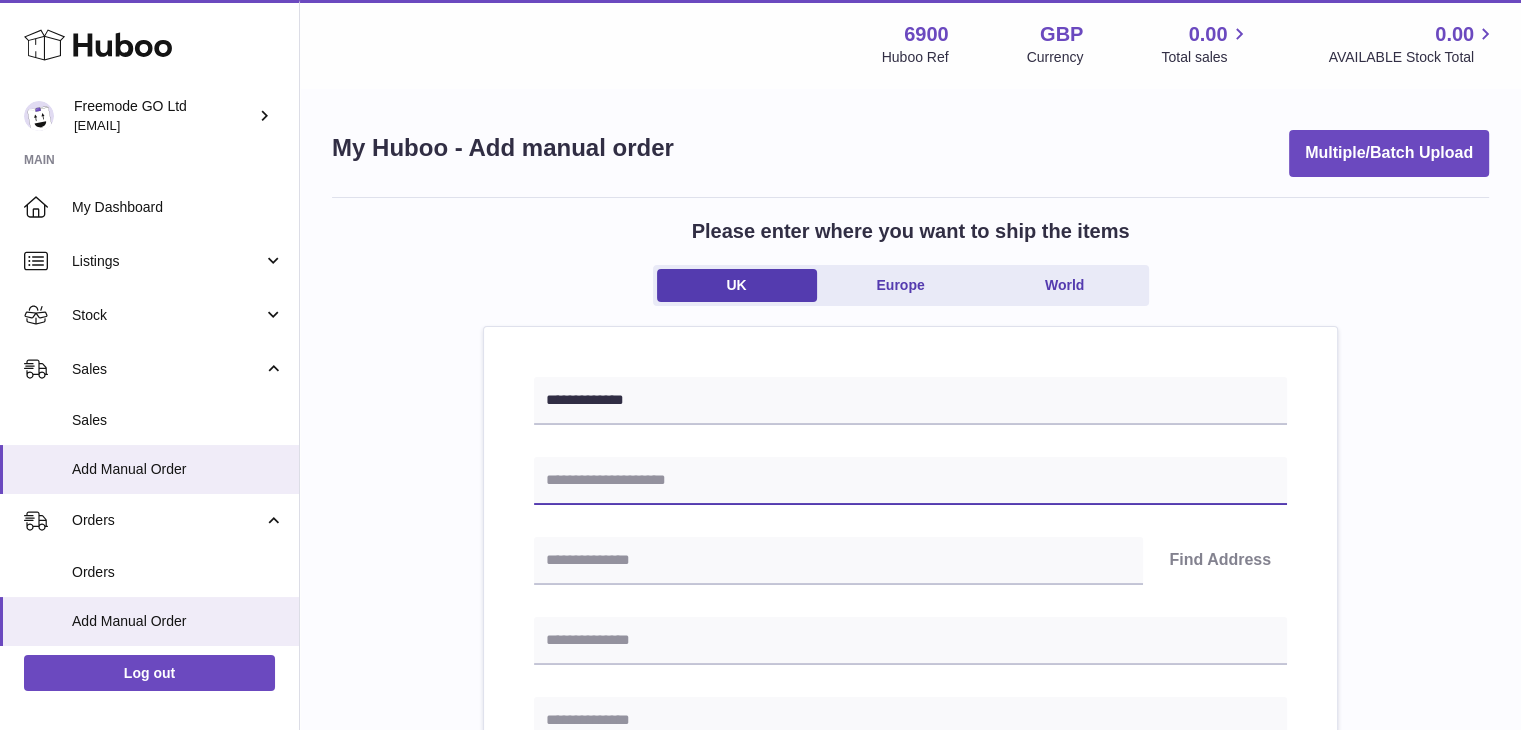 paste on "**********" 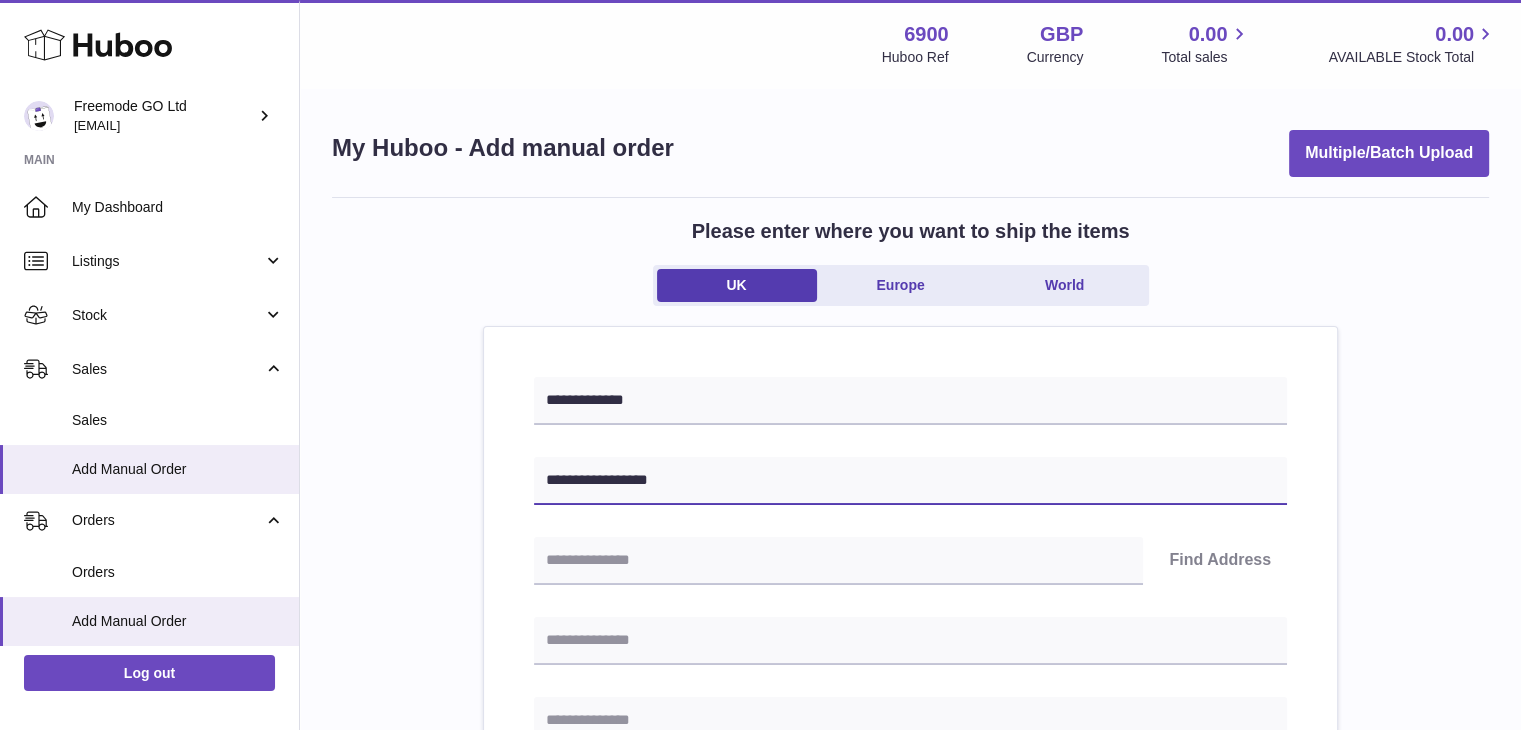 type on "**********" 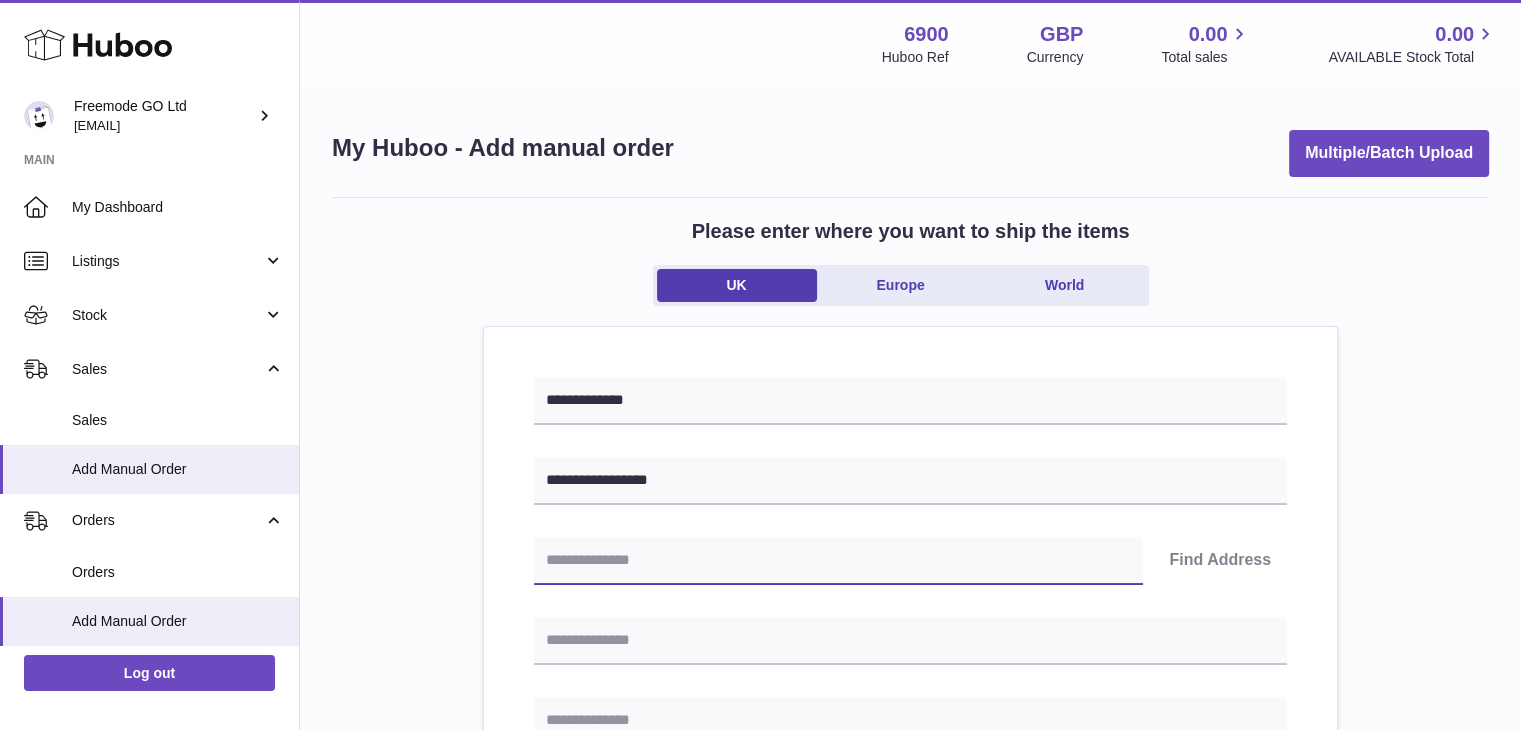 click at bounding box center [838, 561] 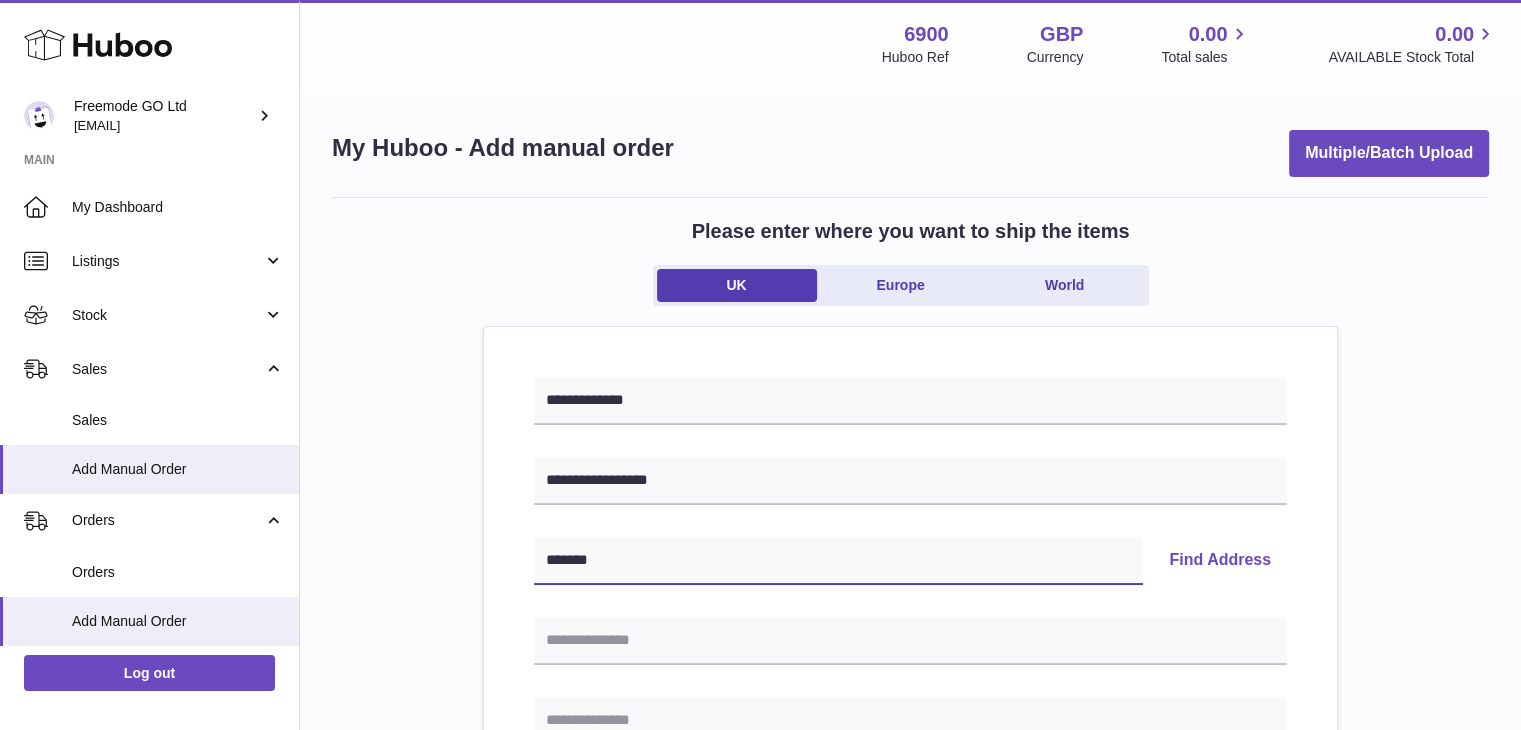 type on "*******" 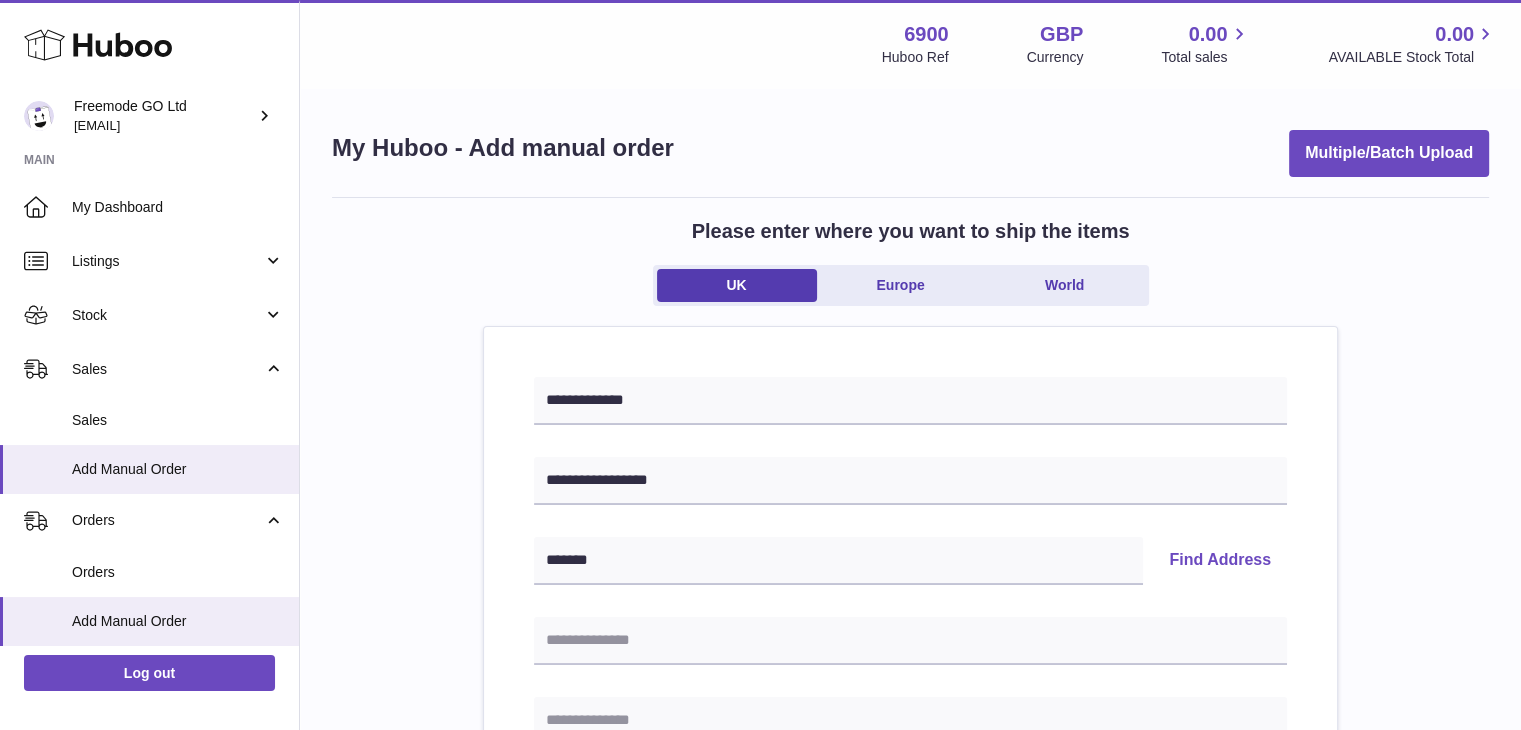click on "Find Address" at bounding box center (1220, 561) 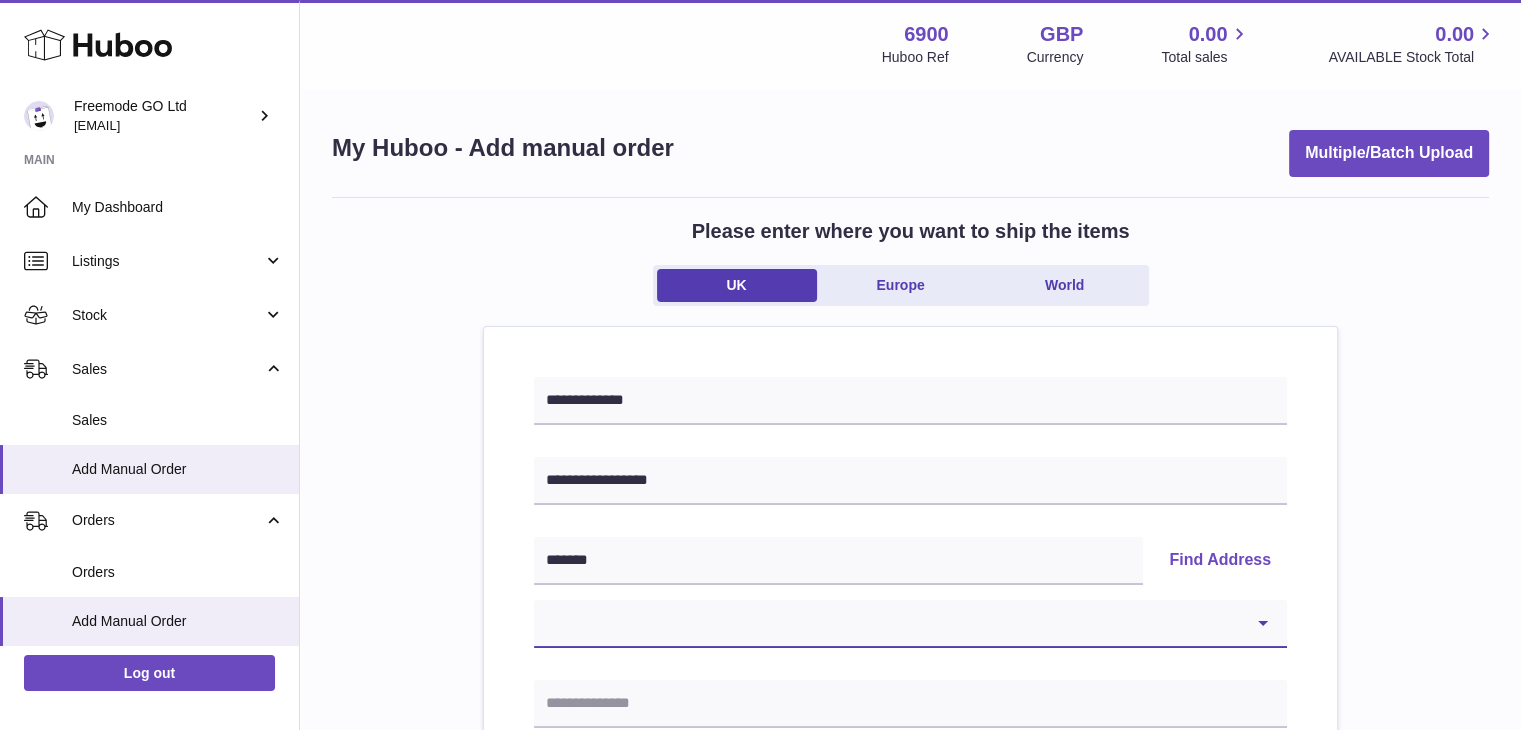 click on "**********" at bounding box center [910, 624] 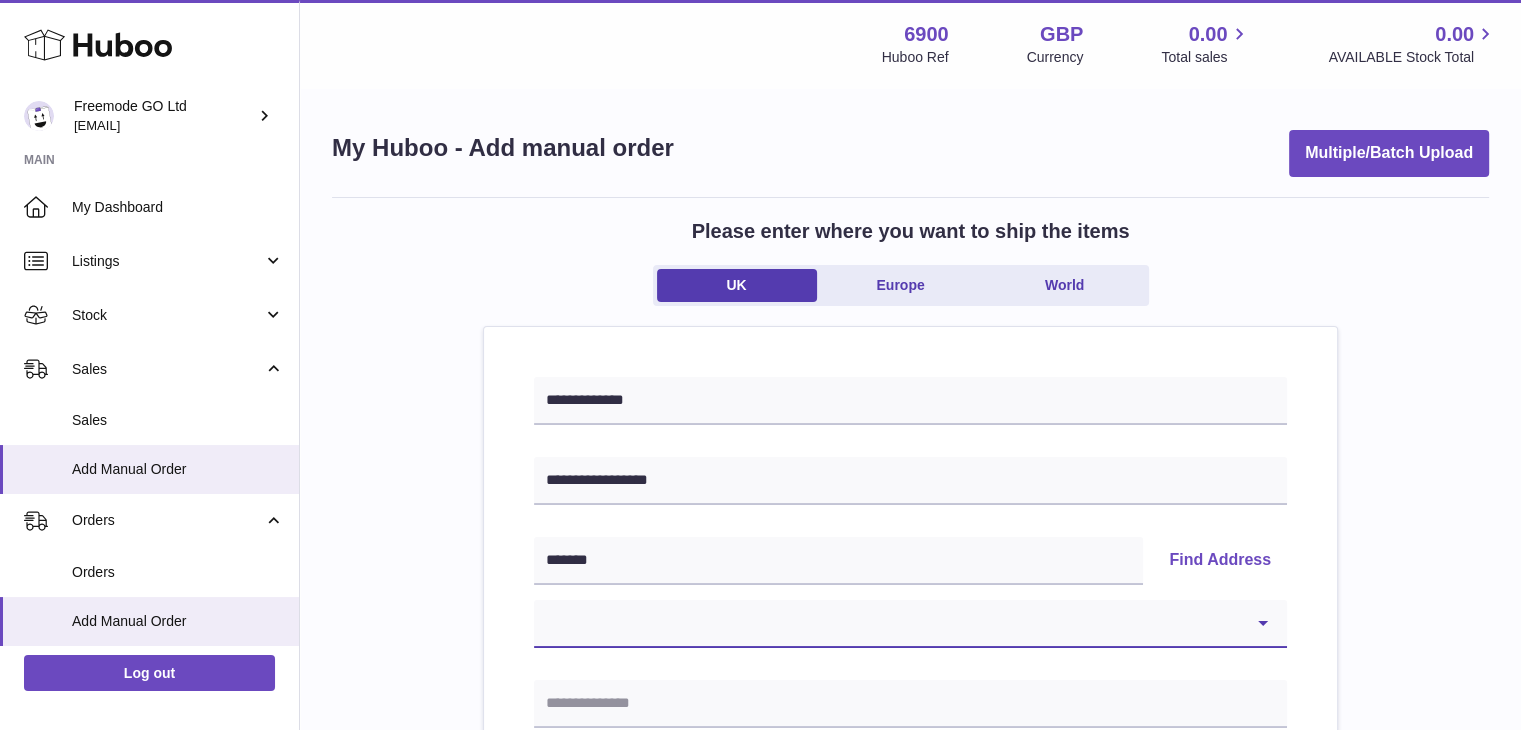 select on "**" 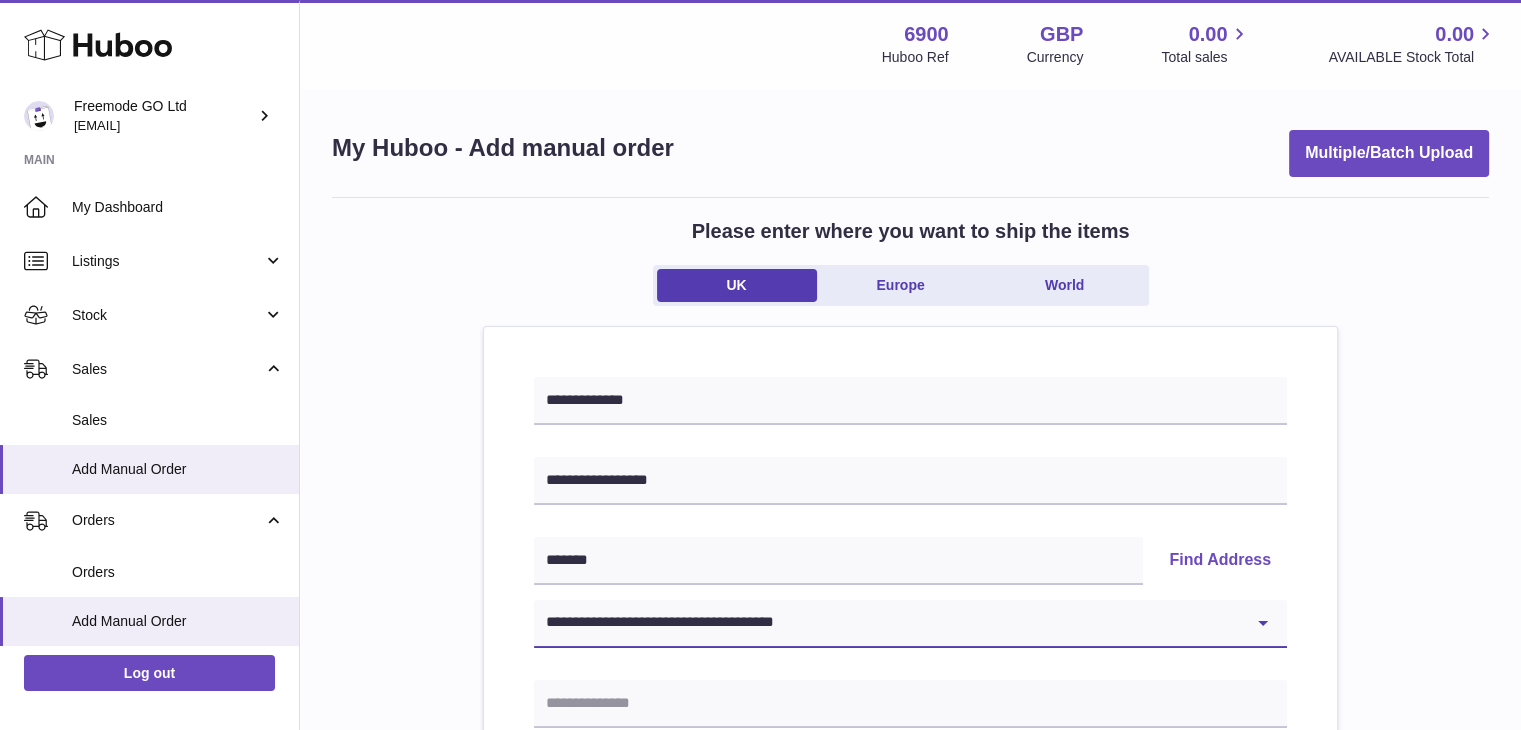click on "**********" at bounding box center (910, 624) 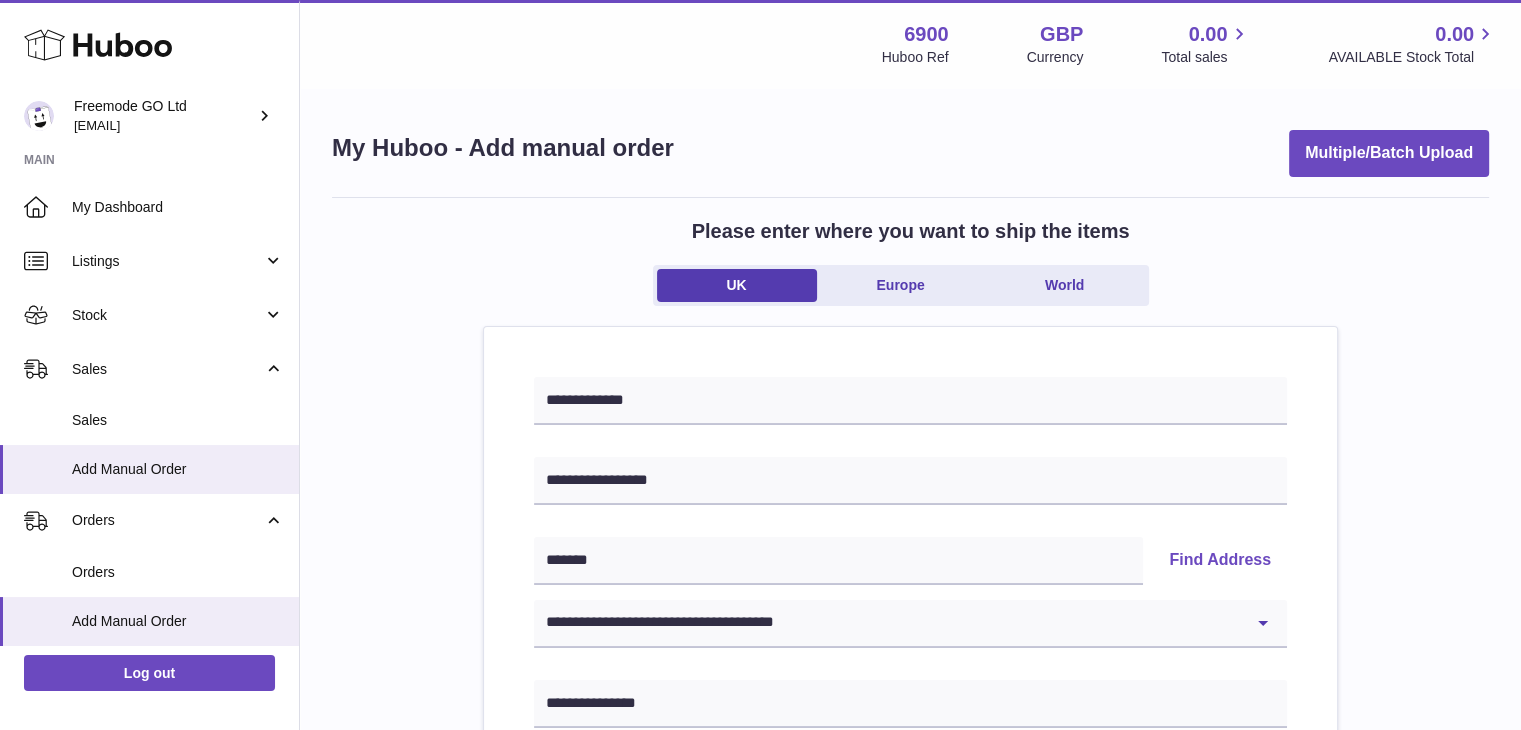 click on "**********" at bounding box center (910, 925) 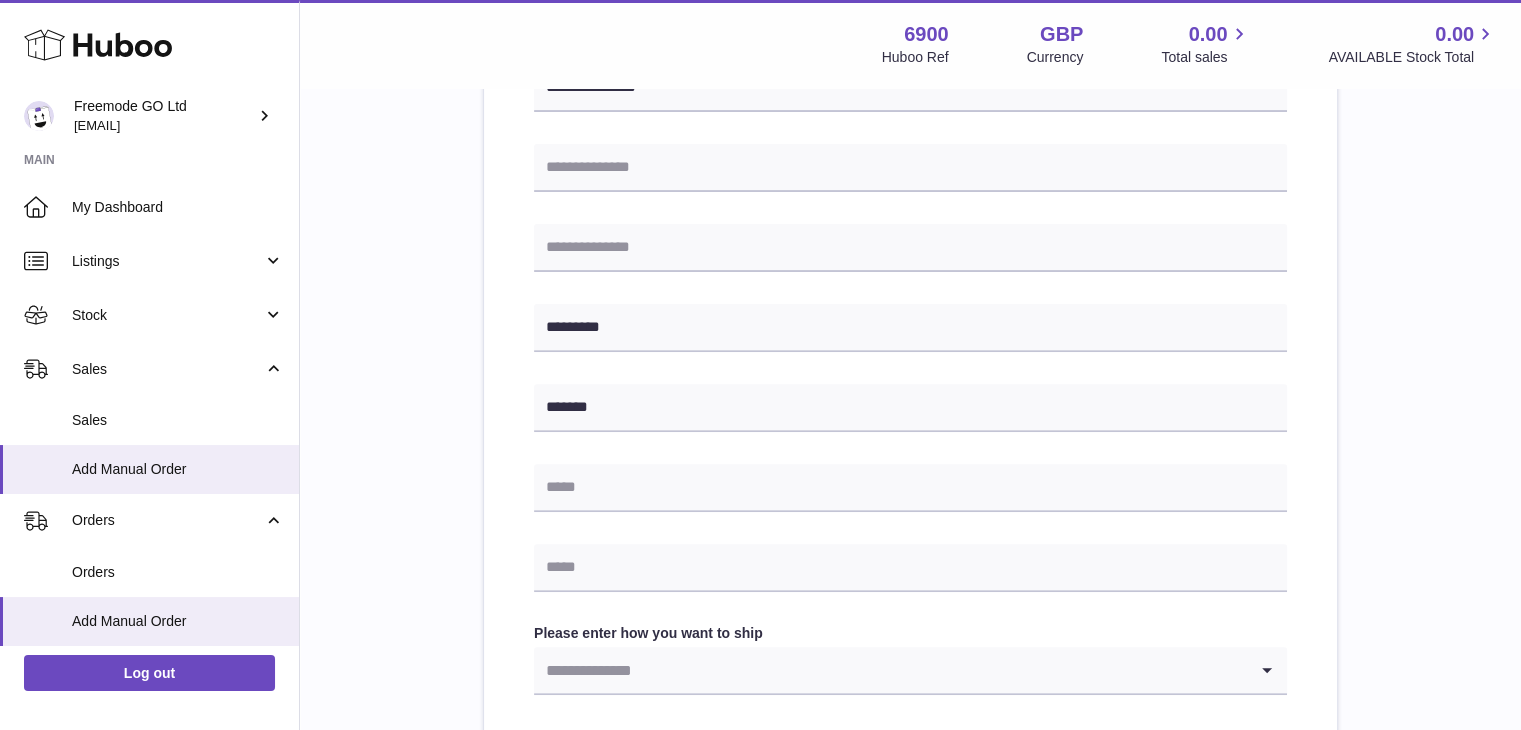 scroll, scrollTop: 656, scrollLeft: 0, axis: vertical 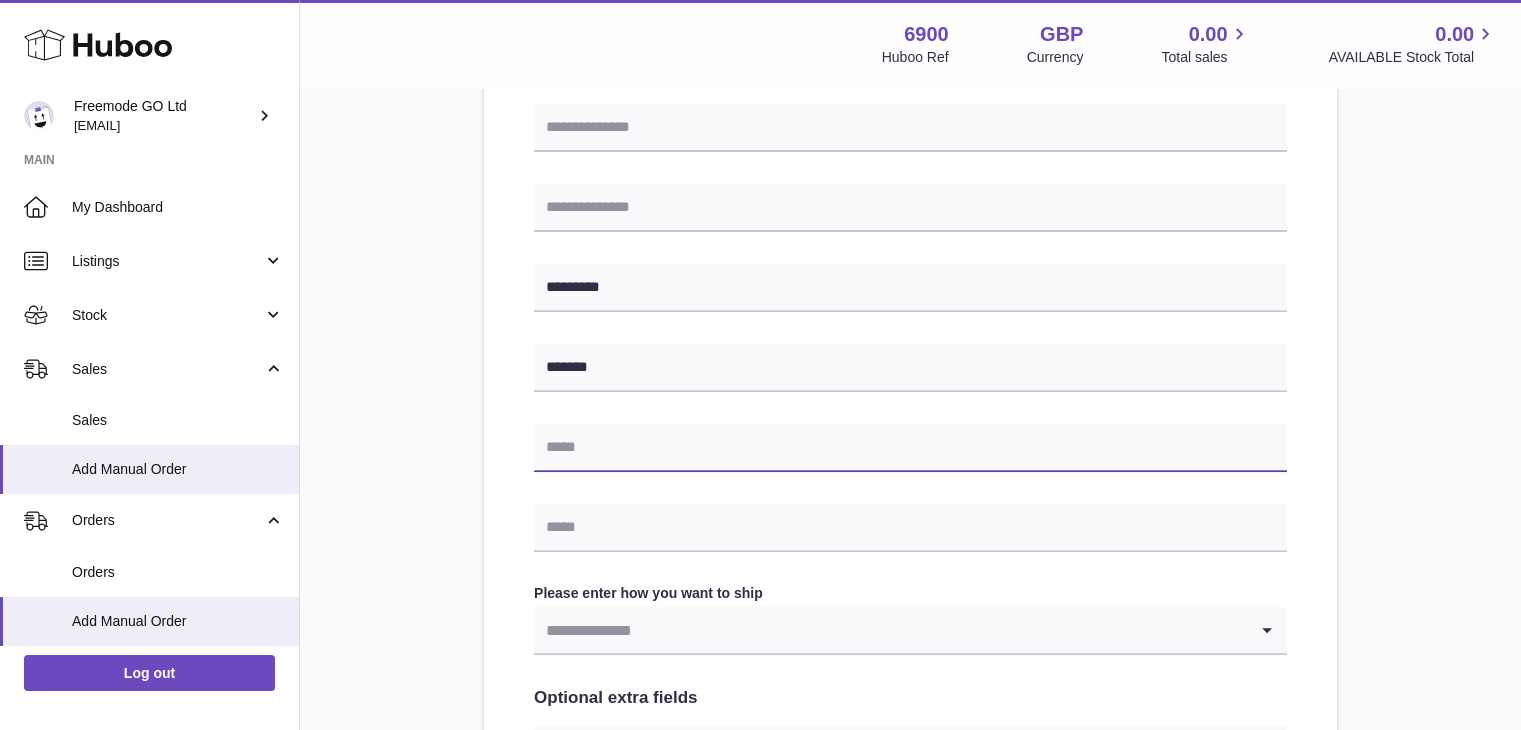 click at bounding box center [910, 448] 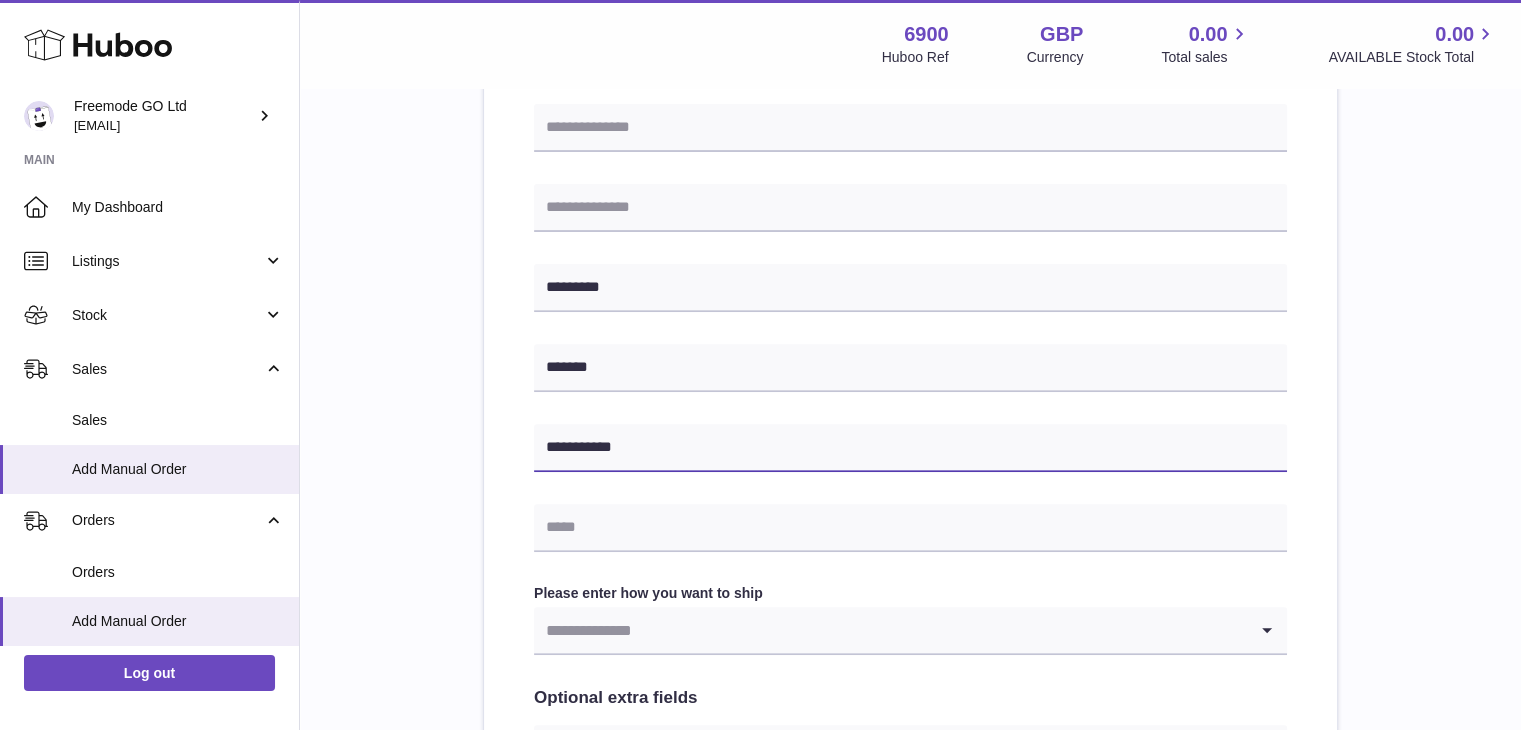 type on "**********" 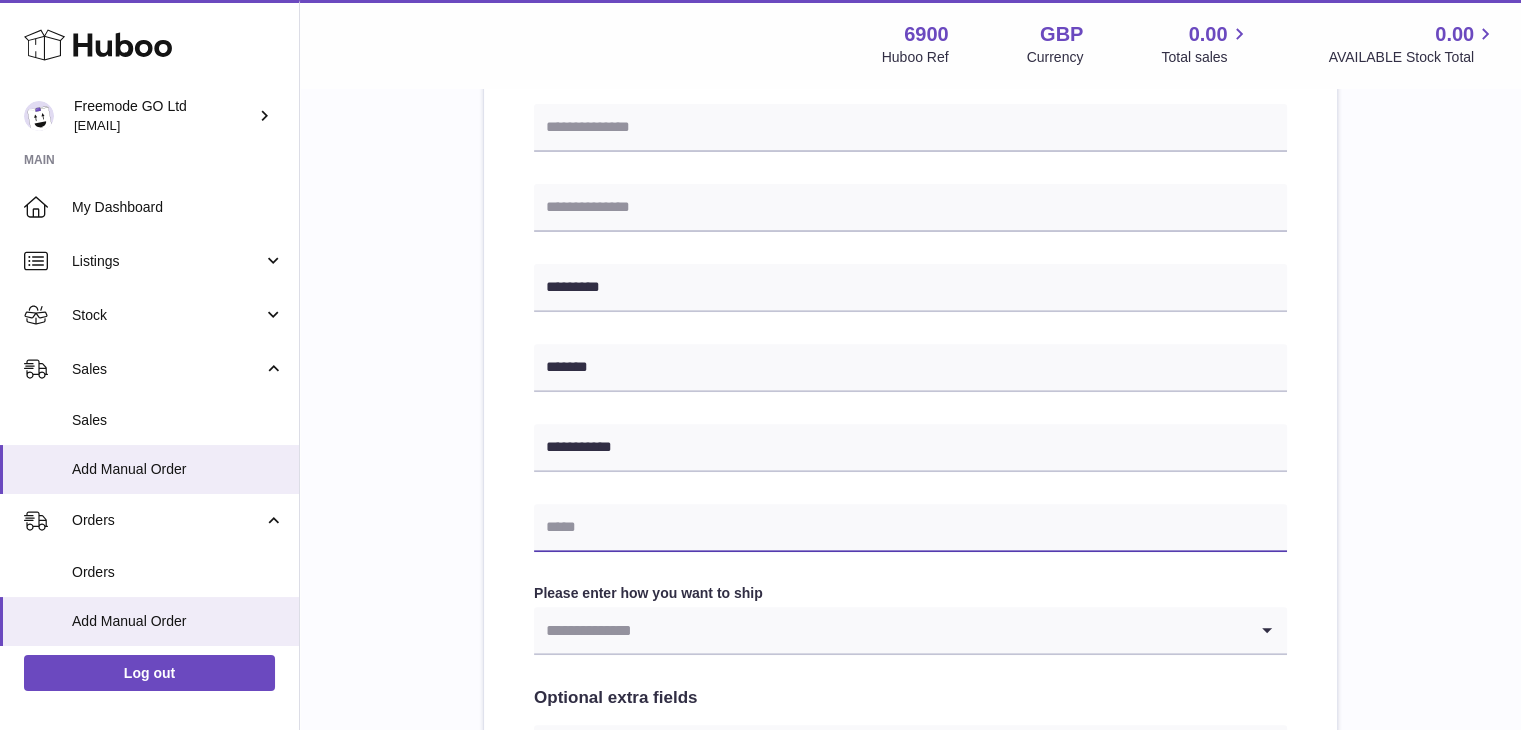 click at bounding box center [910, 528] 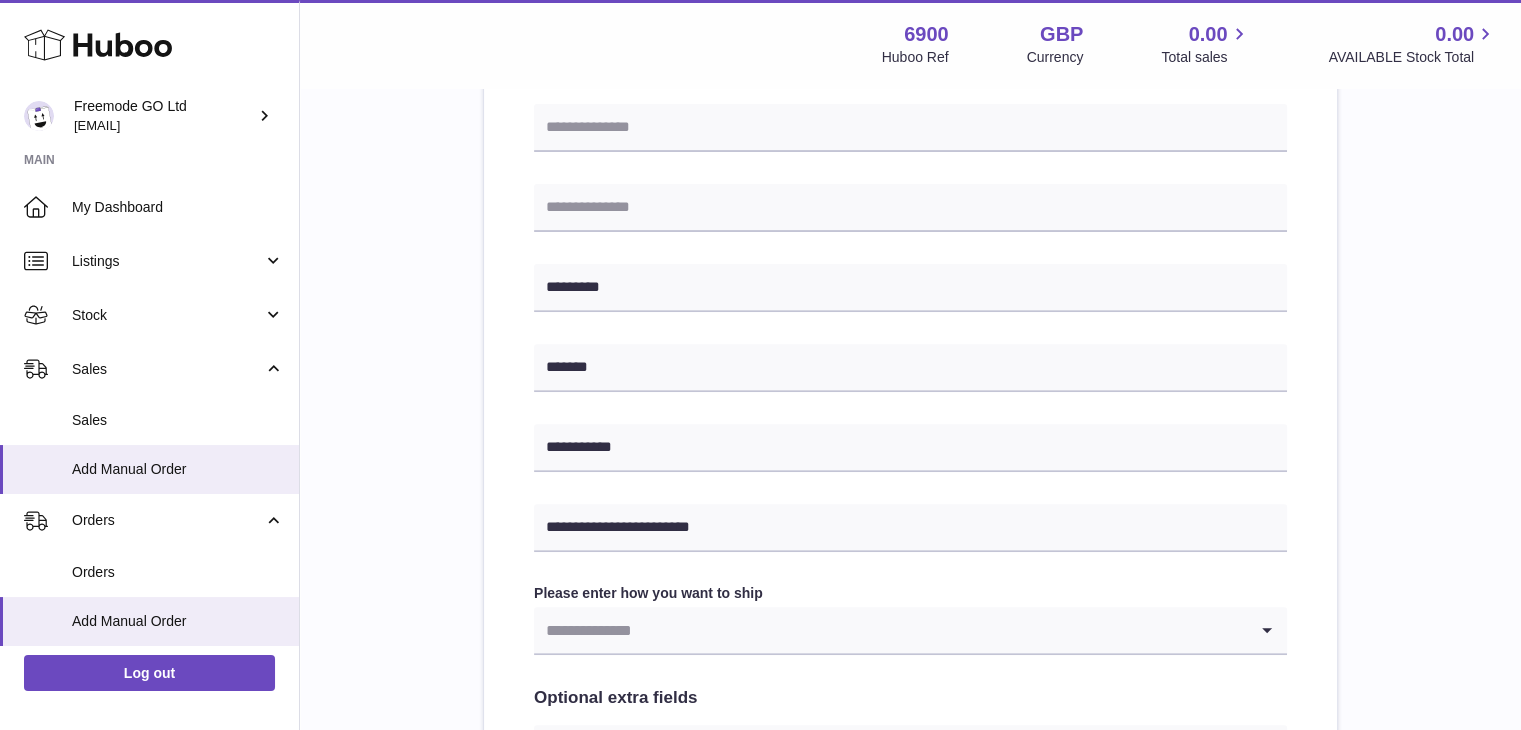 drag, startPoint x: 700, startPoint y: 630, endPoint x: 691, endPoint y: 638, distance: 12.0415945 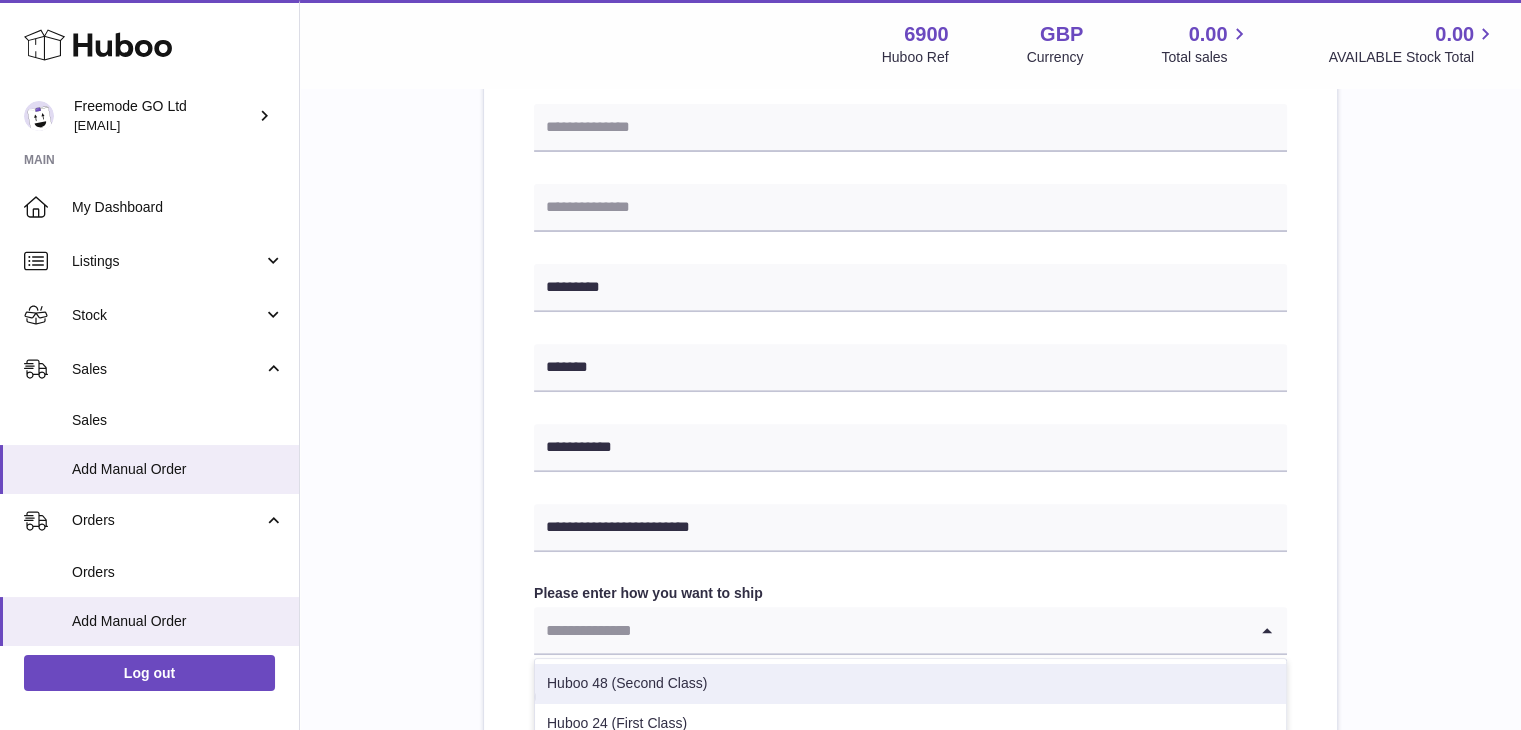 click on "Huboo 48 (Second Class)" at bounding box center (910, 684) 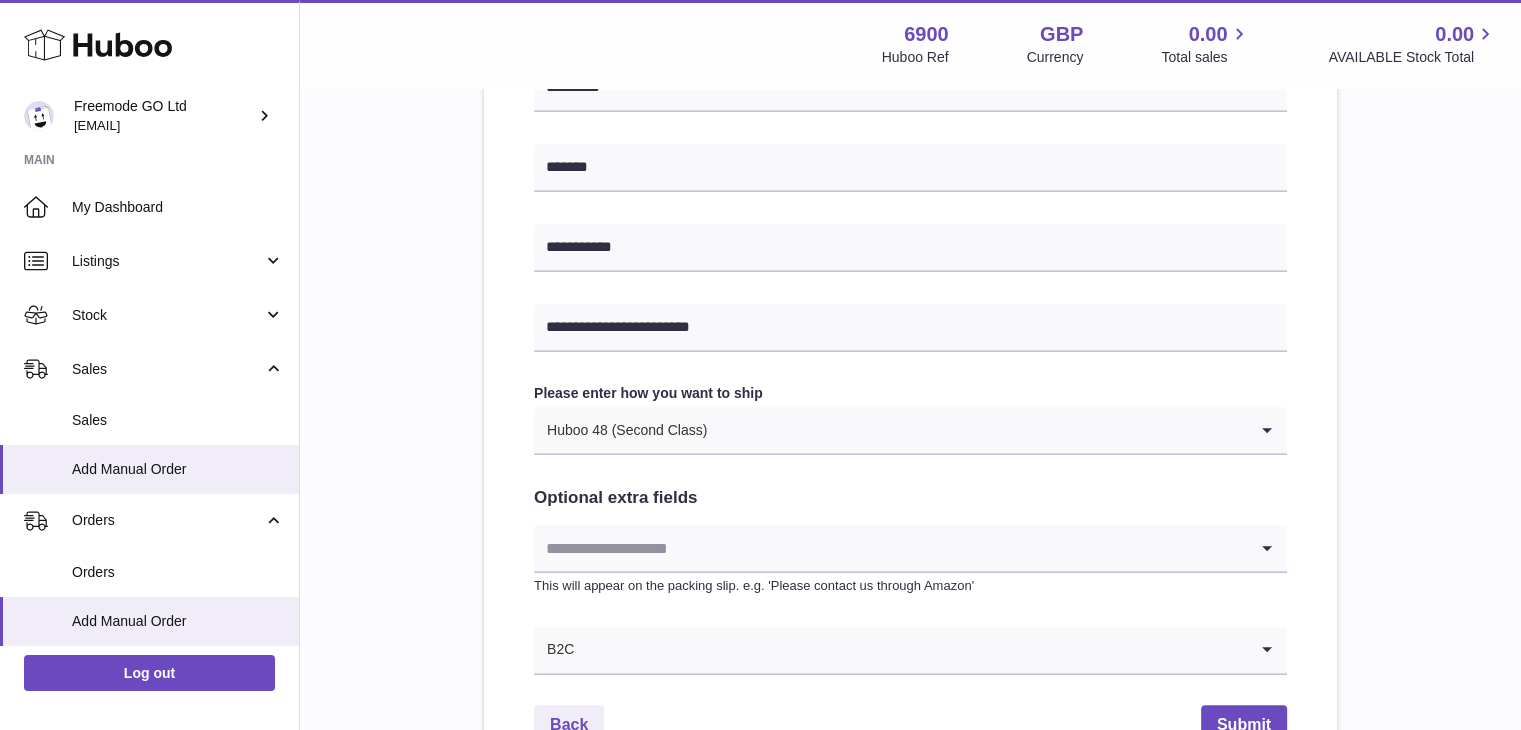 scroll, scrollTop: 1080, scrollLeft: 0, axis: vertical 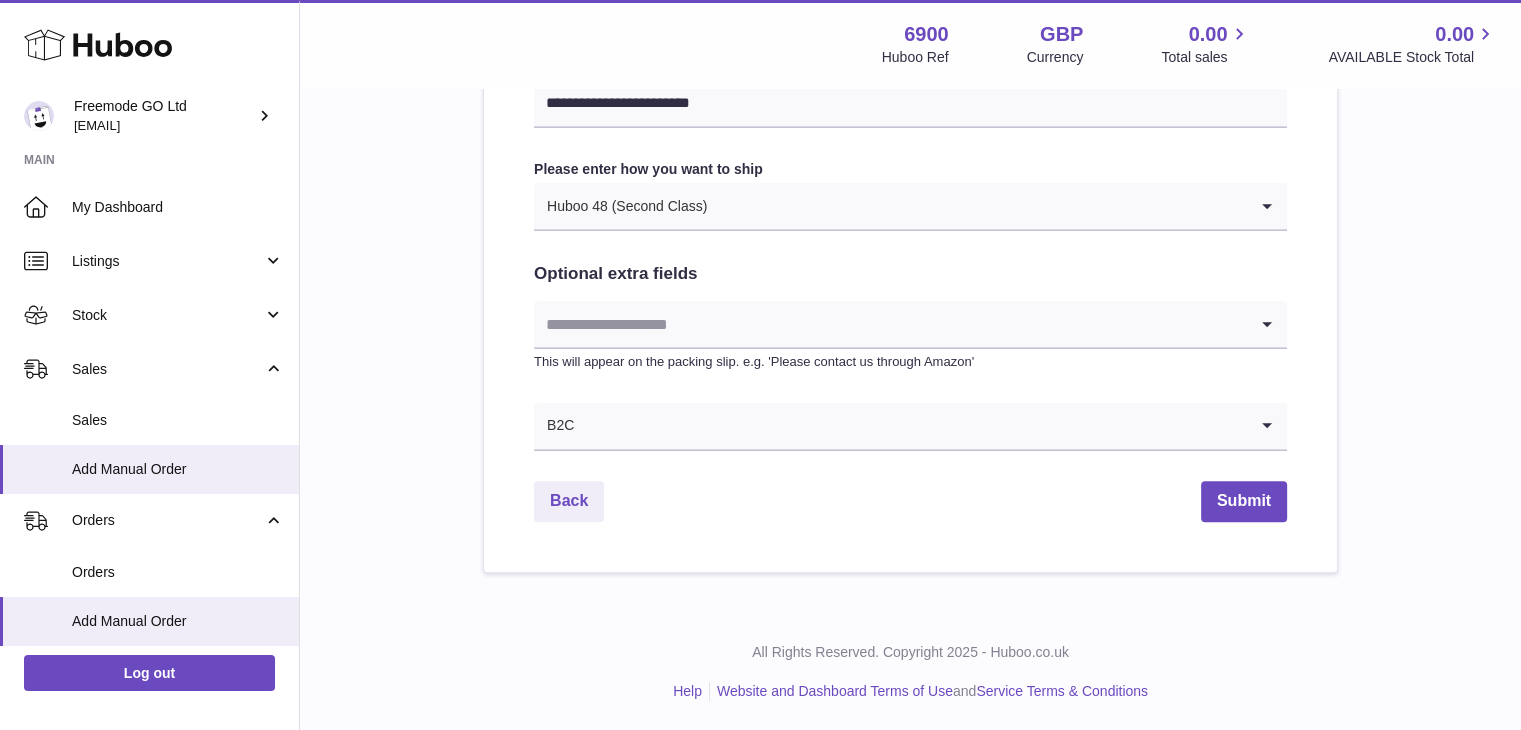 click on "**********" at bounding box center (910, -91) 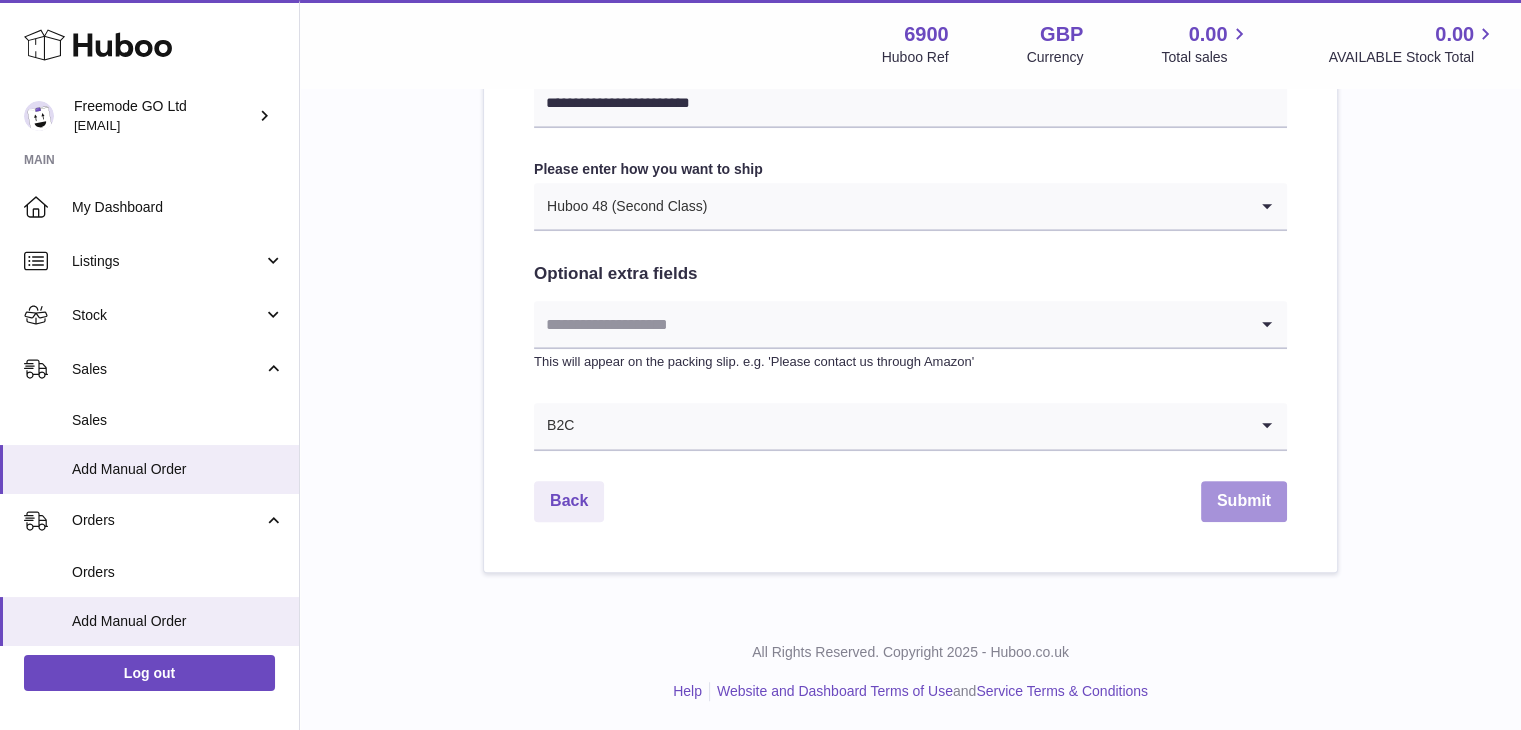 click on "Submit" at bounding box center (1244, 501) 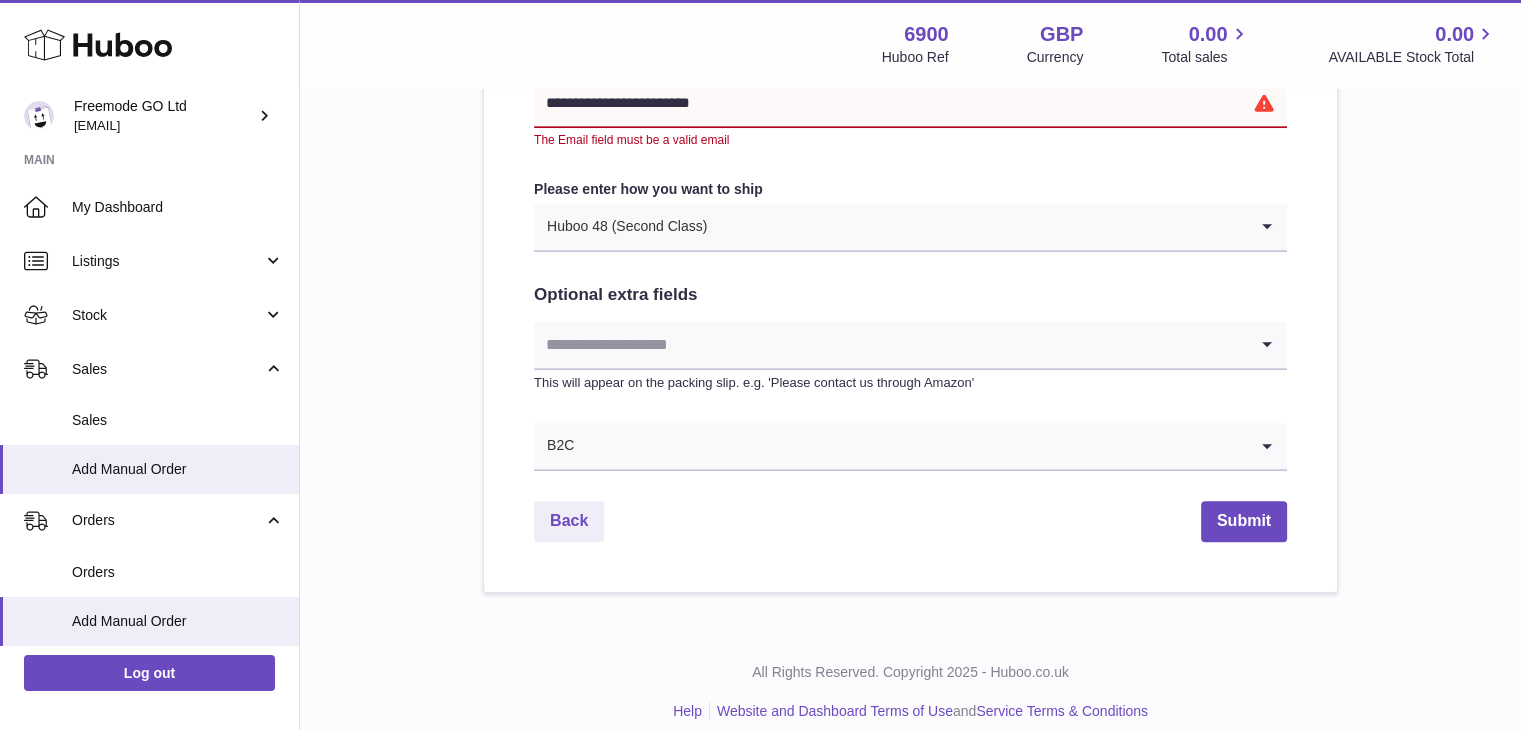 click on "**********" at bounding box center [910, 104] 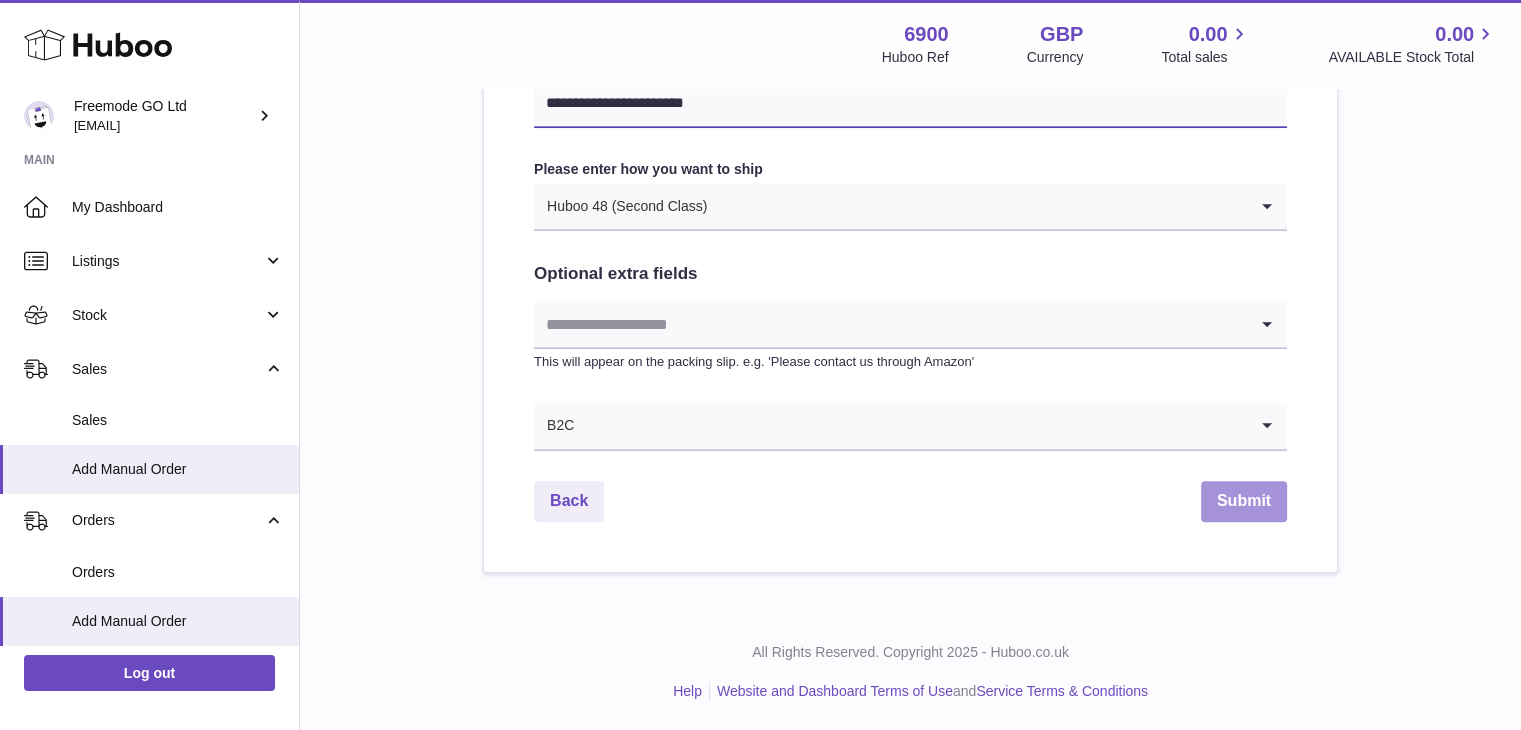 type on "**********" 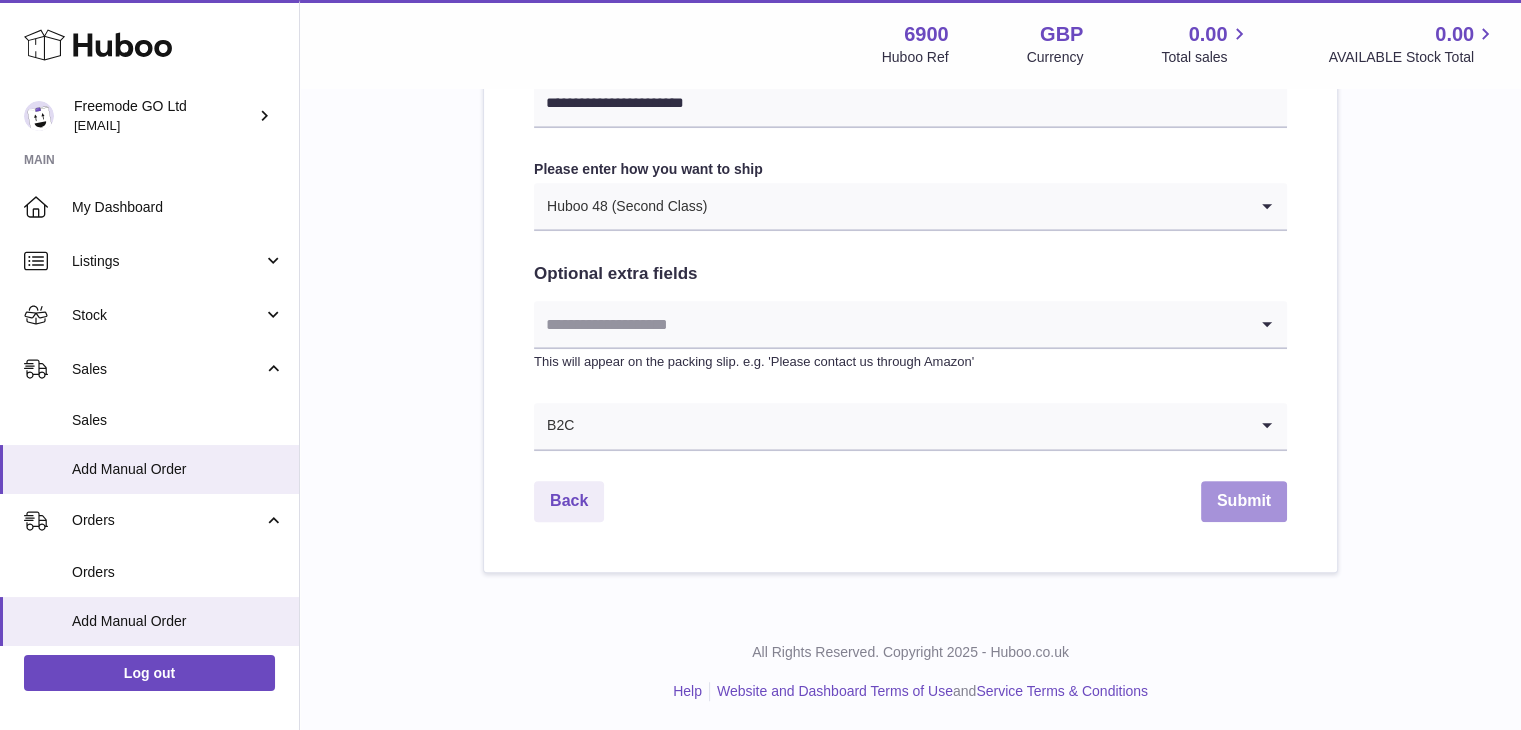 click on "Submit" at bounding box center [1244, 501] 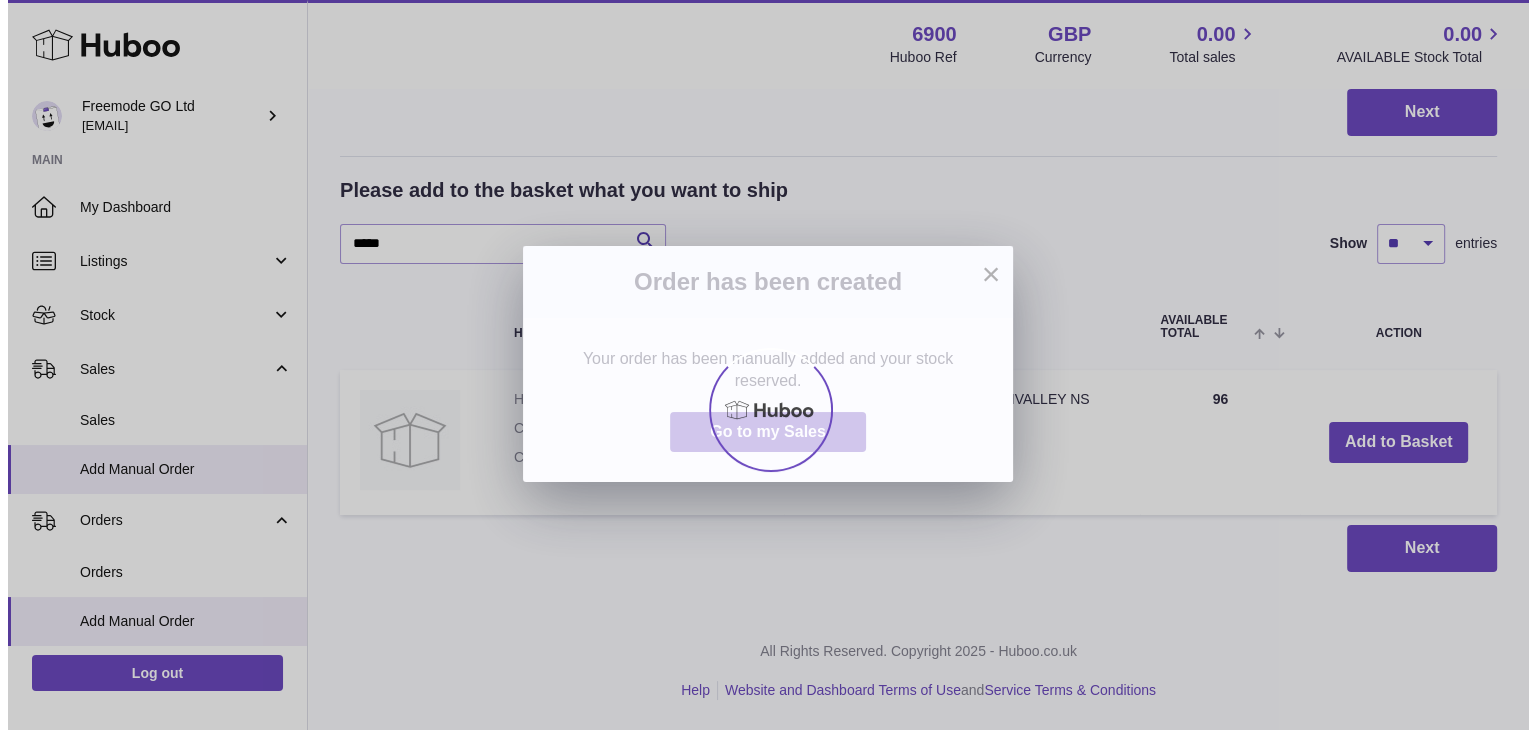 scroll, scrollTop: 0, scrollLeft: 0, axis: both 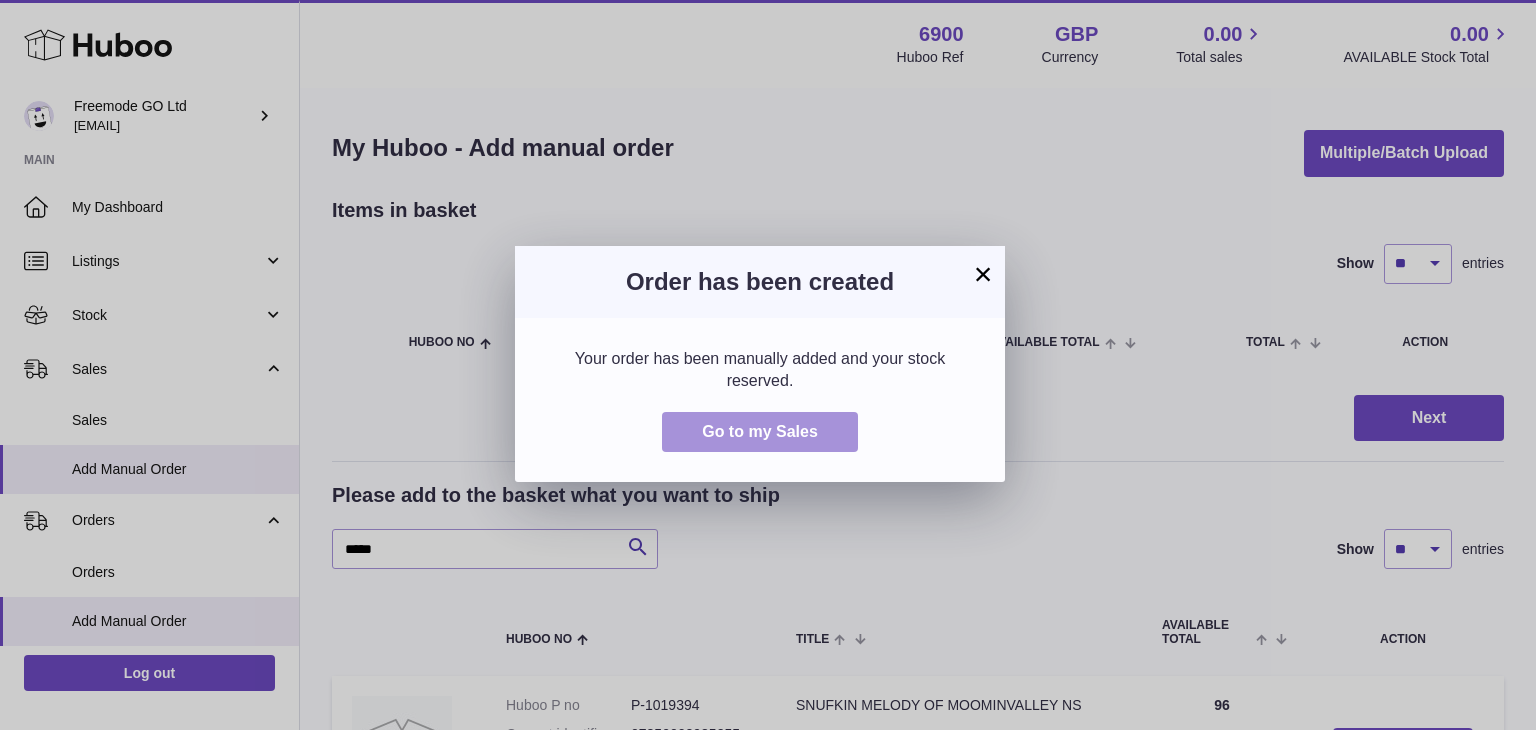 click on "Go to my Sales" at bounding box center [760, 431] 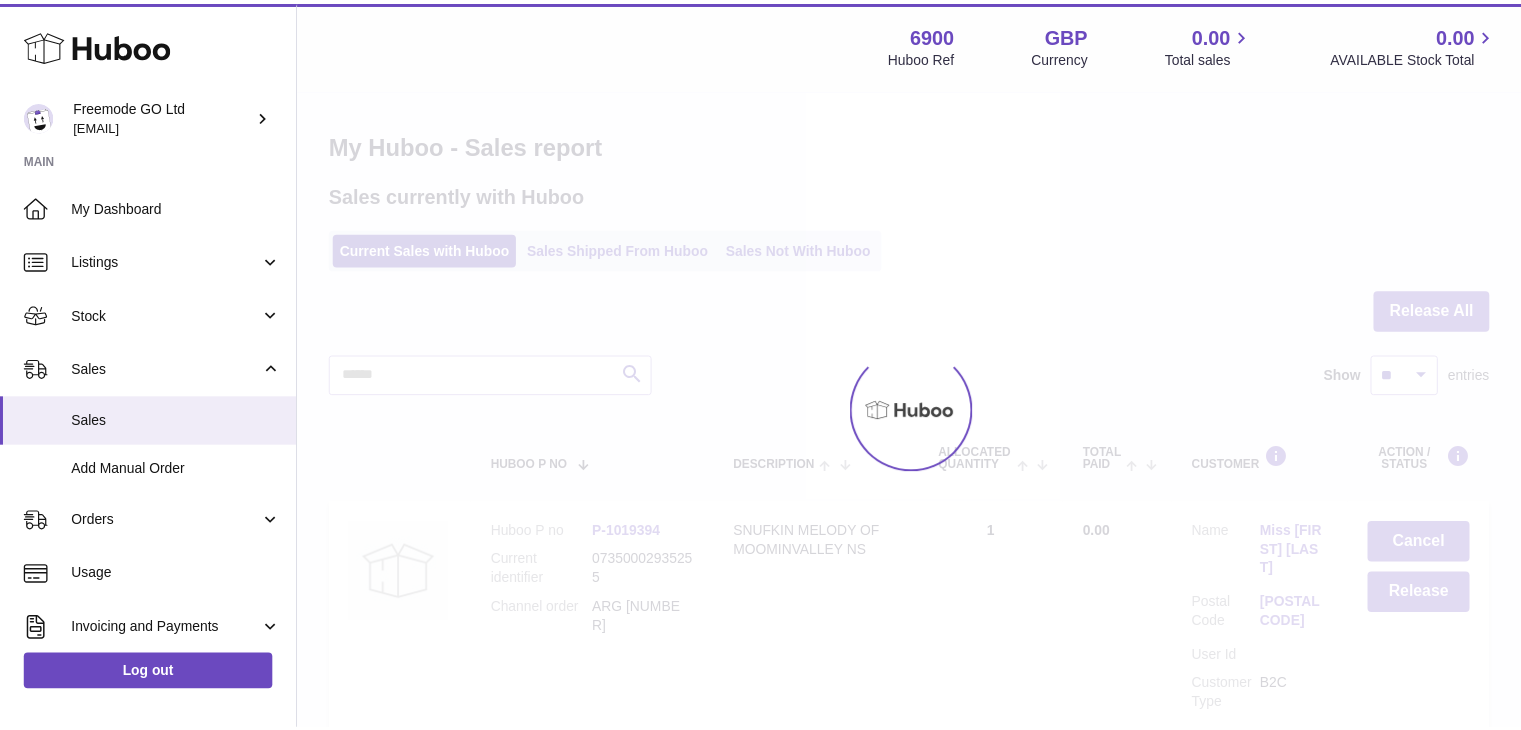 scroll, scrollTop: 0, scrollLeft: 0, axis: both 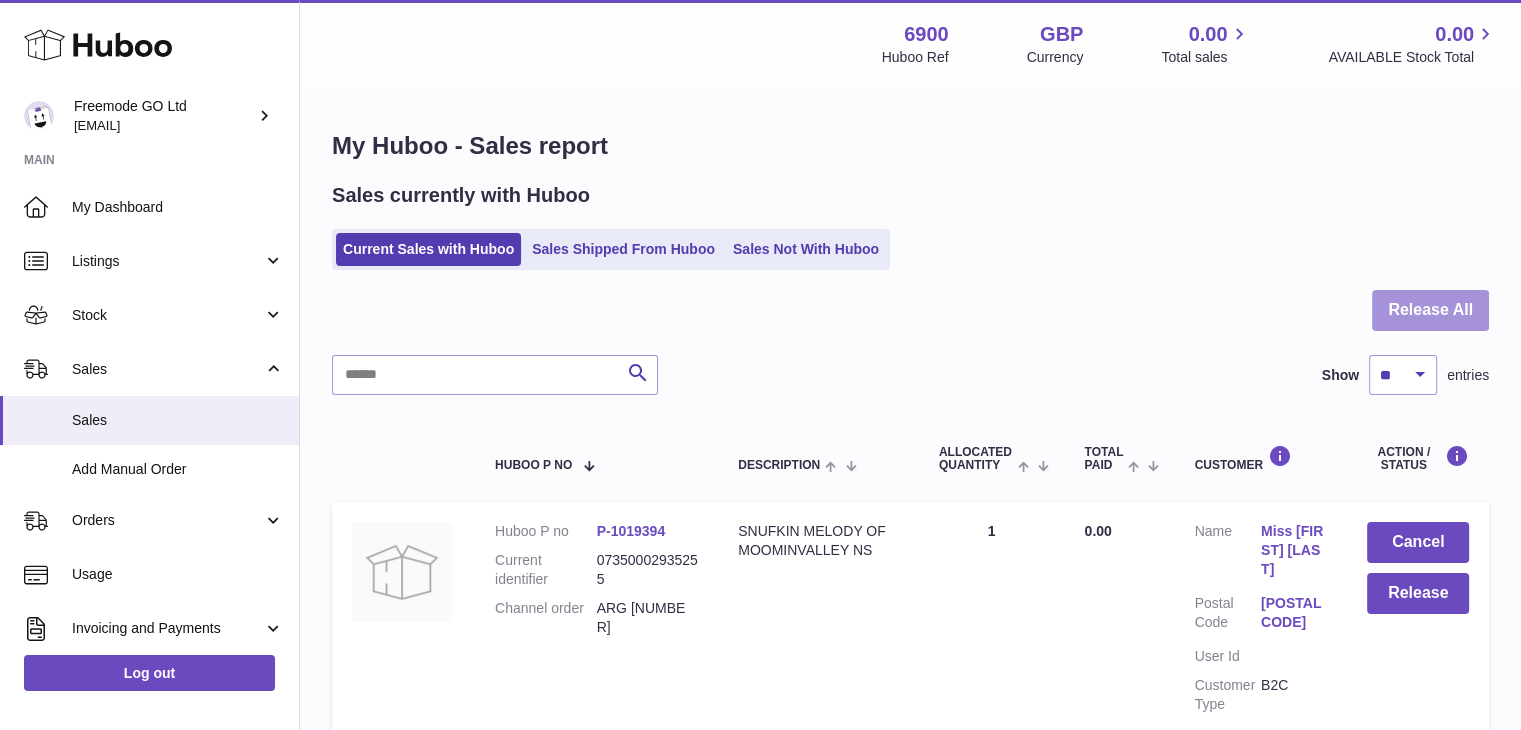 click on "Release All" at bounding box center [1430, 310] 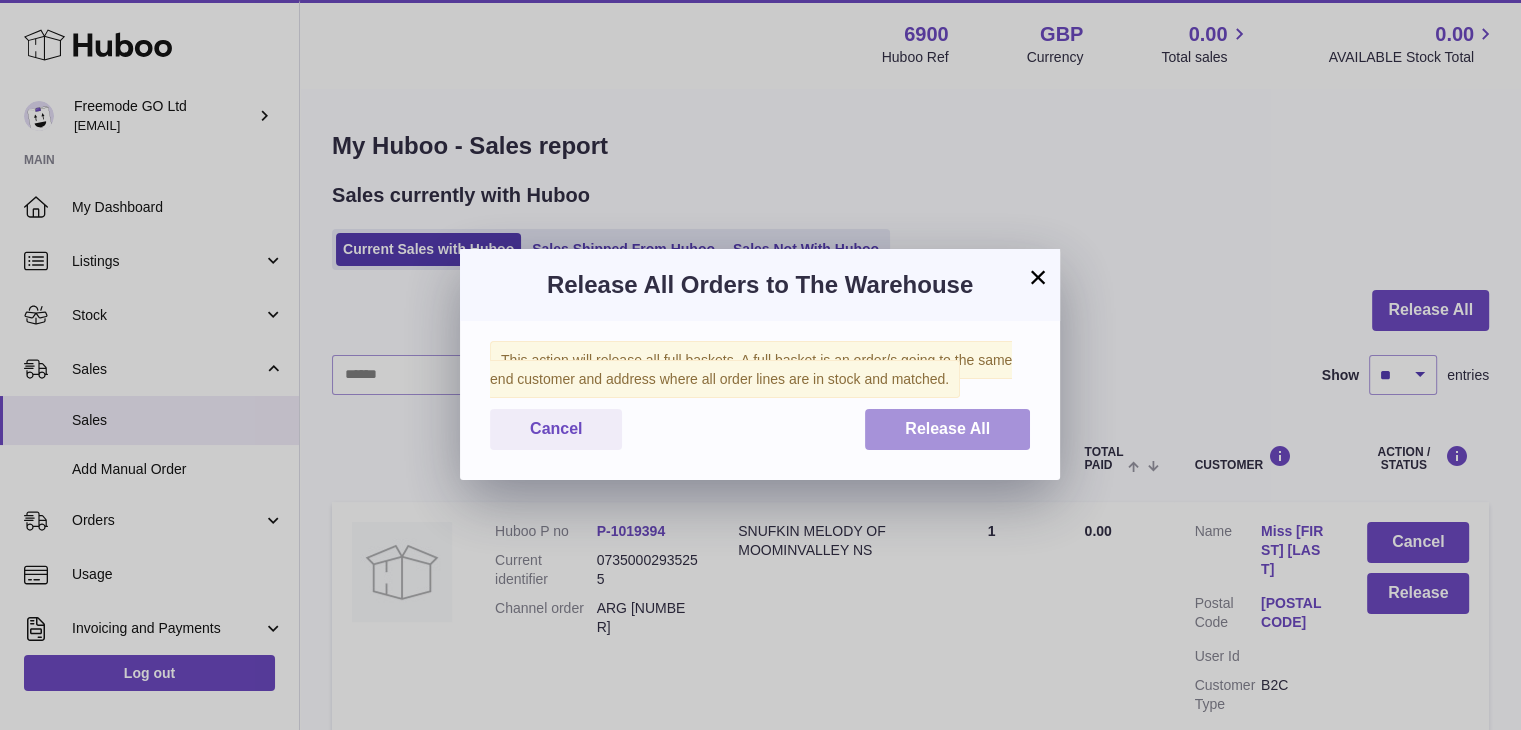 click on "Release All" at bounding box center (947, 429) 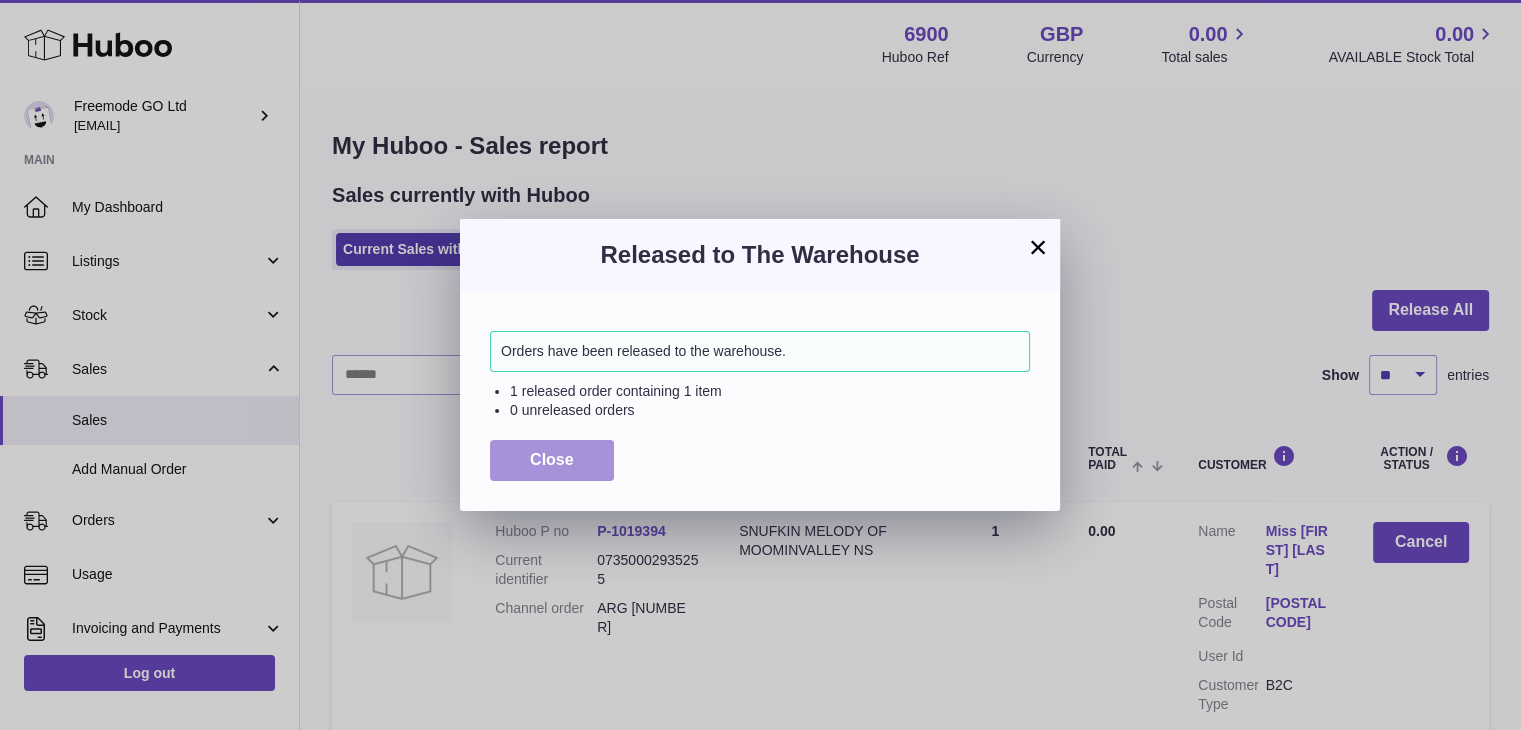 click on "Close" at bounding box center [552, 460] 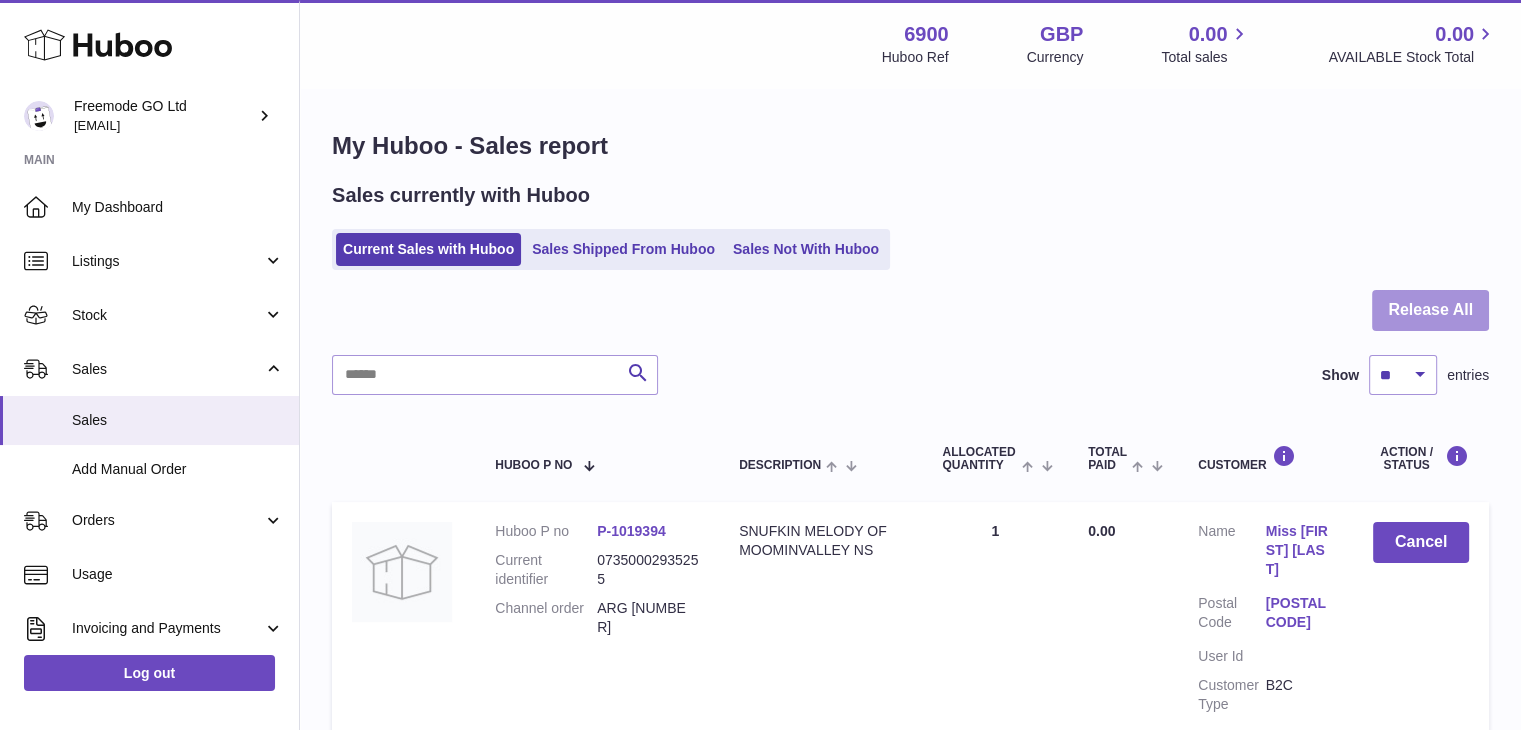 click on "Release All" at bounding box center [1430, 310] 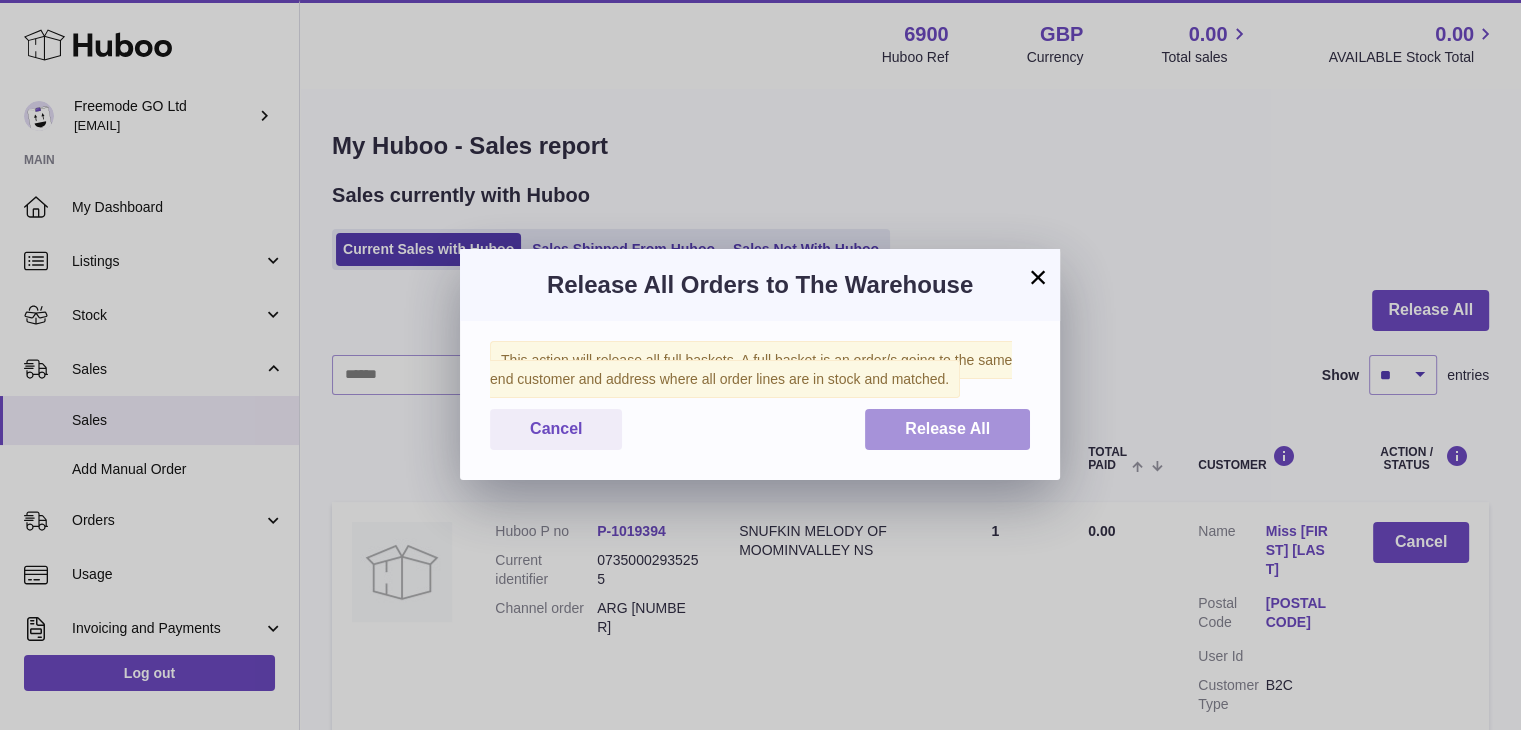 click on "Release All" at bounding box center [947, 428] 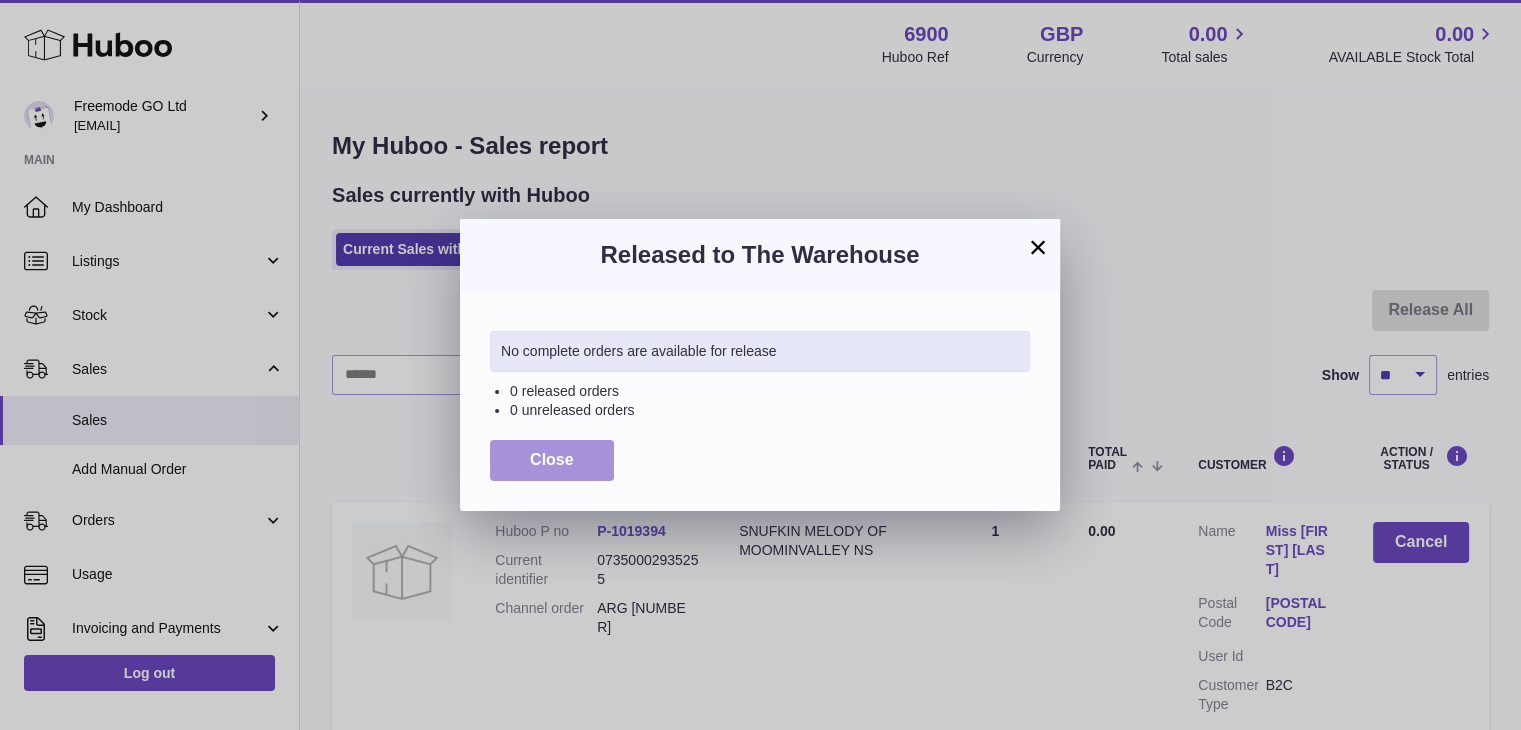 click on "Close" at bounding box center (552, 460) 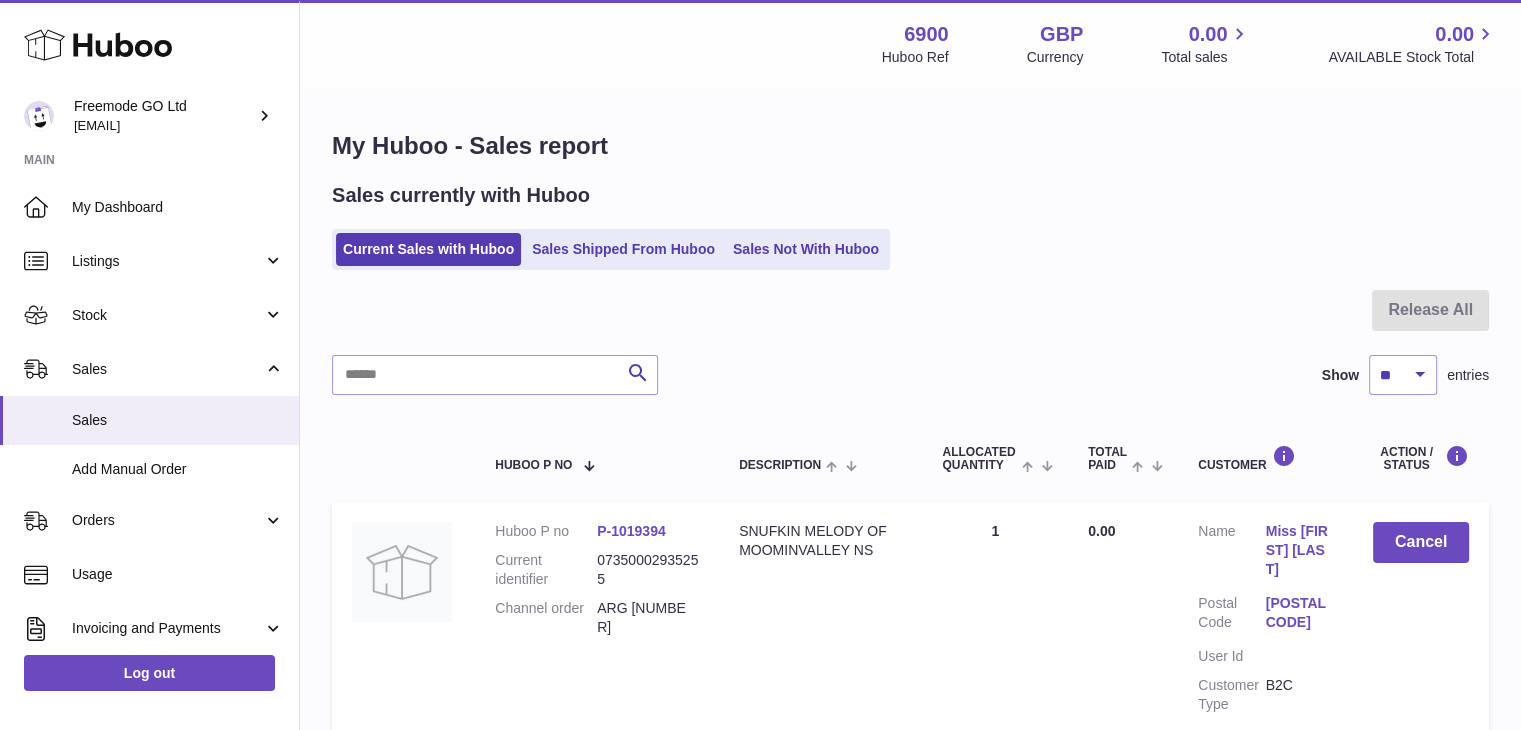 click at bounding box center [910, 322] 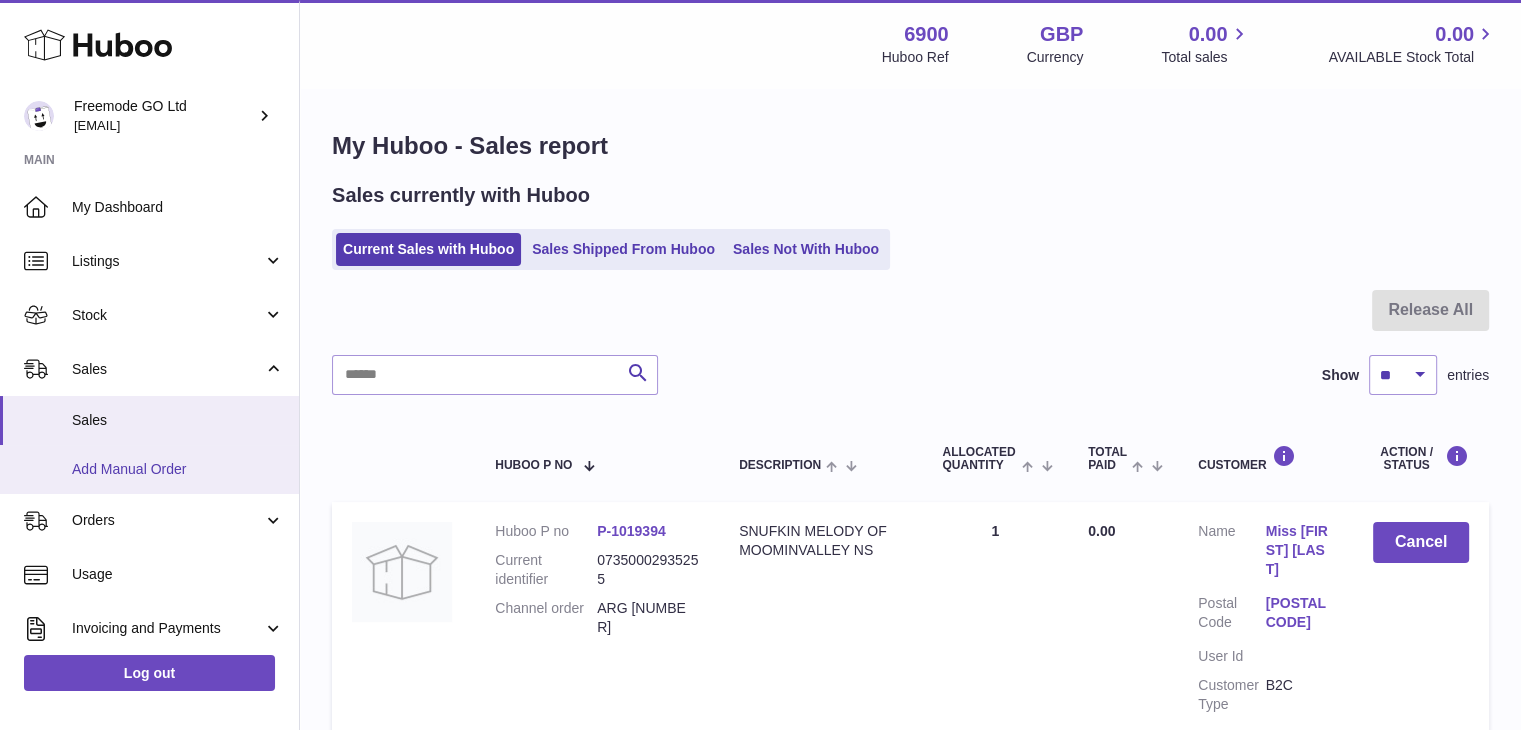 click on "Add Manual Order" at bounding box center (149, 469) 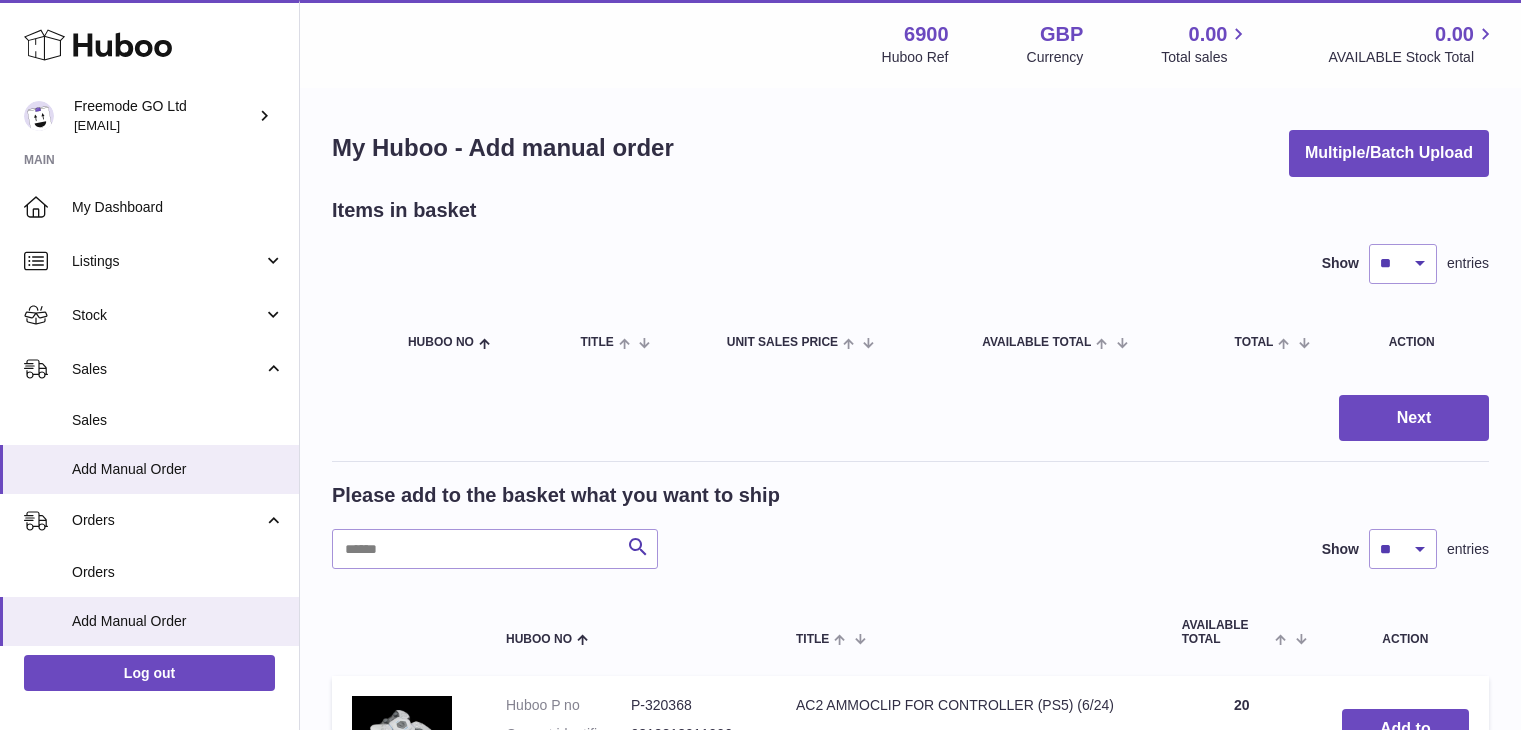 scroll, scrollTop: 0, scrollLeft: 0, axis: both 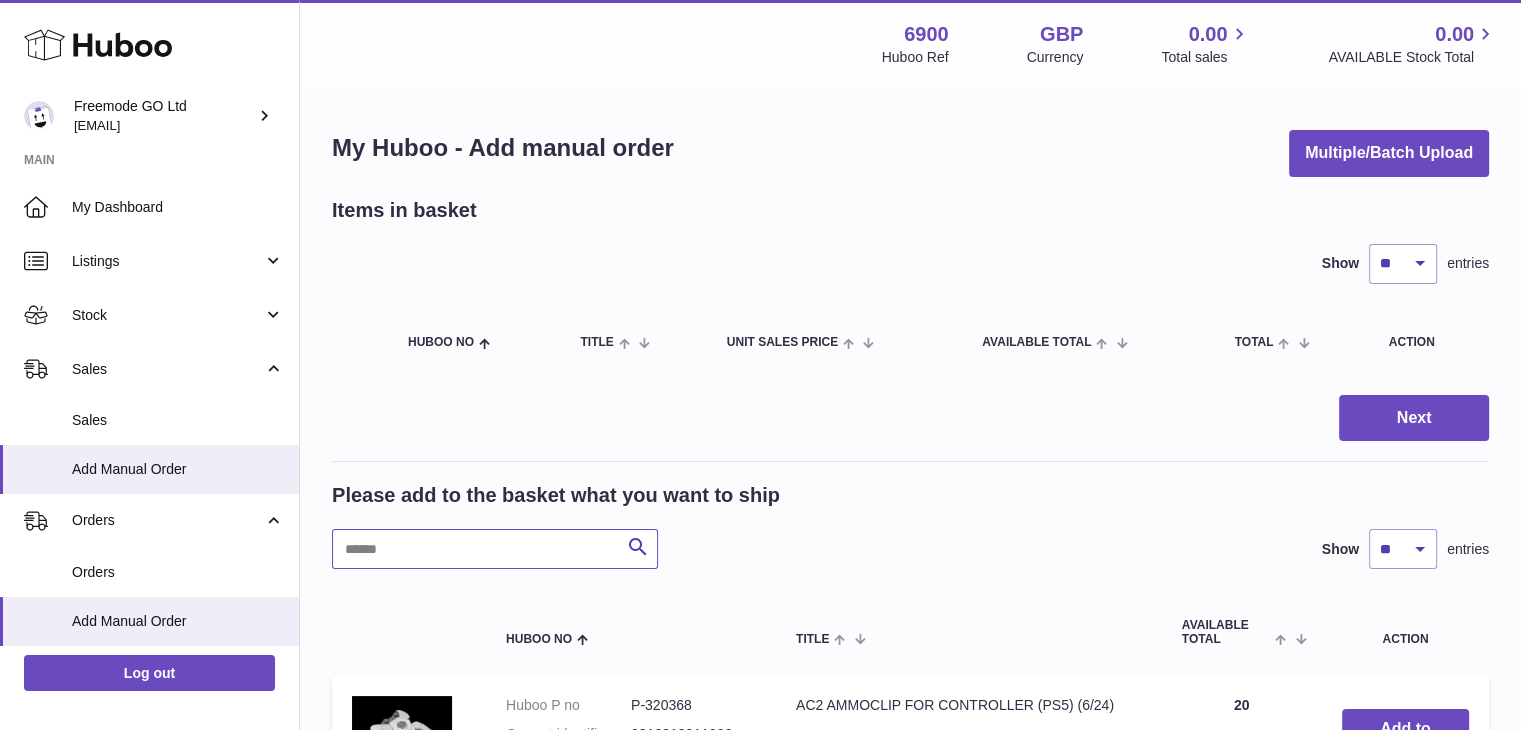 click at bounding box center (495, 549) 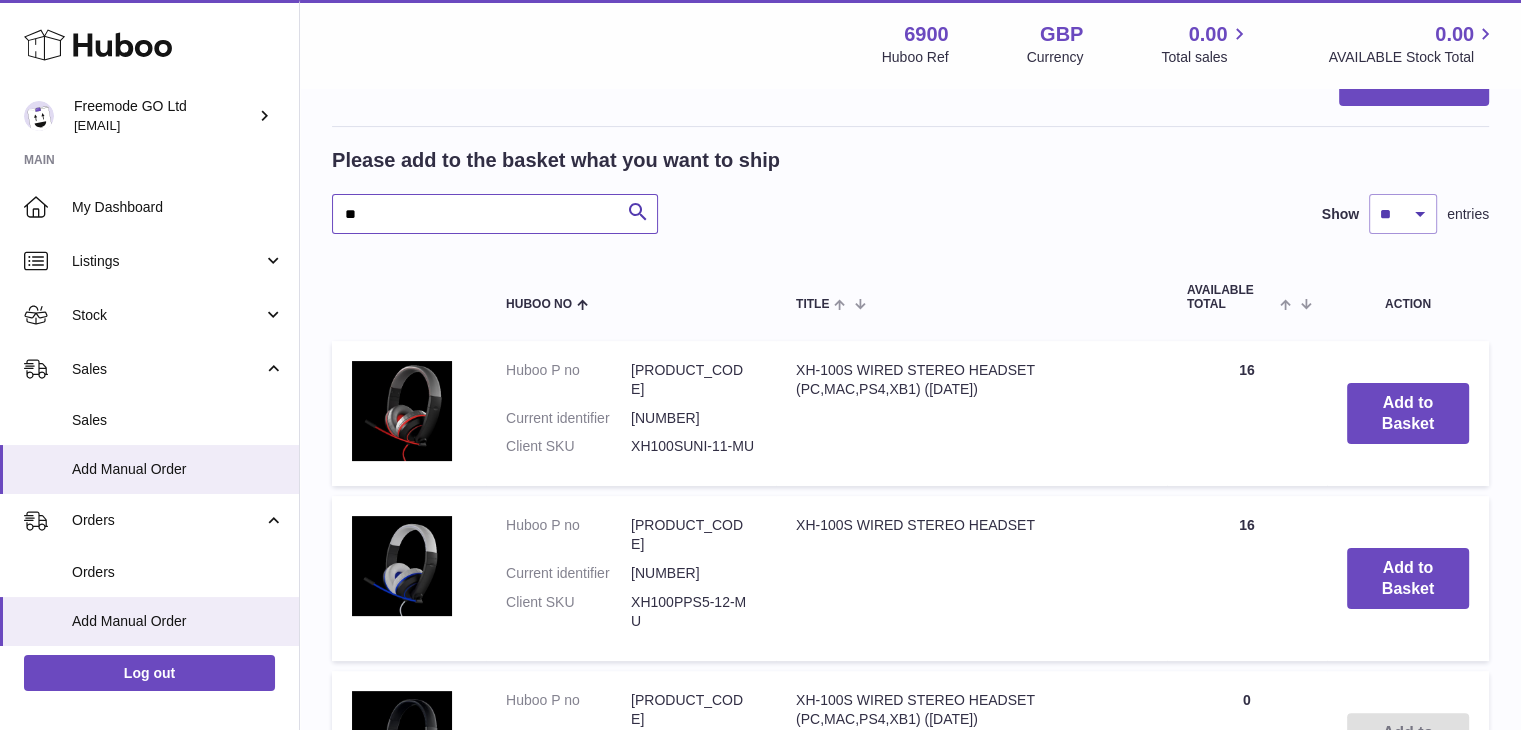 scroll, scrollTop: 551, scrollLeft: 0, axis: vertical 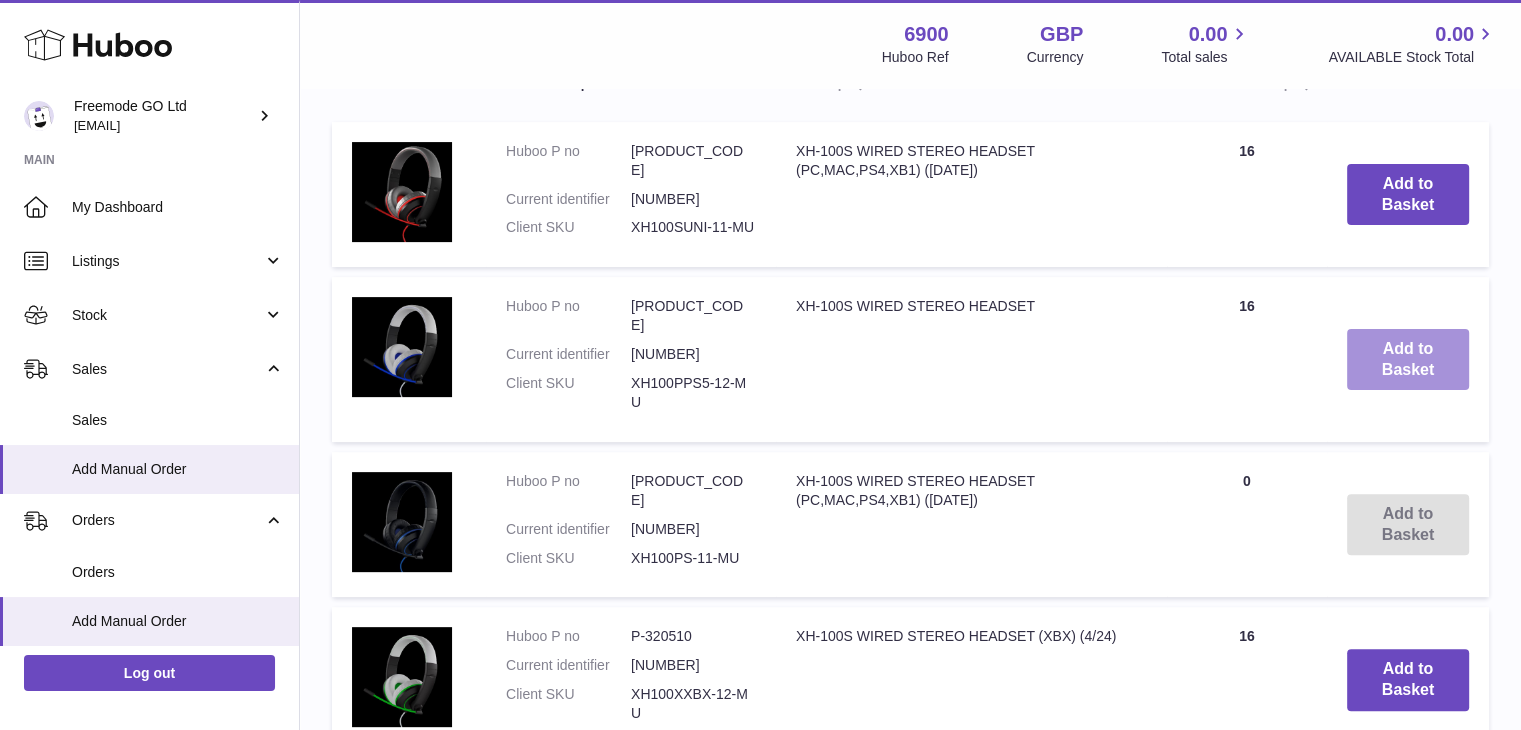 type on "**" 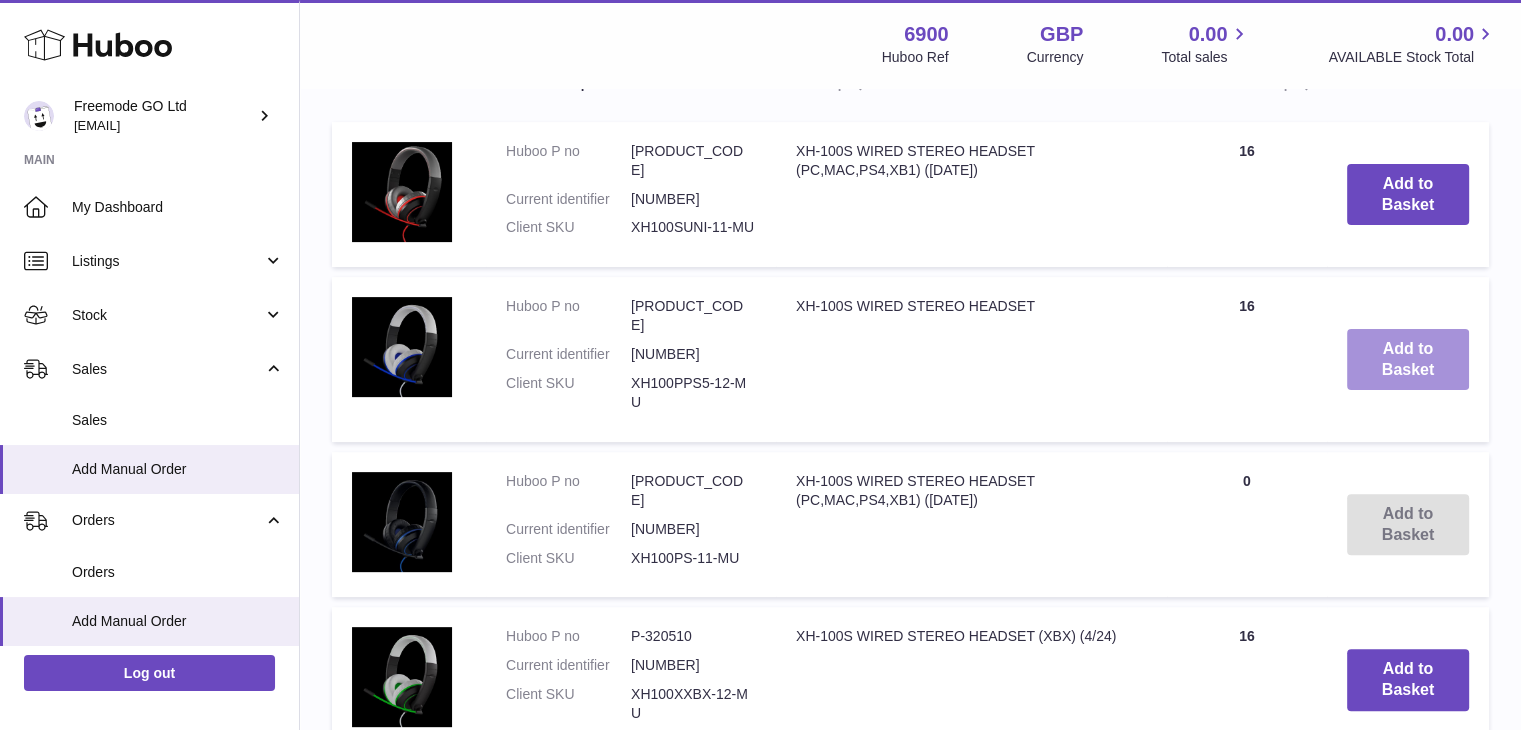 click on "Add to Basket" at bounding box center (1408, 360) 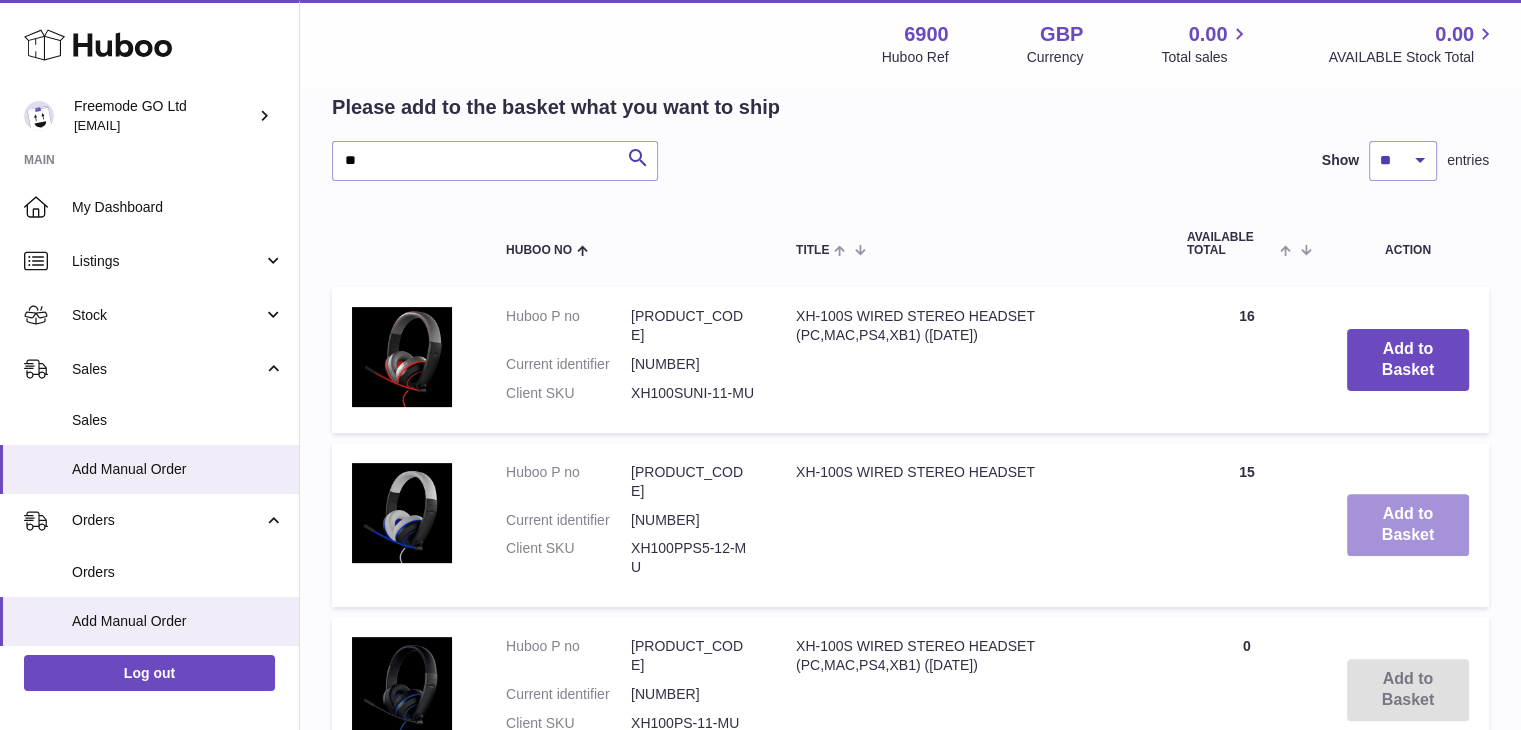 scroll, scrollTop: 728, scrollLeft: 0, axis: vertical 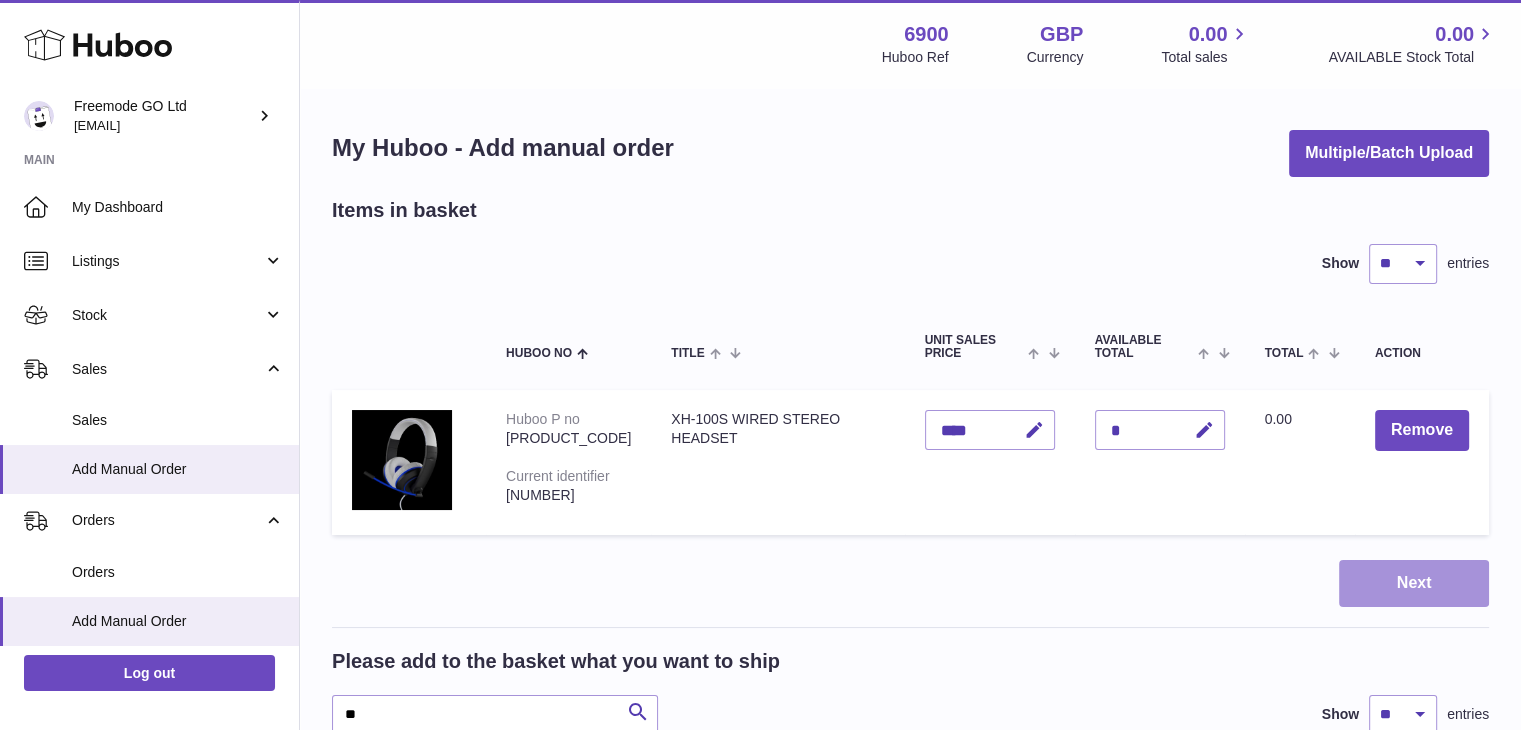 click on "Next" at bounding box center (1414, 583) 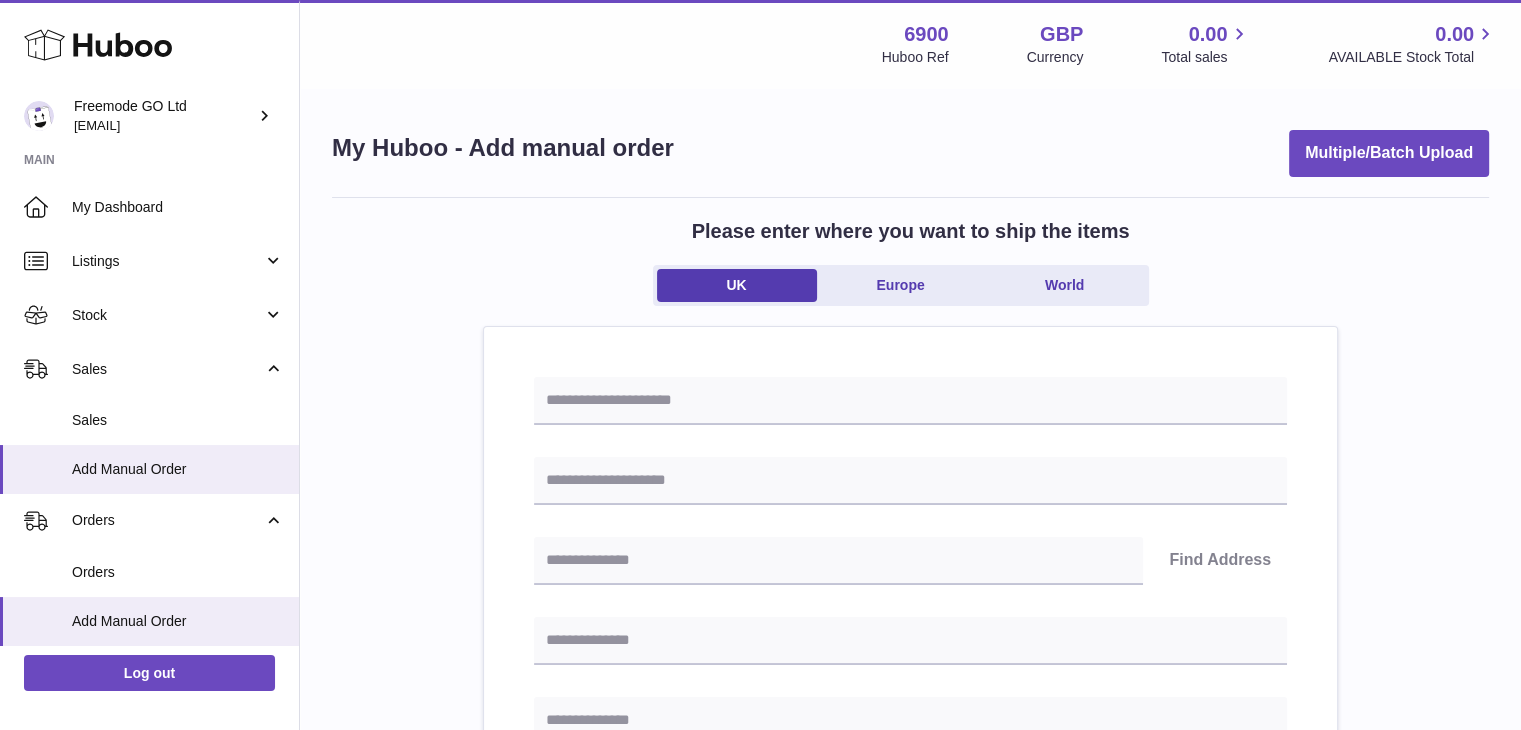 click on "Find Address
Please enter how you want to ship             Loading...
You require an order to be fulfilled which is going directly to another business or retailer rather than directly to a consumer. Please ensure you have contacted our customer service department for further information relating to any associated costs and (order completion) timescales, before proceeding.
Optional extra fields             Loading...       This will appear on the packing slip. e.g. 'Please contact us through Amazon'
B2C
Loading...
Back" at bounding box center (910, 958) 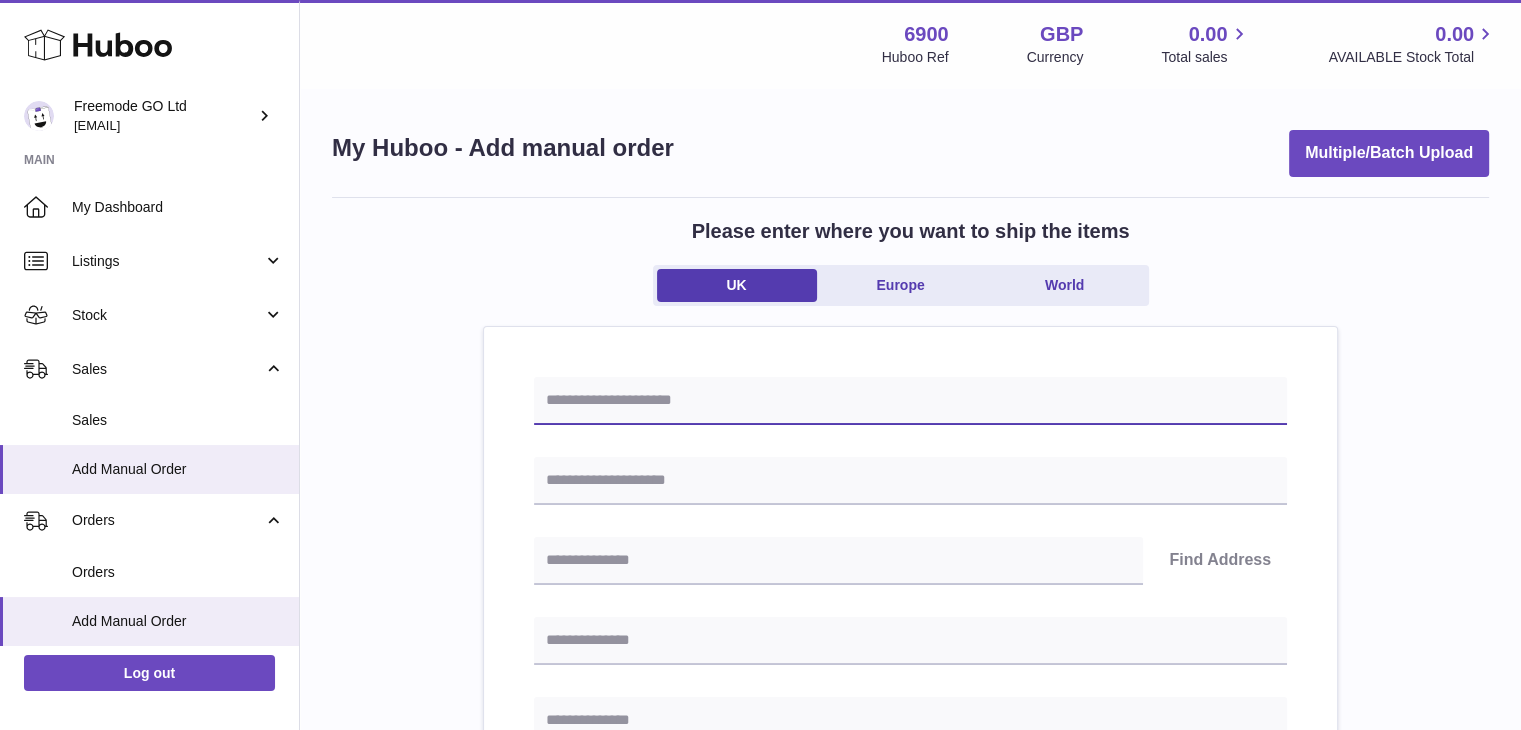 click at bounding box center [910, 401] 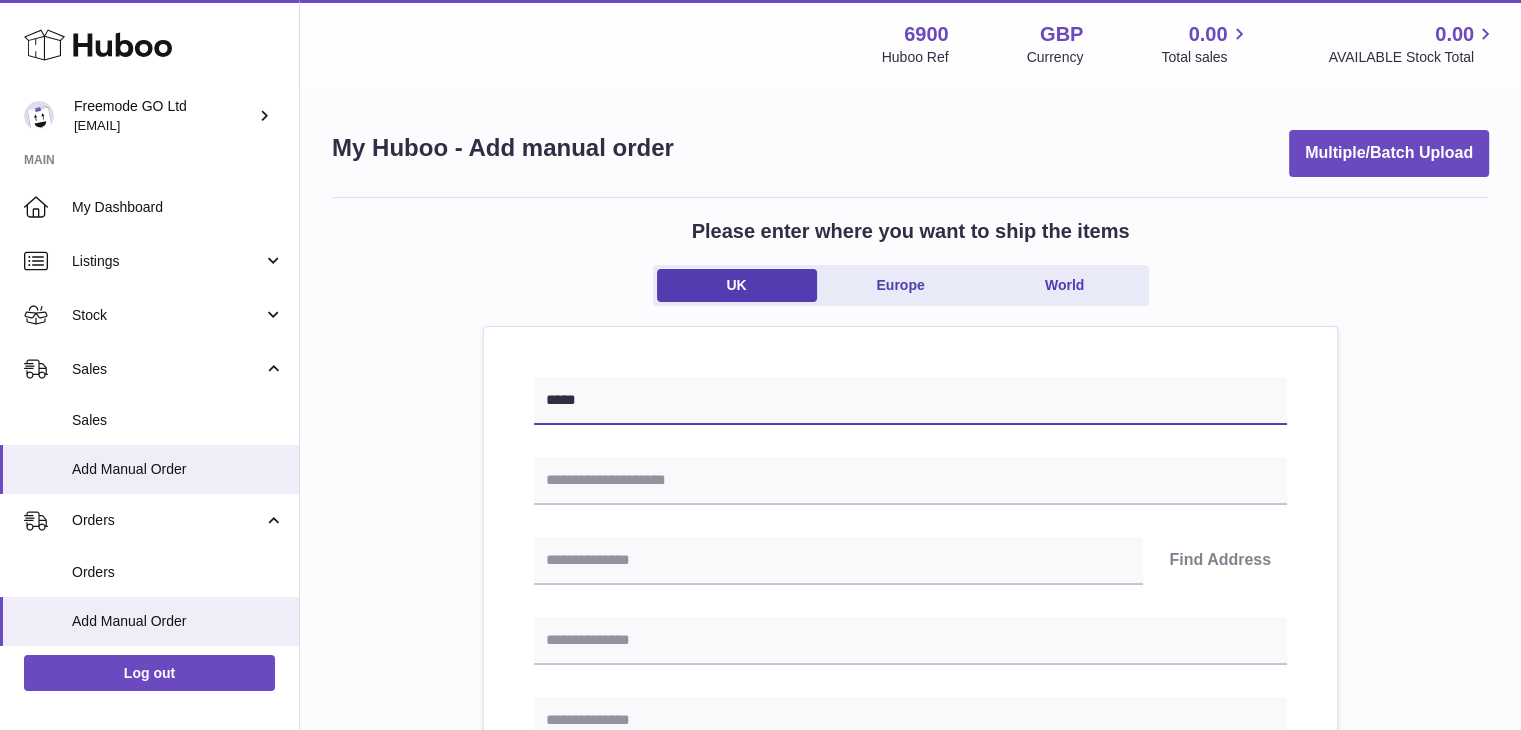 type on "*****" 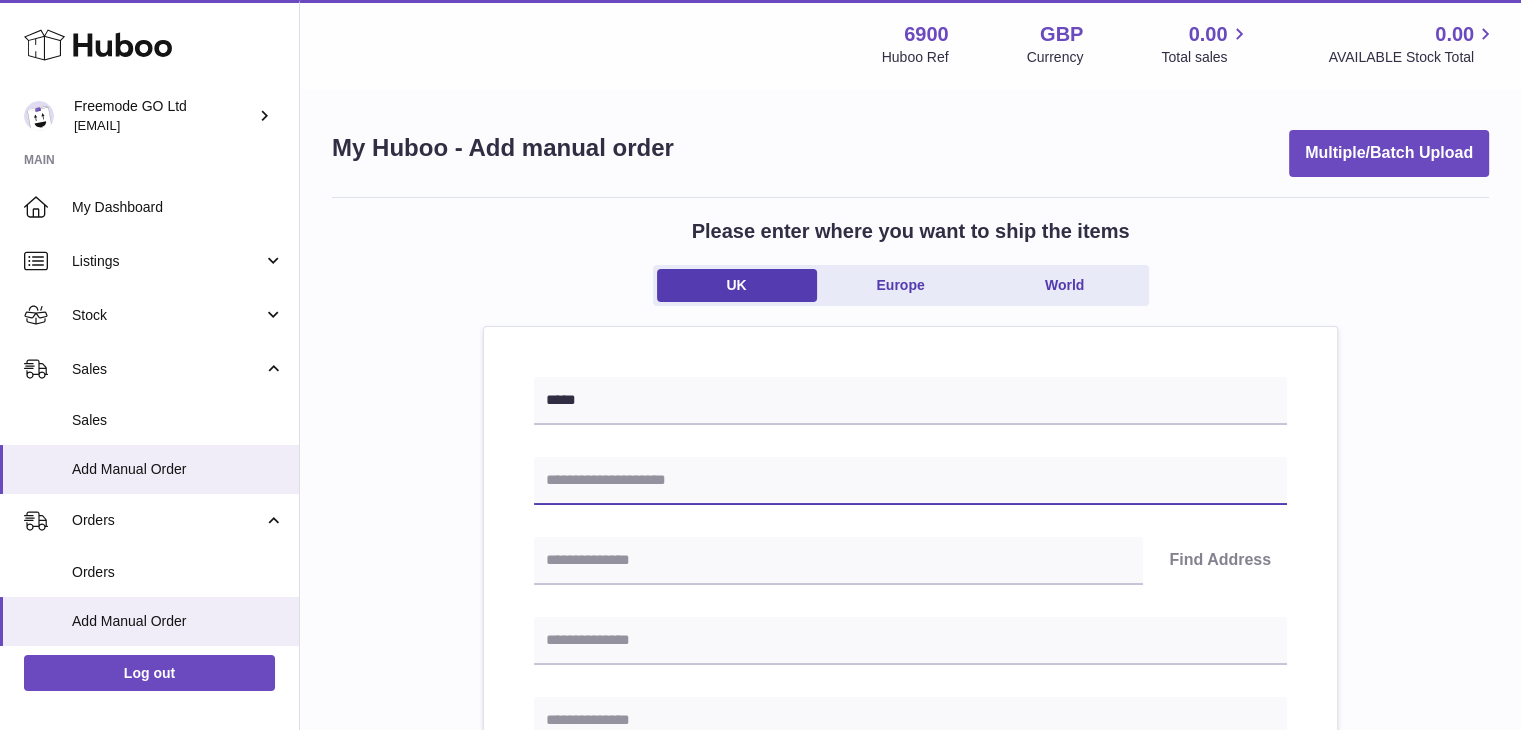 paste on "**********" 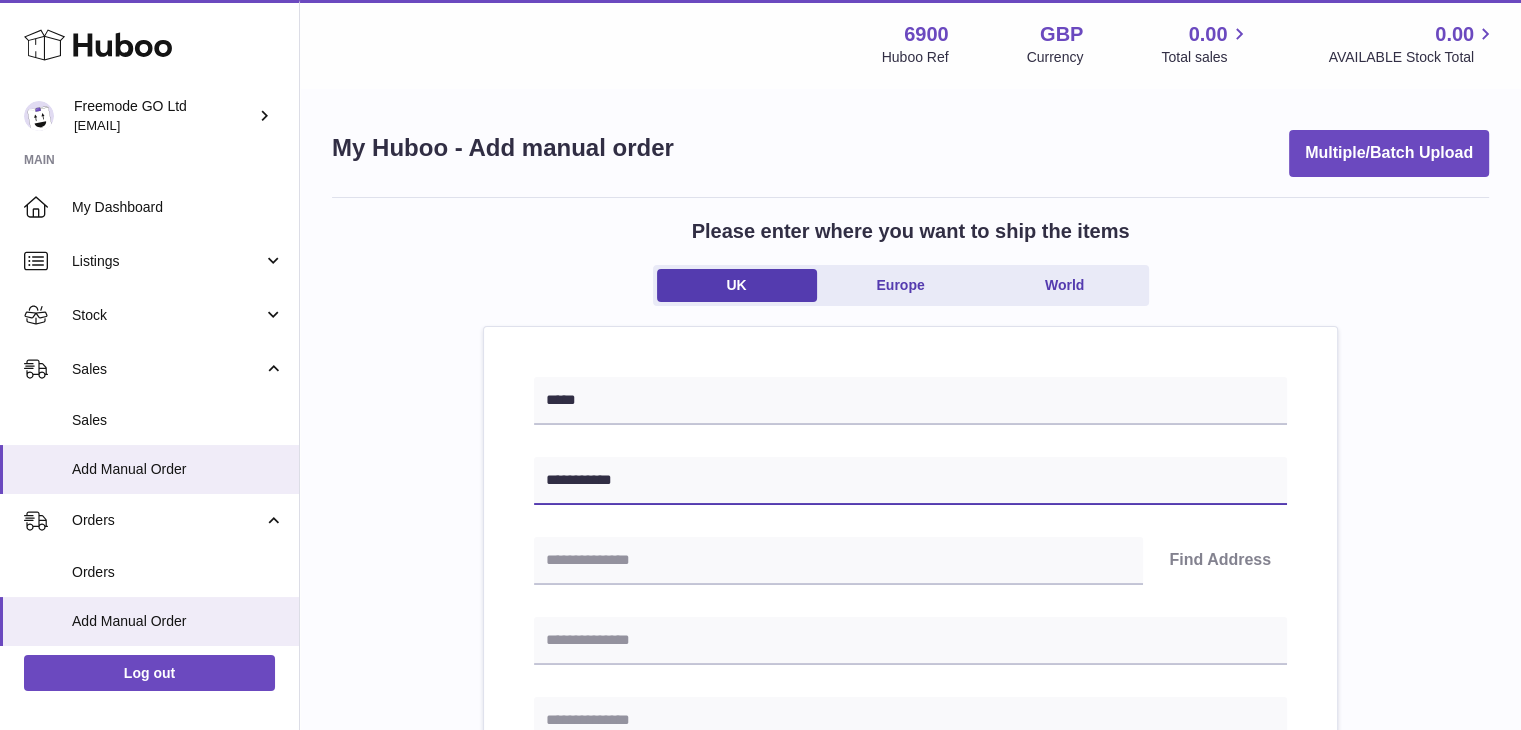 type on "**********" 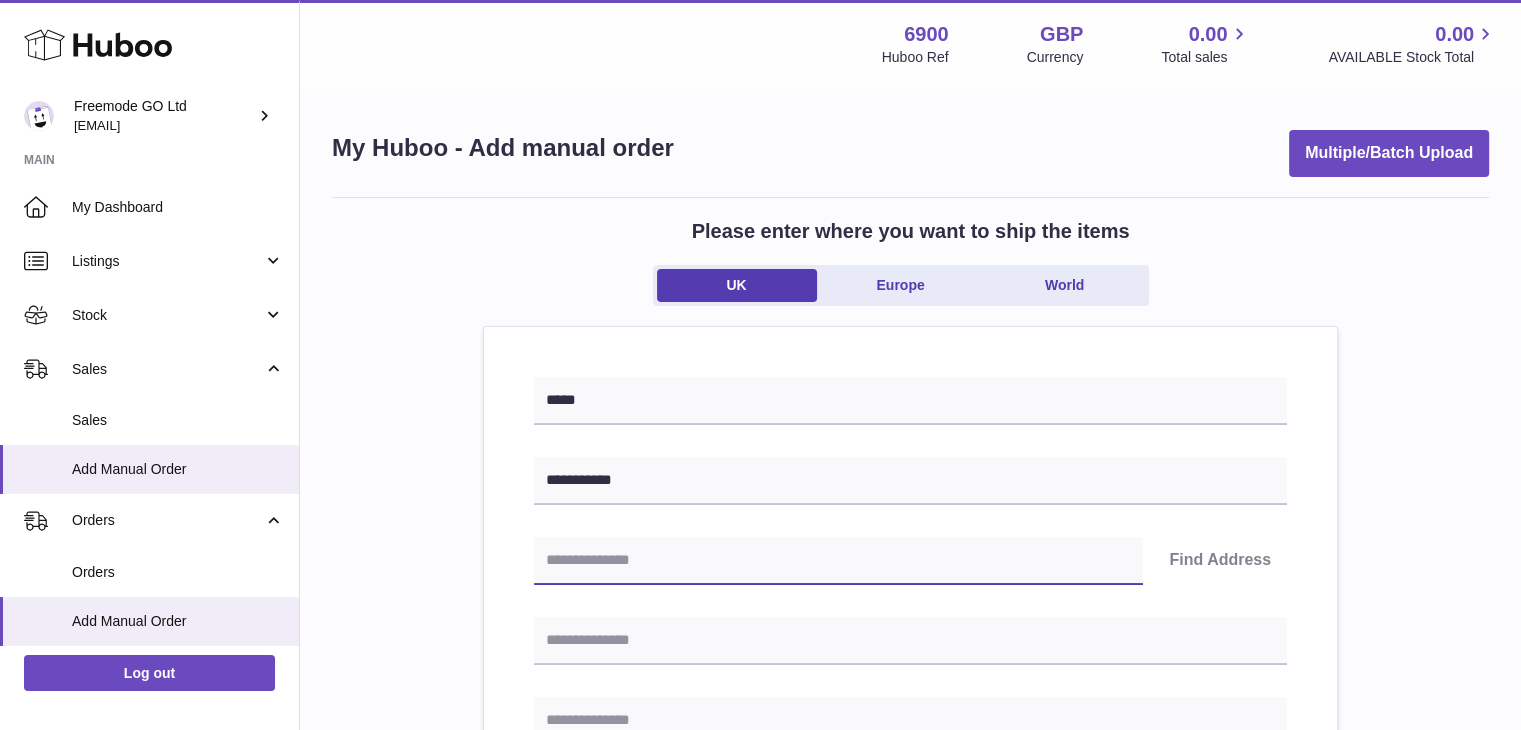 click at bounding box center (838, 561) 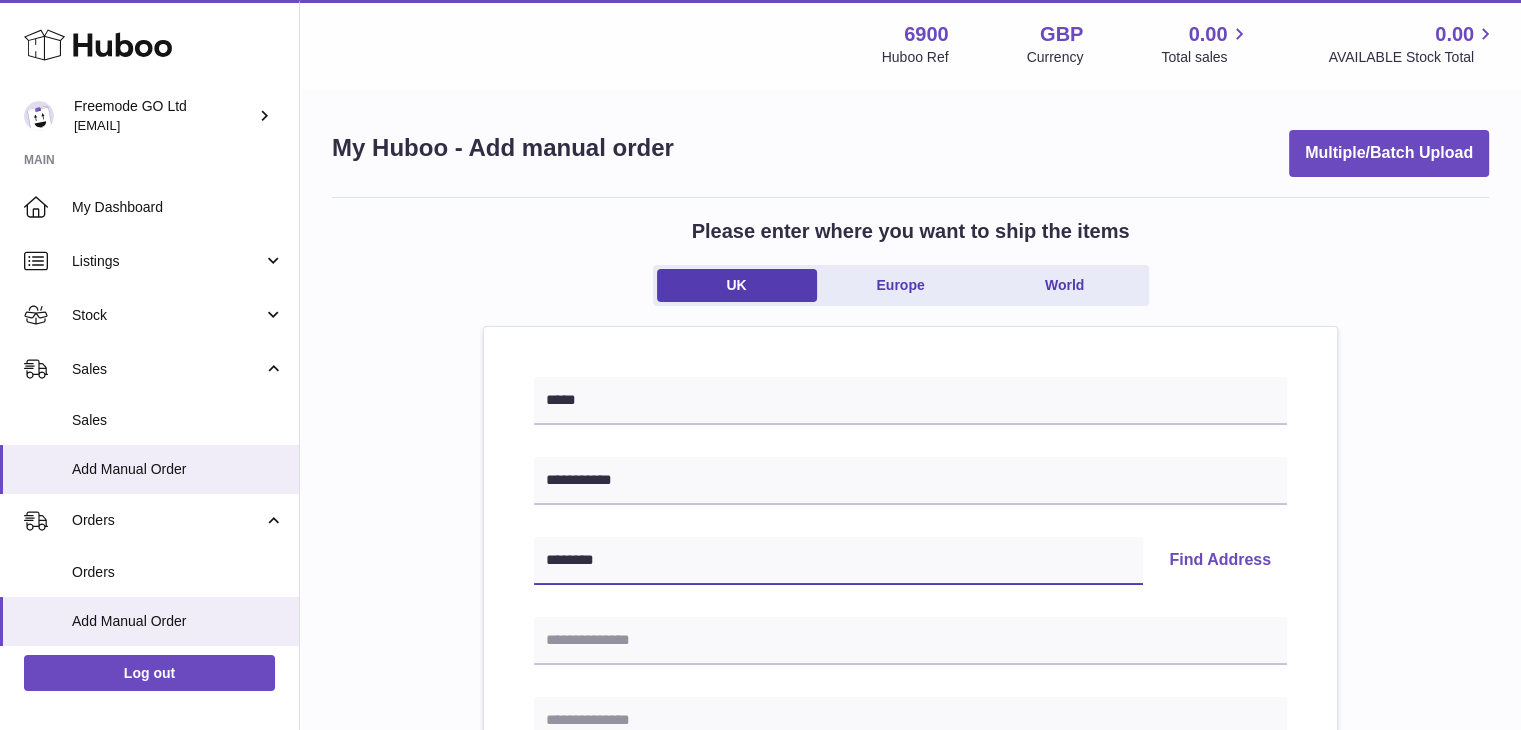 type on "*******" 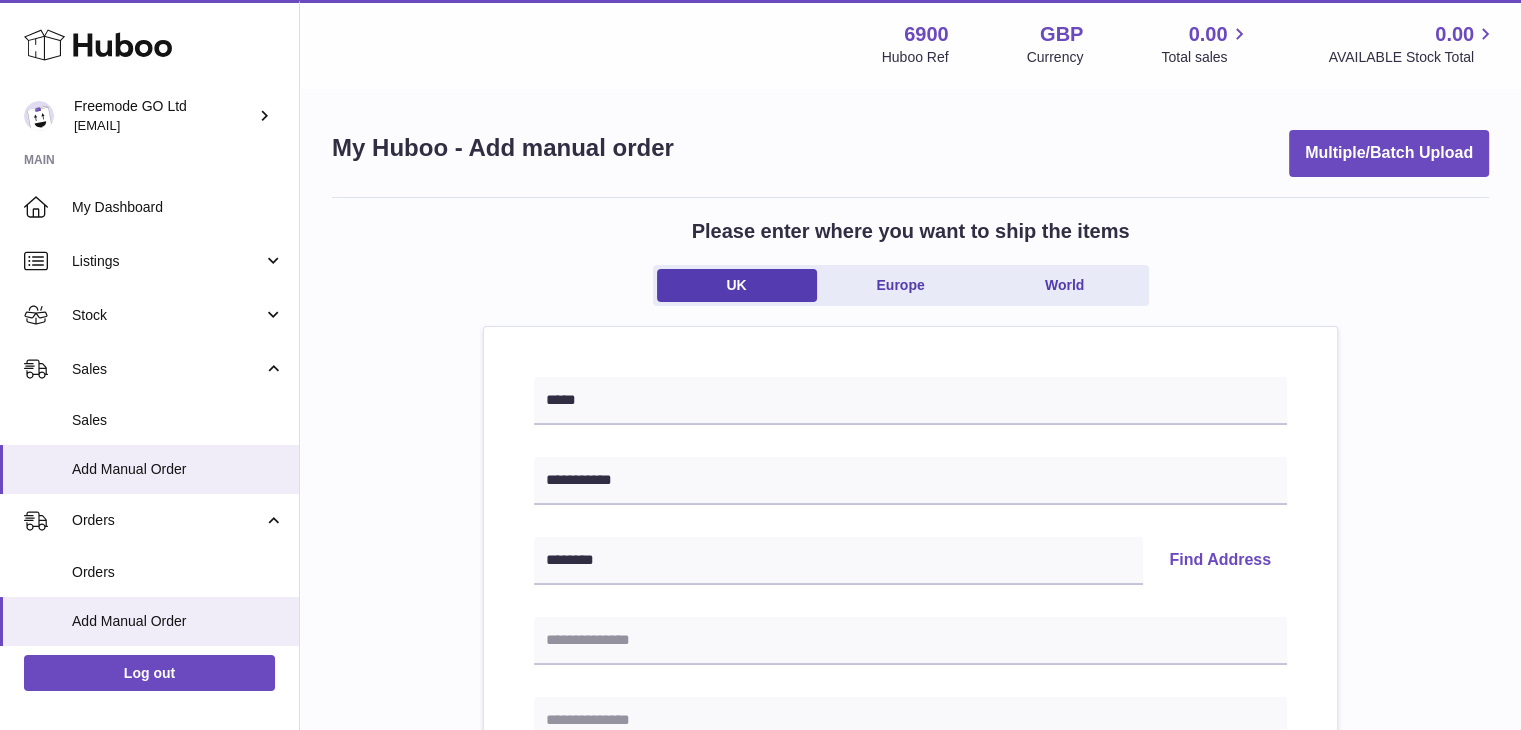click on "Find Address" at bounding box center [1220, 561] 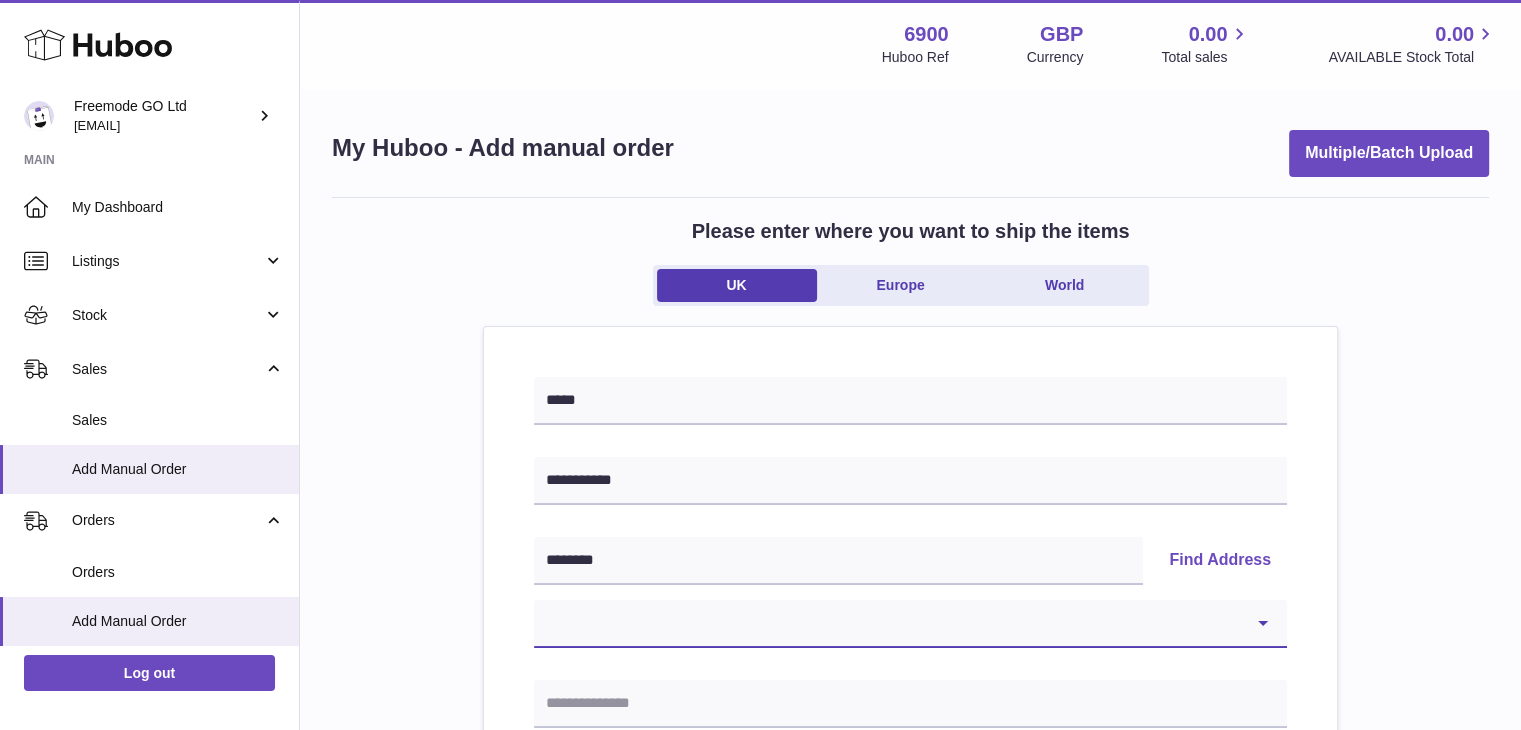 click on "**********" at bounding box center [910, 624] 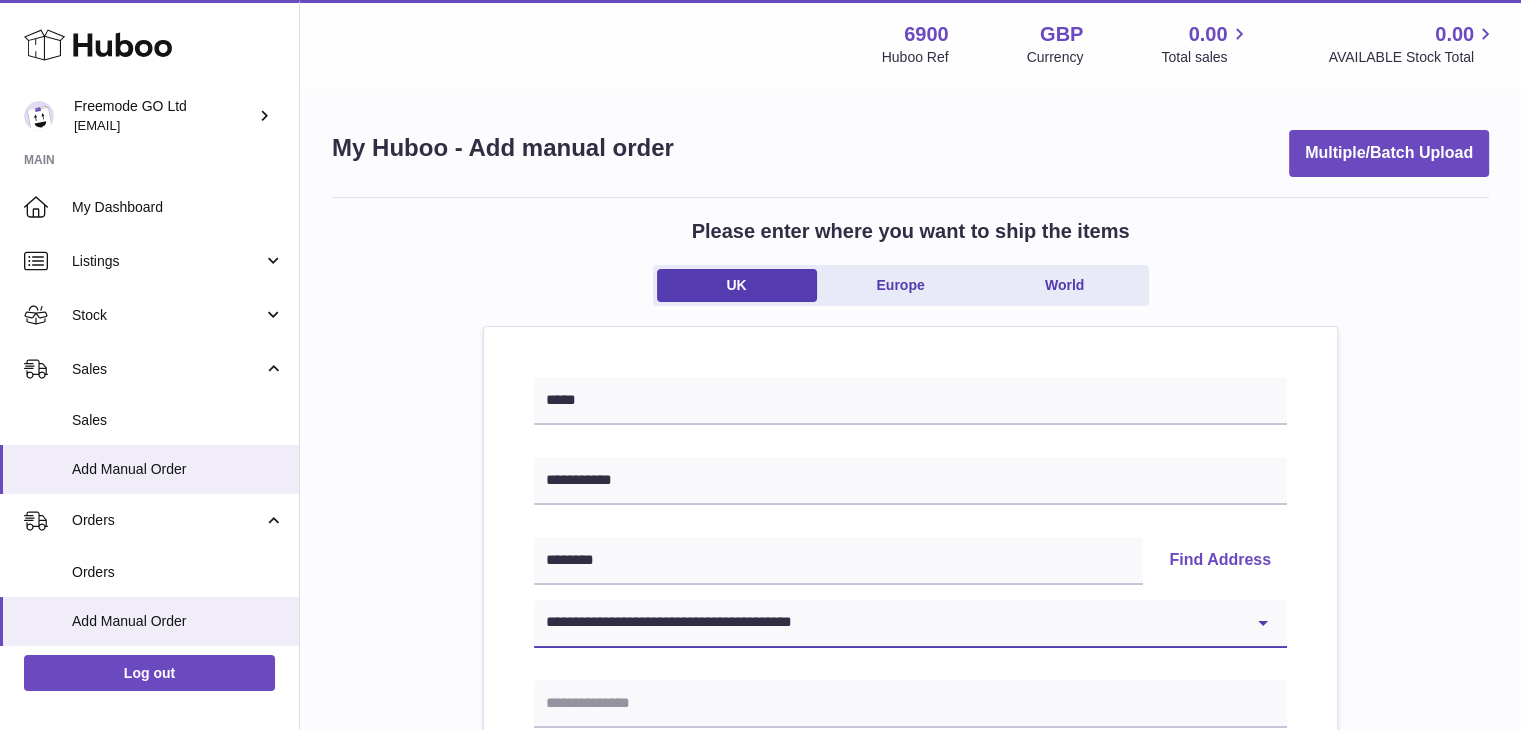 click on "**********" at bounding box center (910, 624) 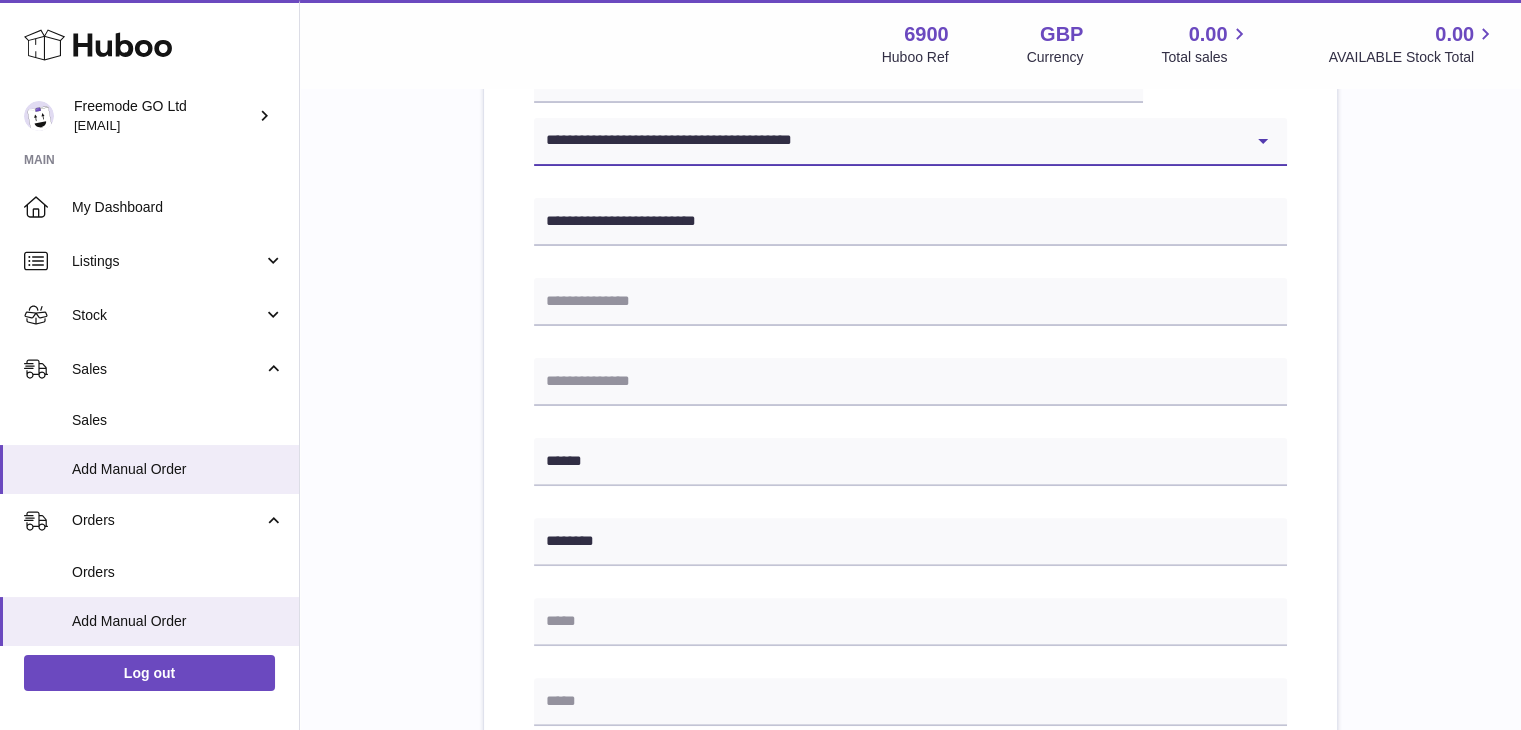 scroll, scrollTop: 495, scrollLeft: 0, axis: vertical 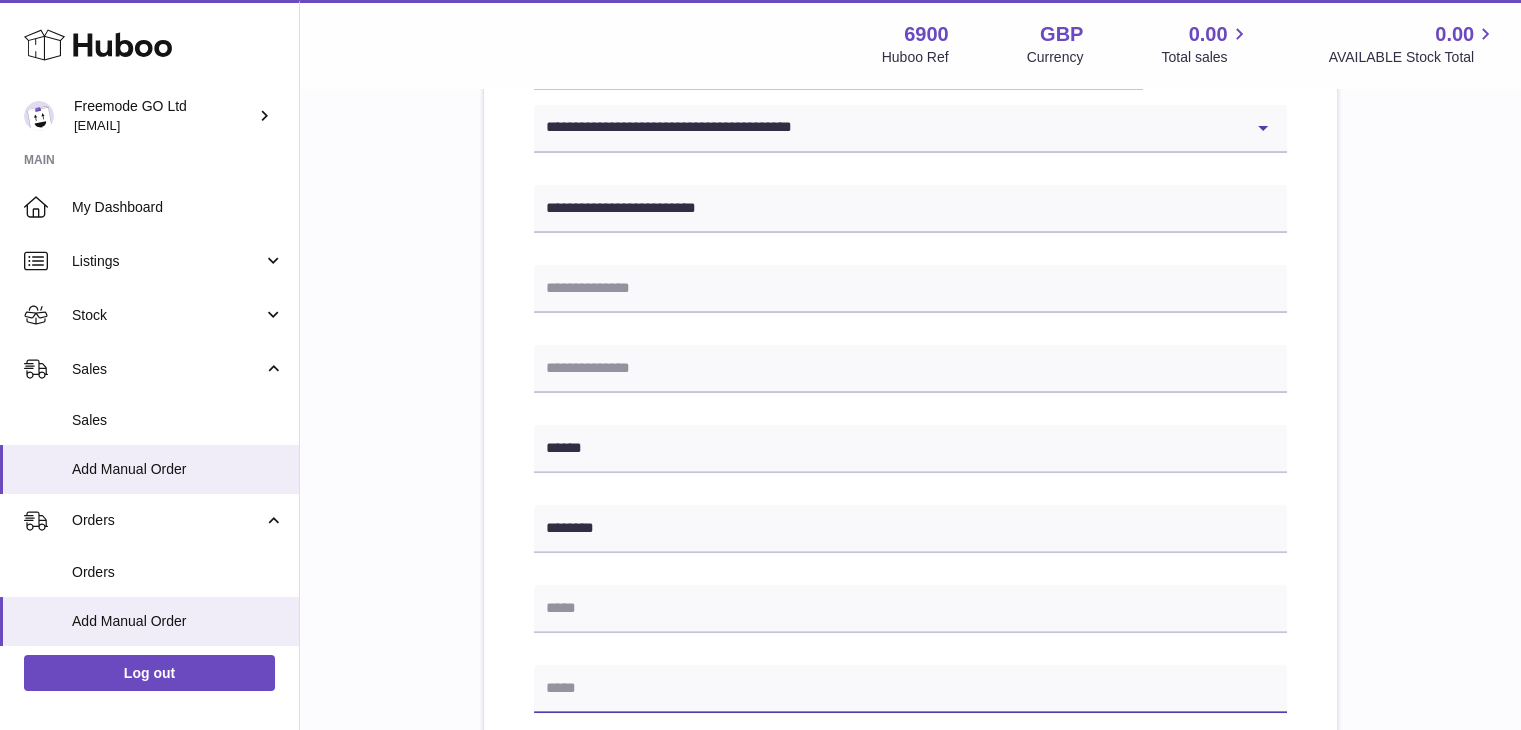 click at bounding box center [910, 689] 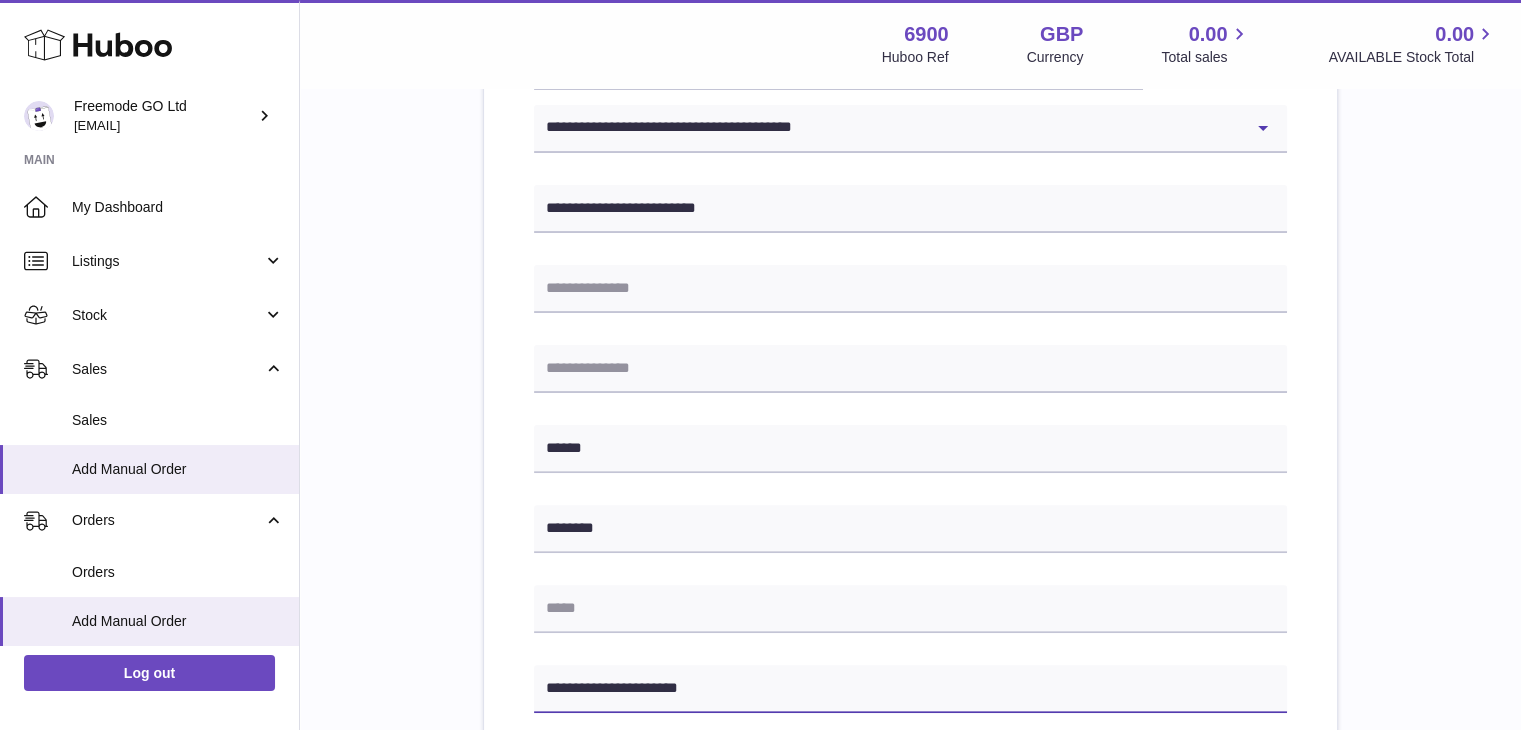 type on "**********" 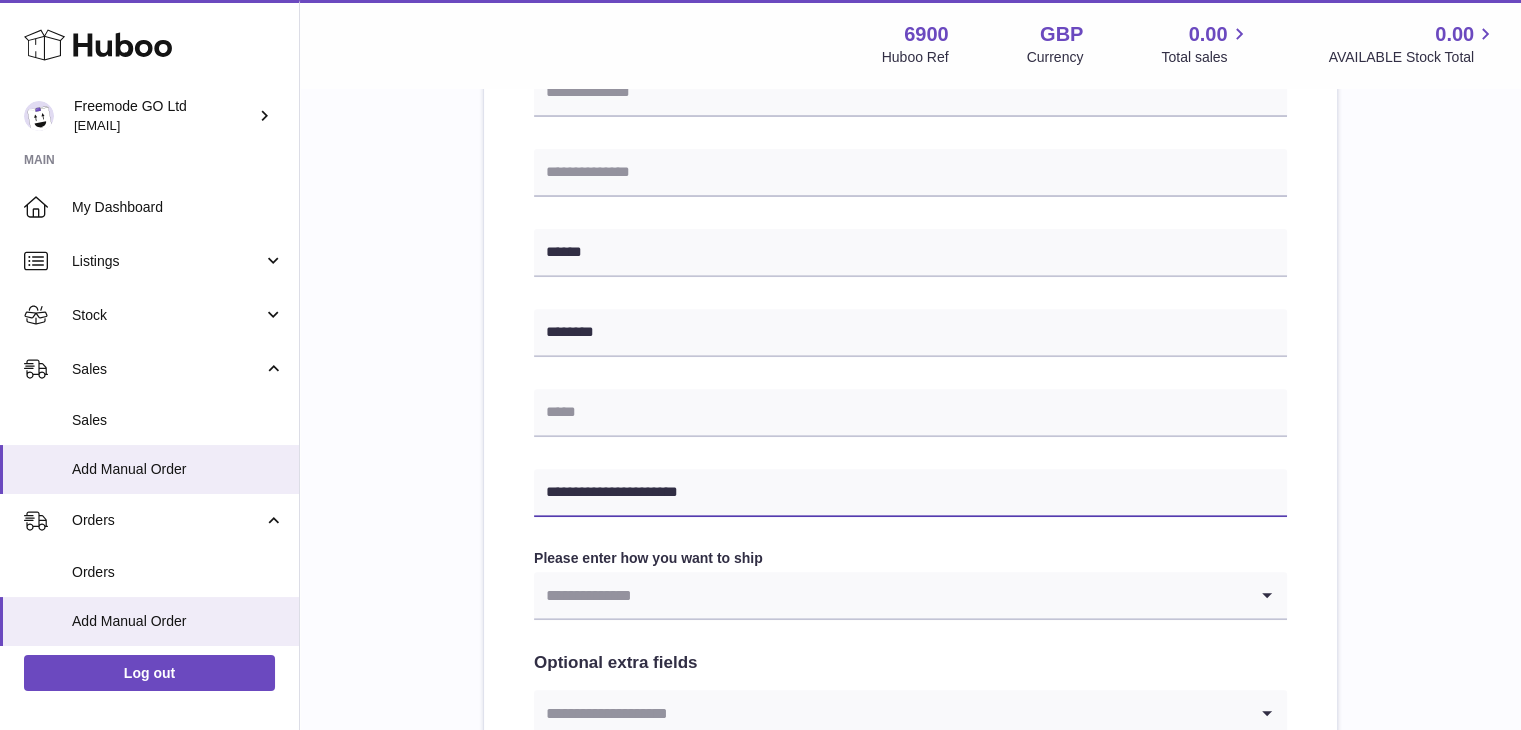 scroll, scrollTop: 708, scrollLeft: 0, axis: vertical 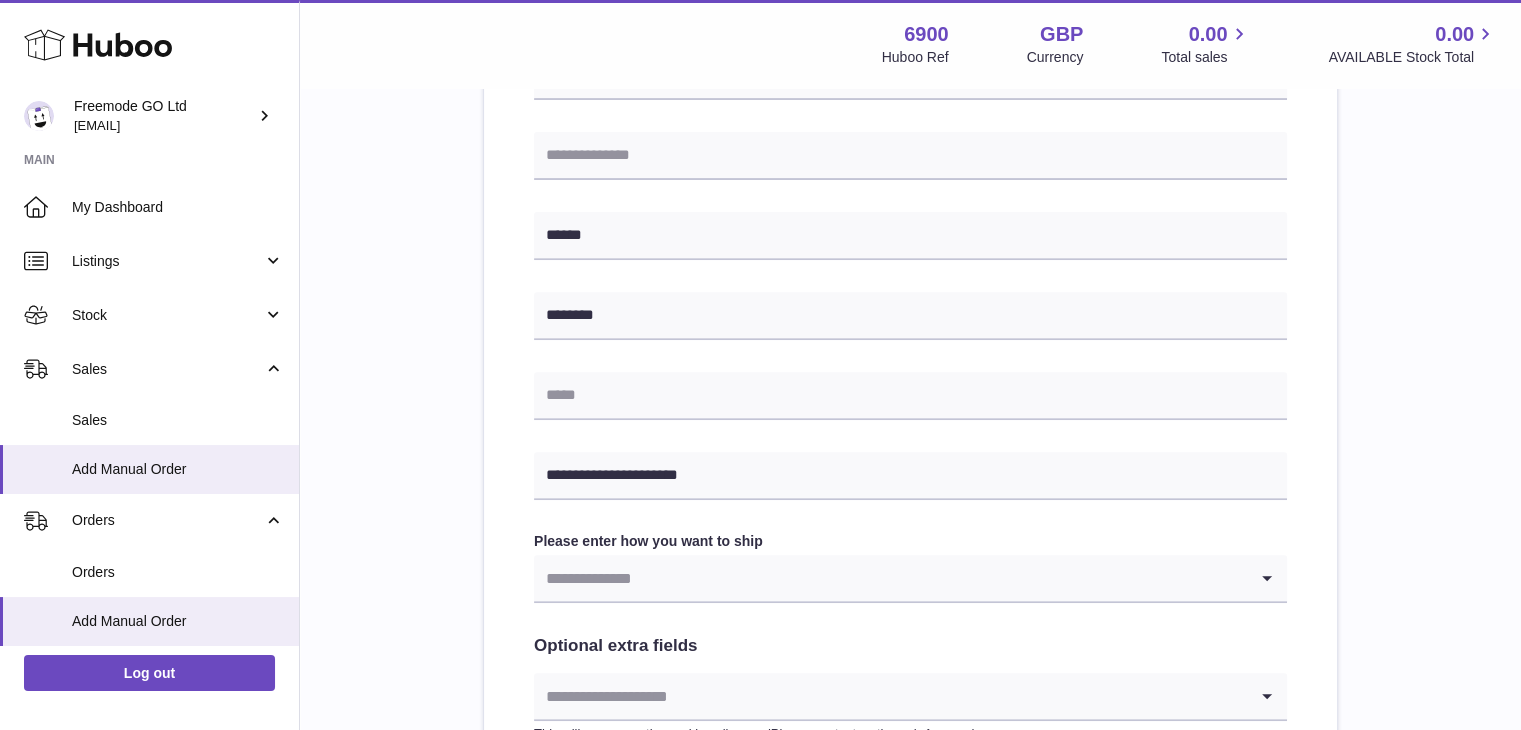 click at bounding box center [890, 578] 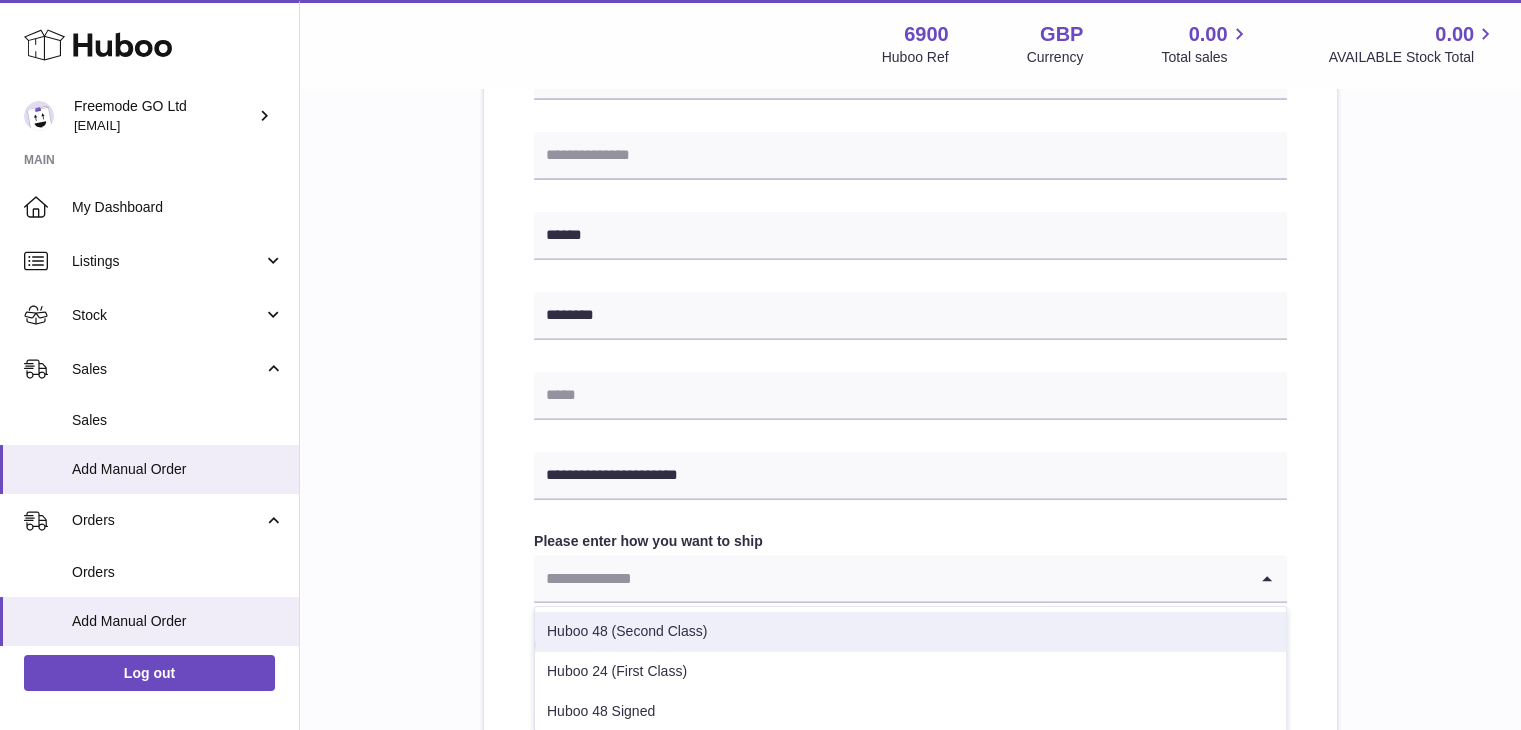 click on "Huboo 48 (Second Class)" at bounding box center (910, 632) 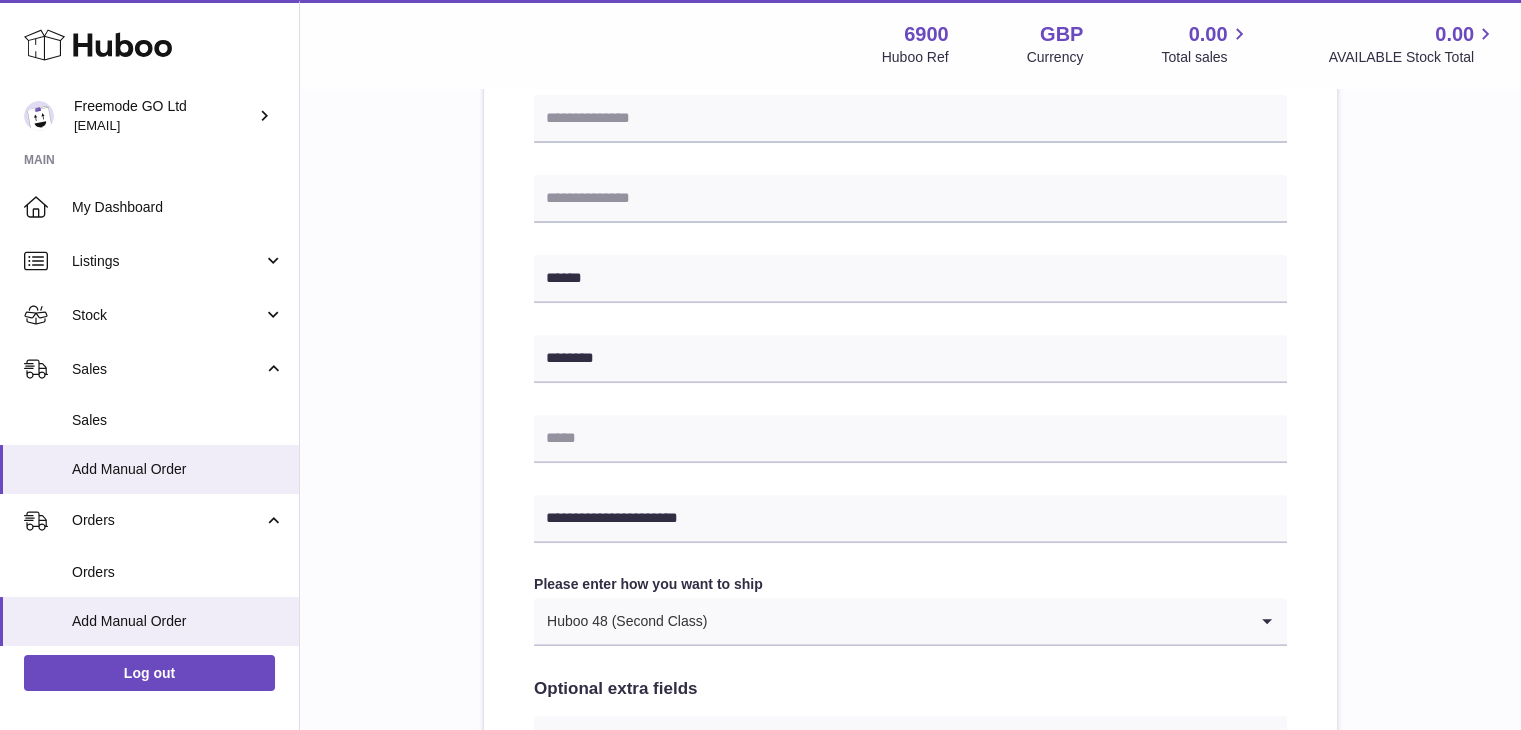 scroll, scrollTop: 1080, scrollLeft: 0, axis: vertical 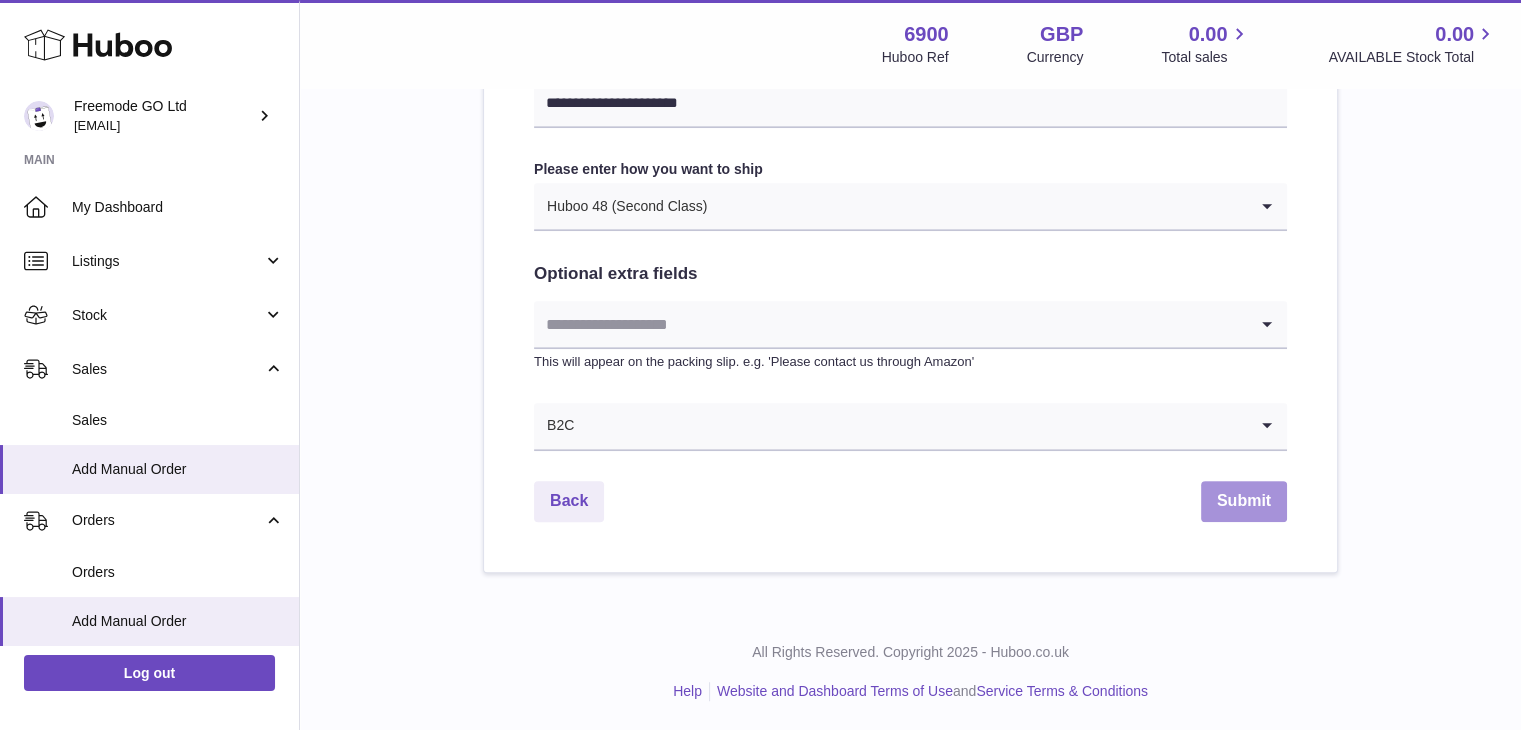 click on "Submit" at bounding box center [1244, 501] 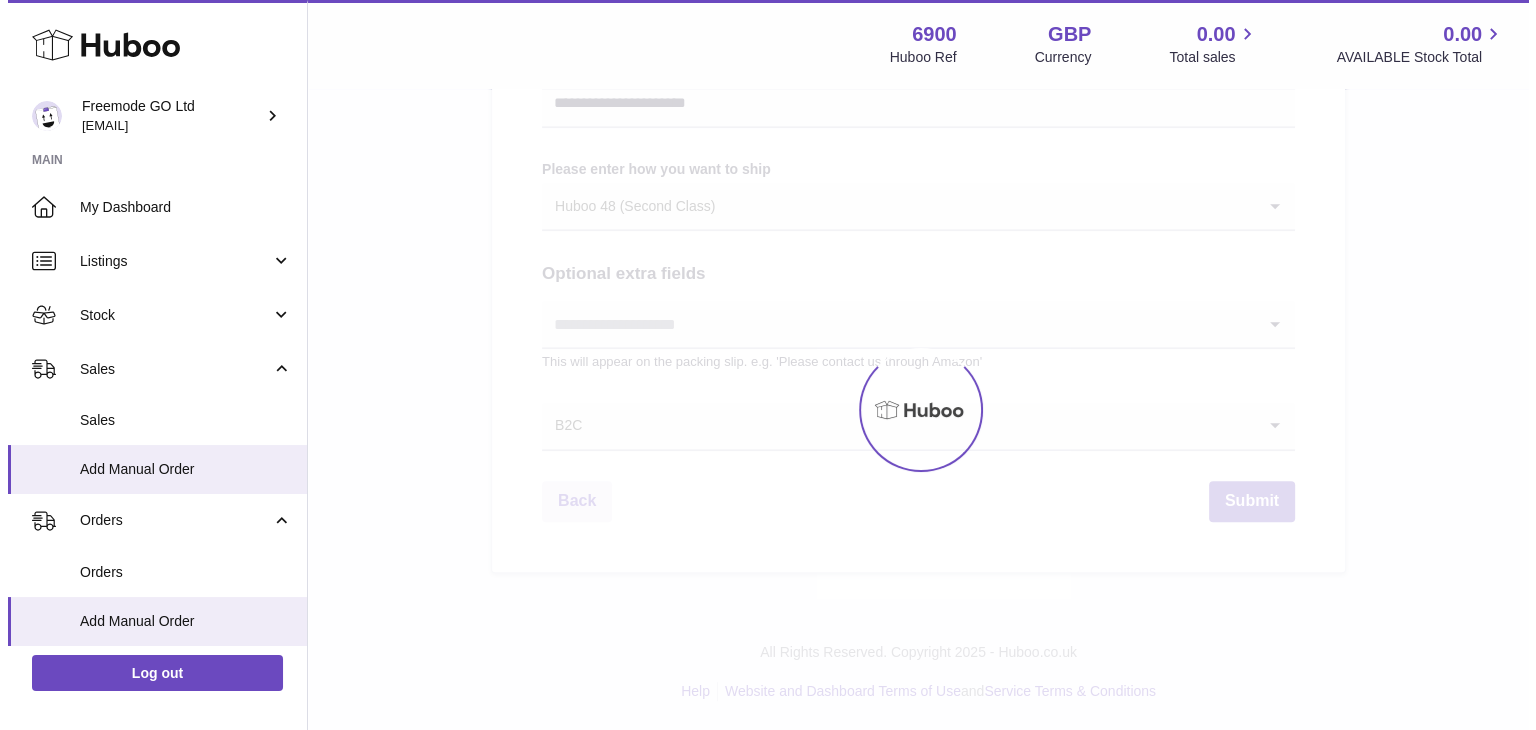 scroll, scrollTop: 0, scrollLeft: 0, axis: both 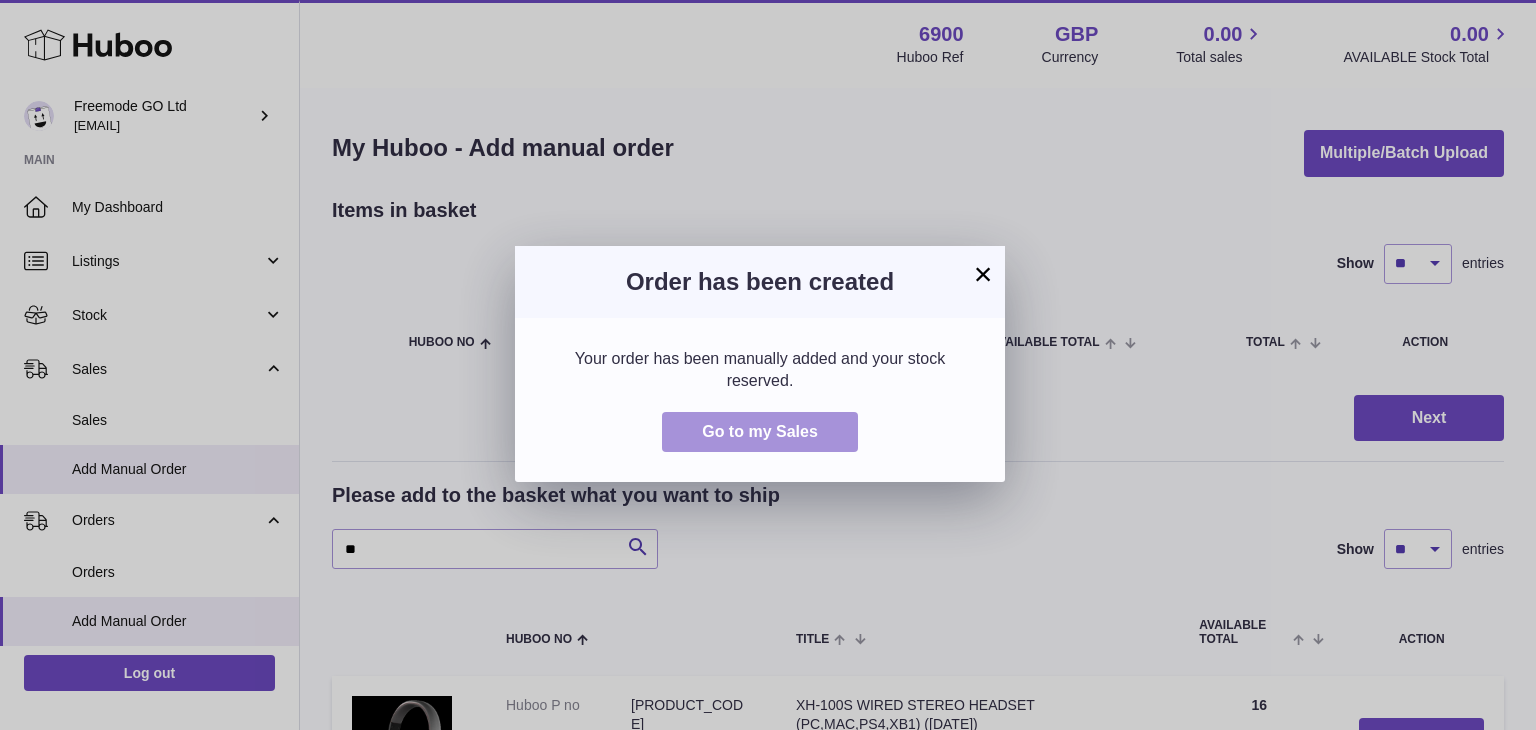click on "Go to my Sales" at bounding box center (760, 431) 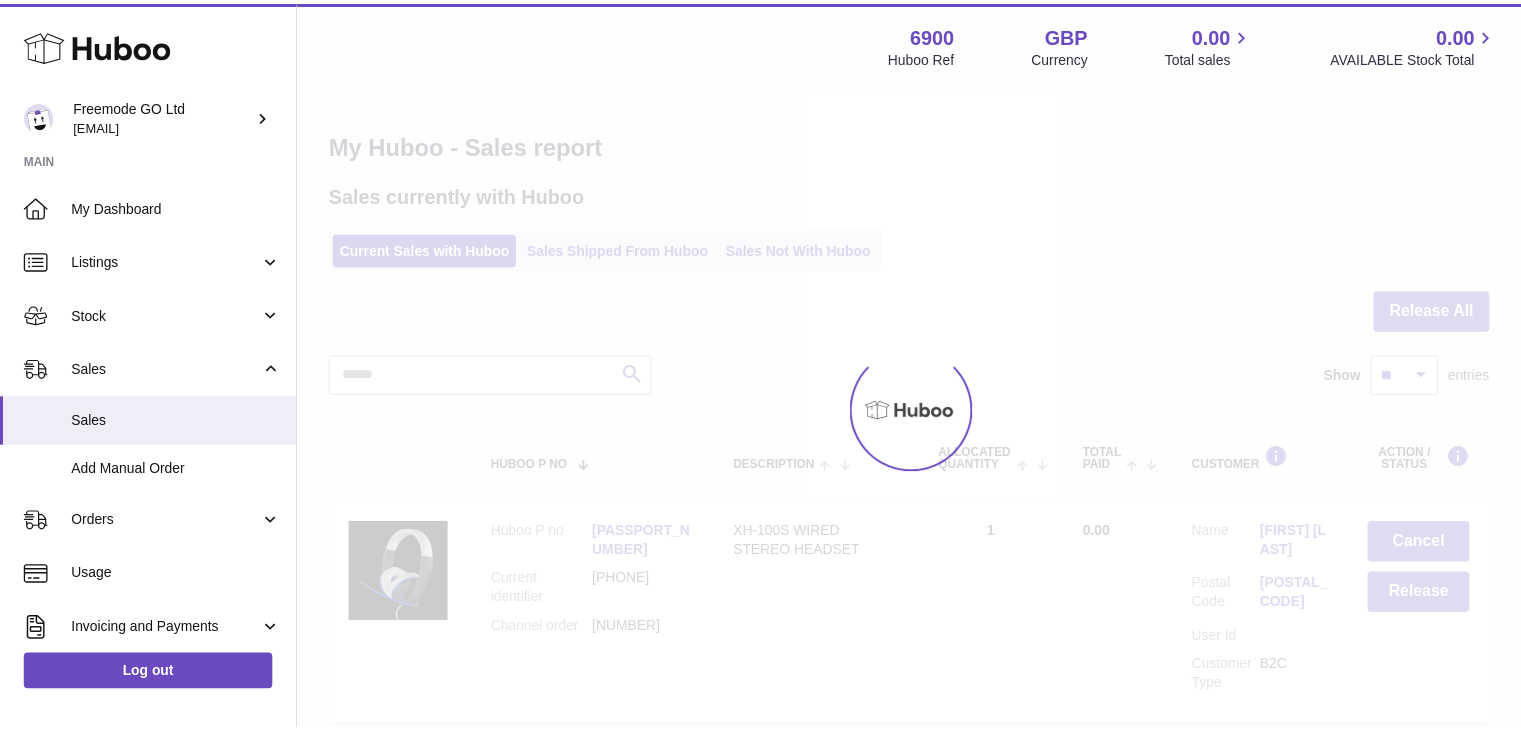 scroll, scrollTop: 0, scrollLeft: 0, axis: both 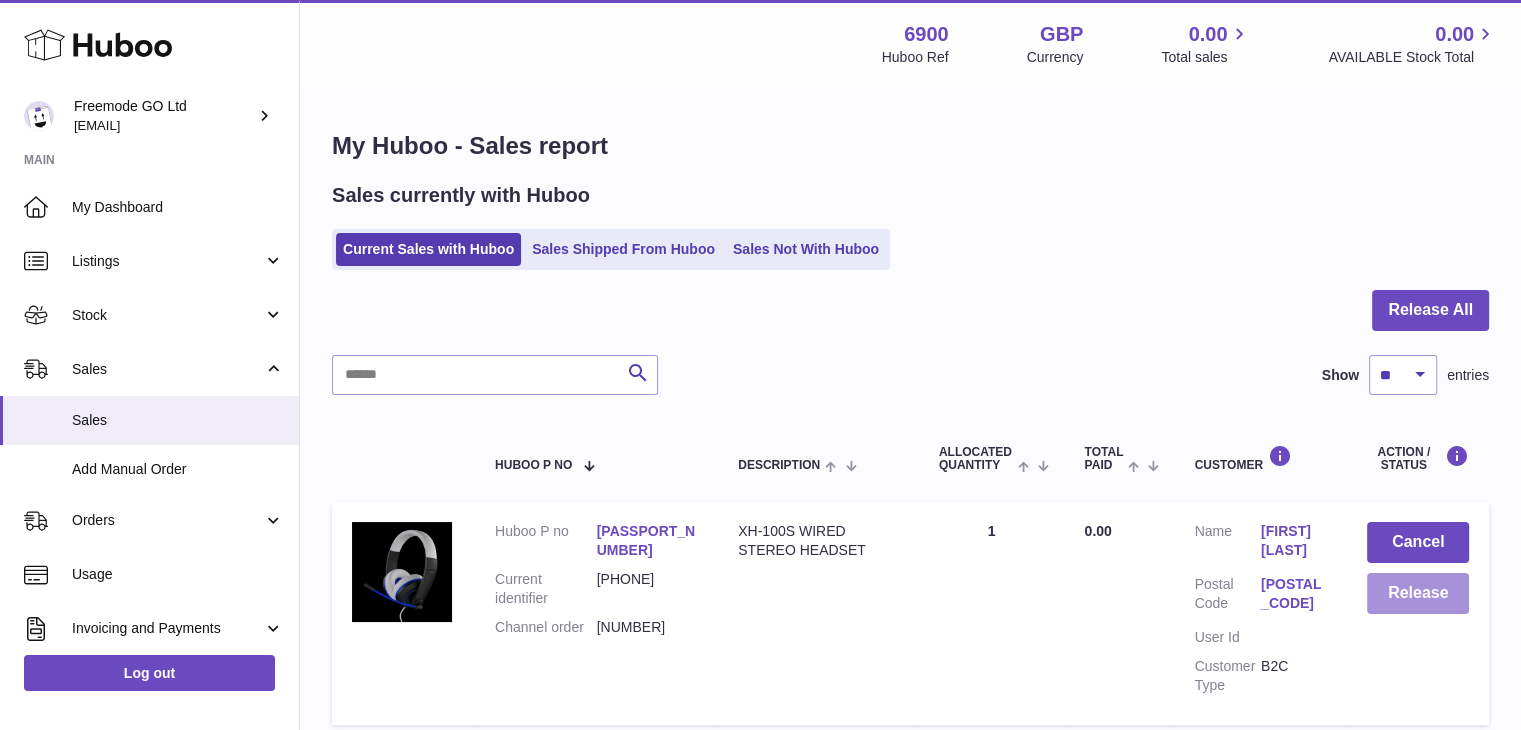 click on "Release" at bounding box center (1418, 593) 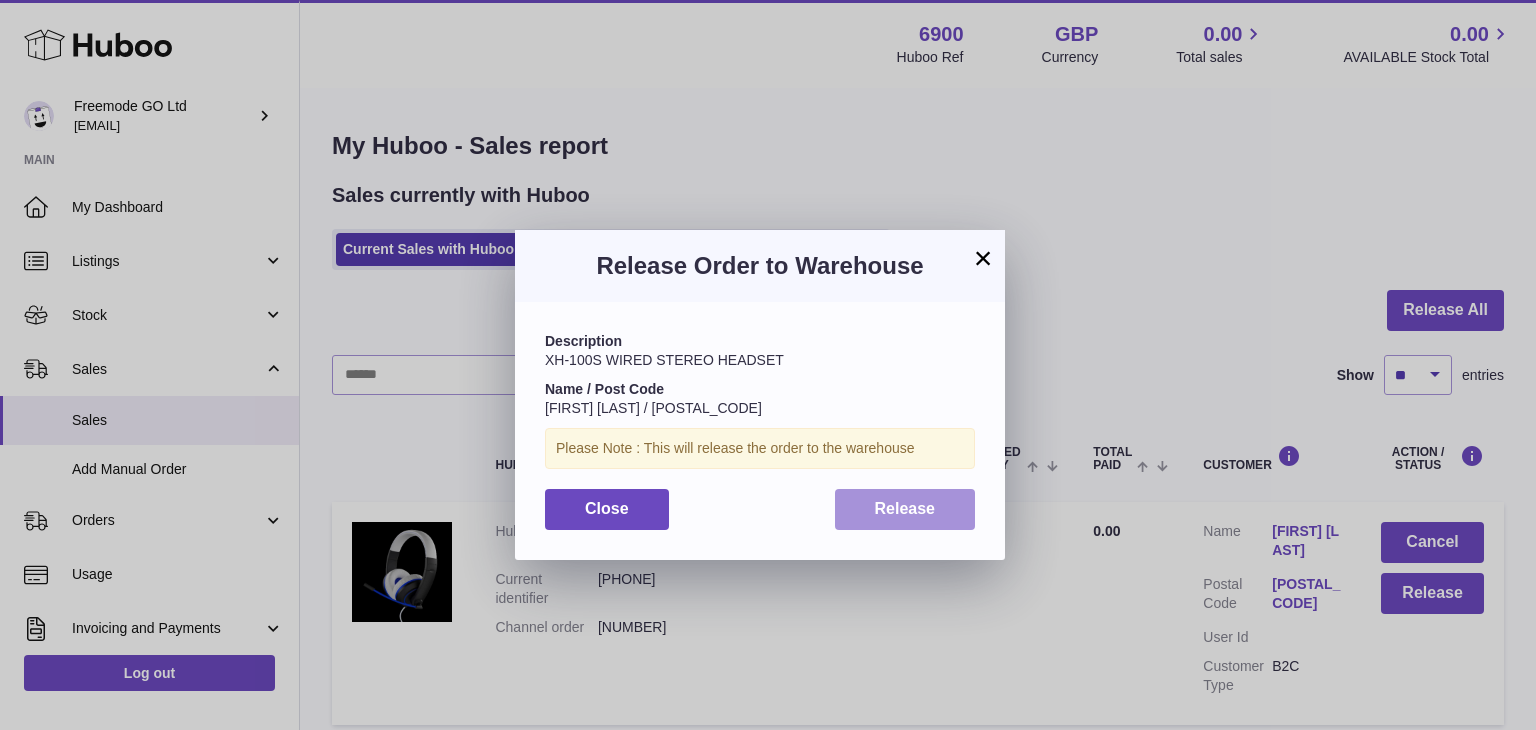 click on "Release" at bounding box center [905, 508] 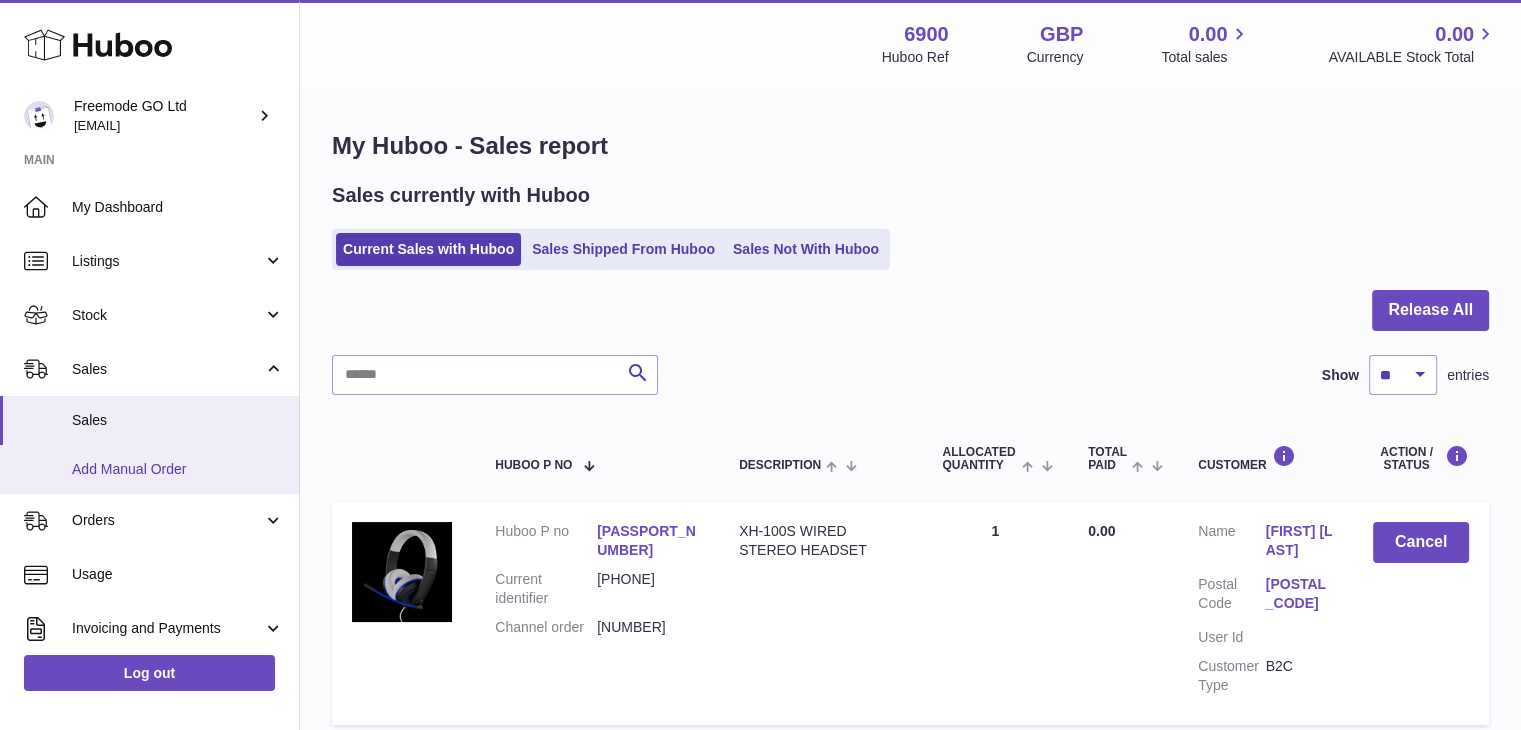 click on "Add Manual Order" at bounding box center (178, 469) 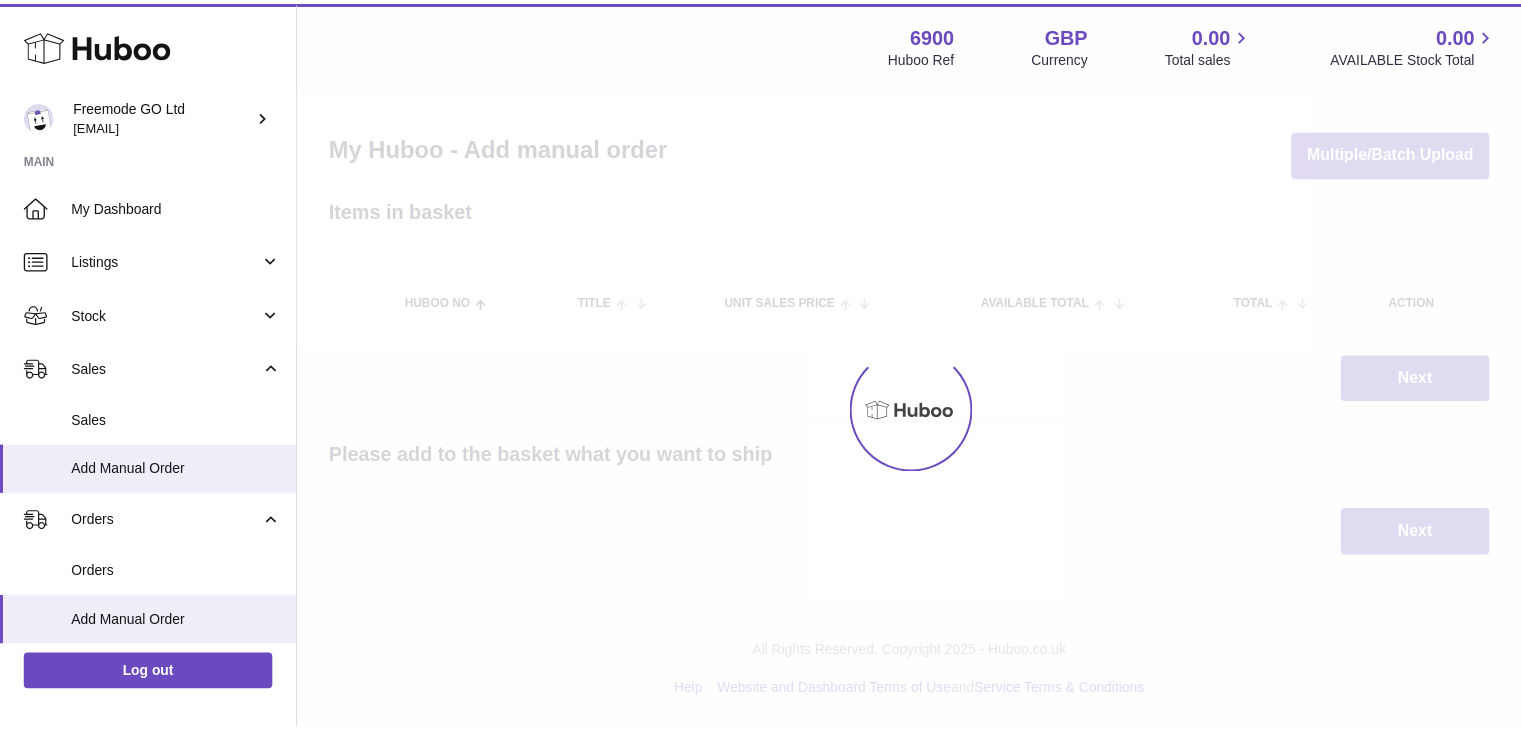 scroll, scrollTop: 0, scrollLeft: 0, axis: both 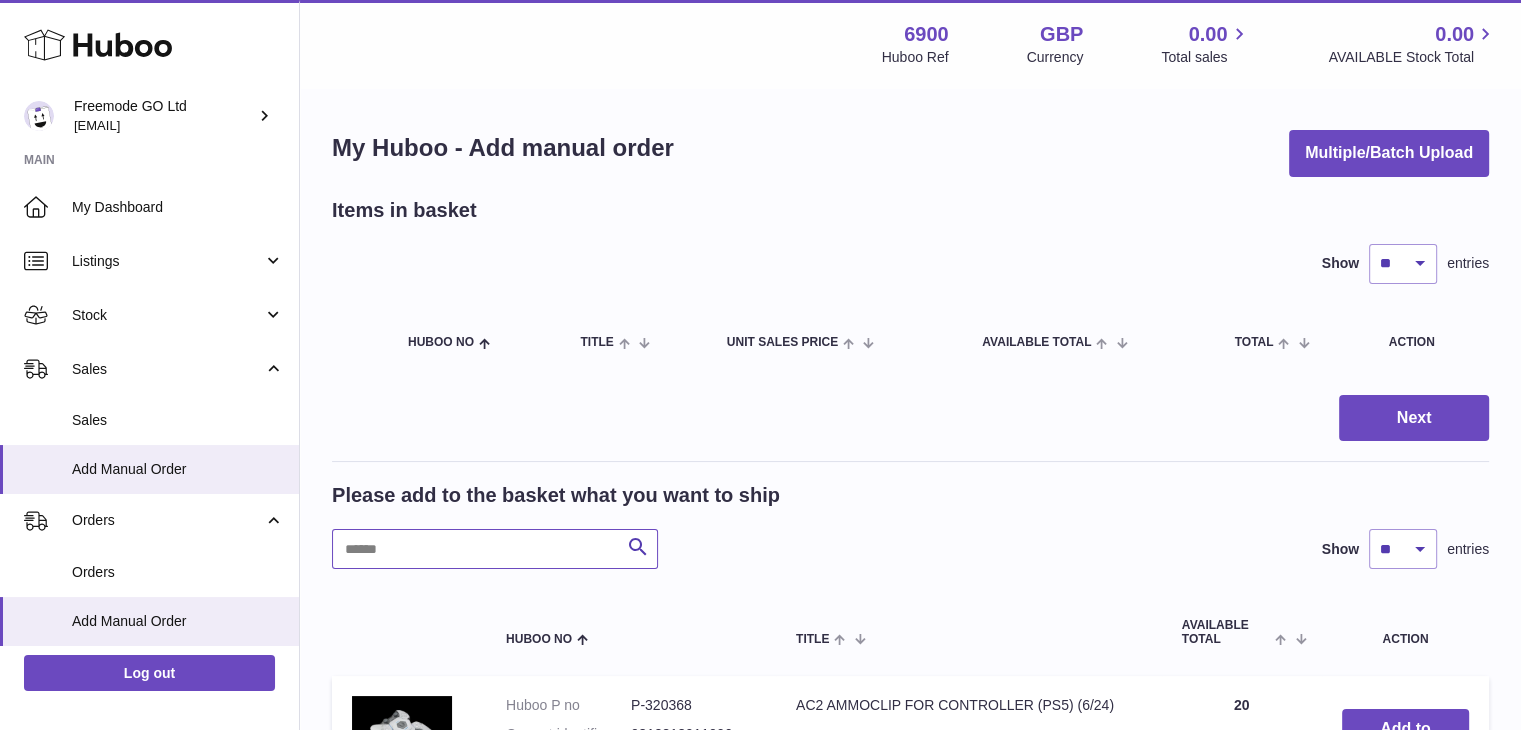 click at bounding box center [495, 549] 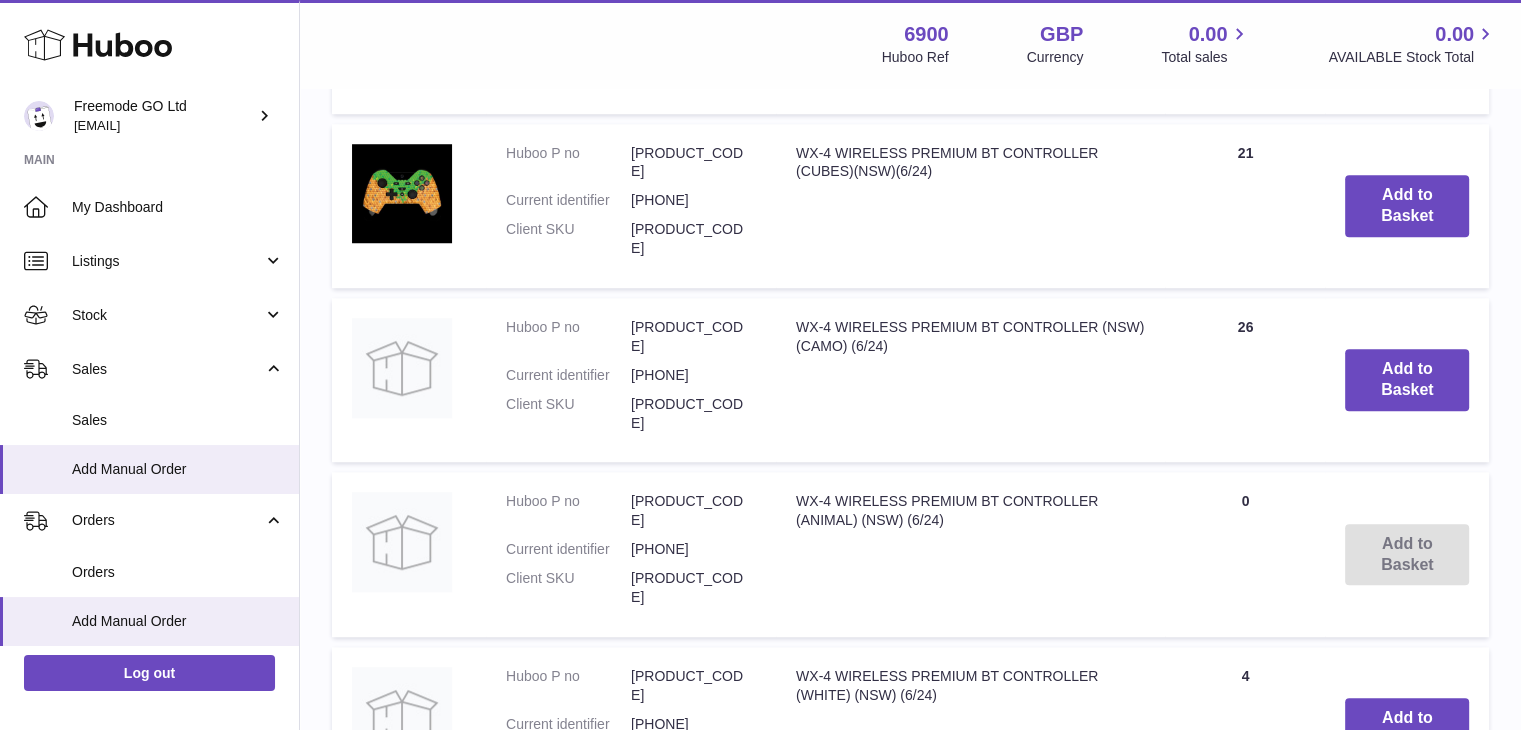 scroll, scrollTop: 1608, scrollLeft: 0, axis: vertical 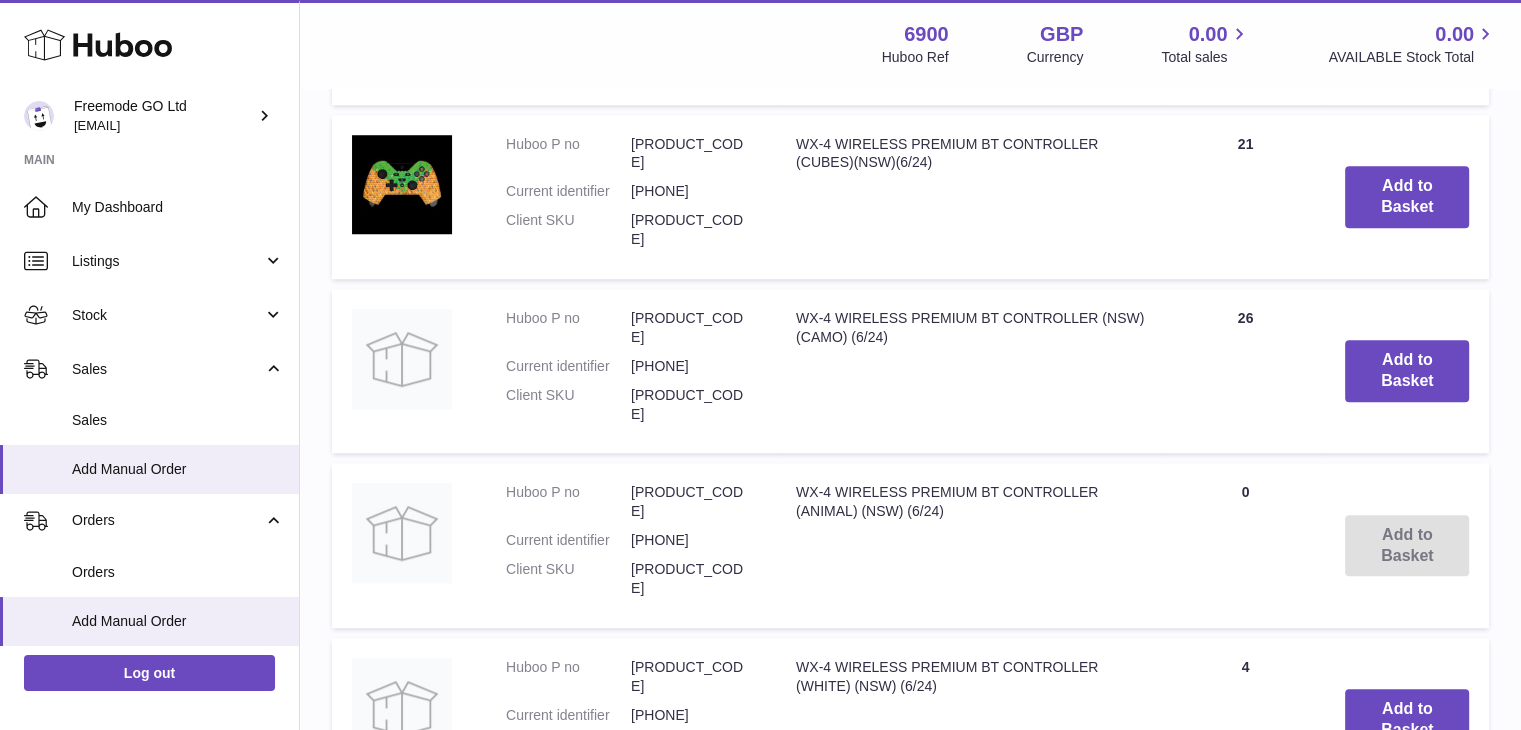 type on "***" 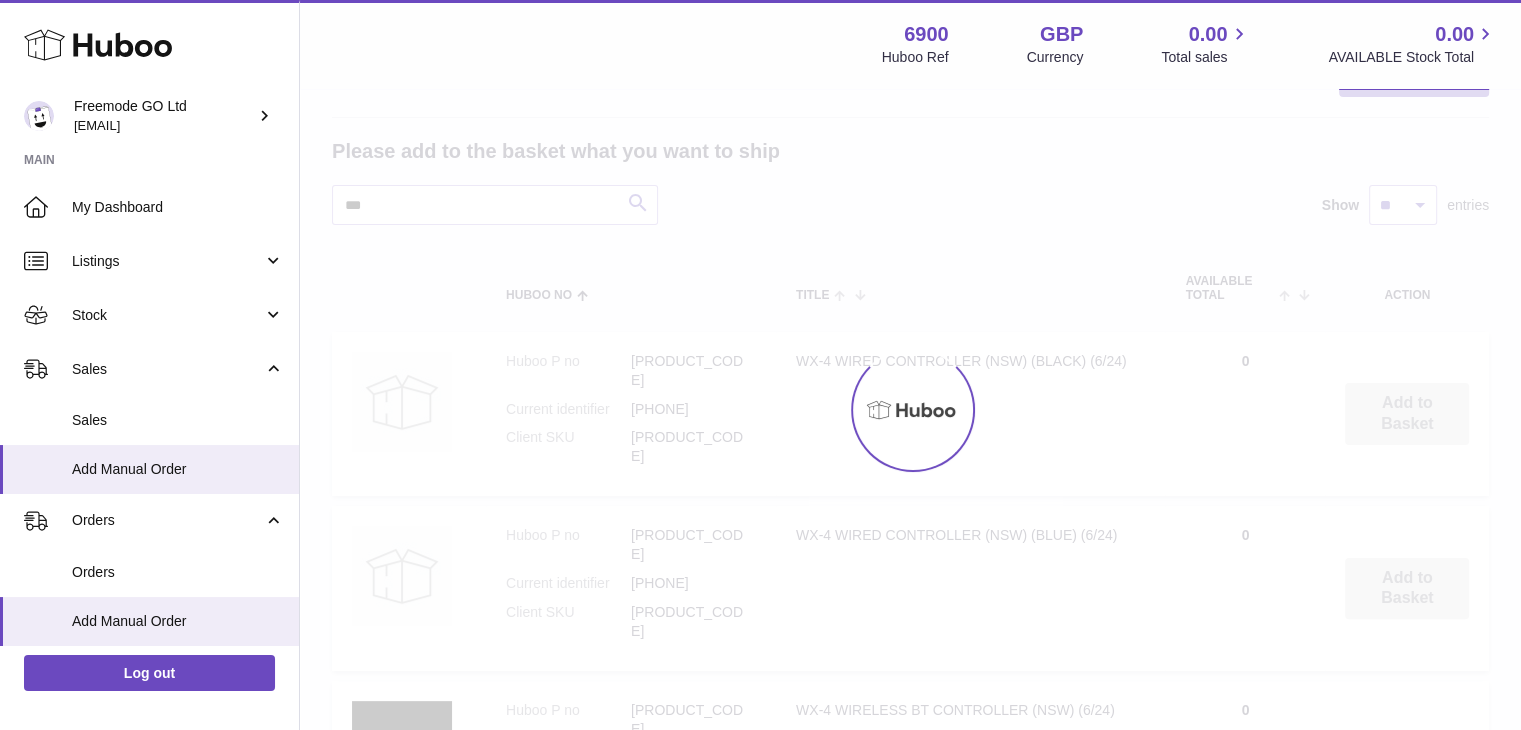 scroll, scrollTop: 90, scrollLeft: 0, axis: vertical 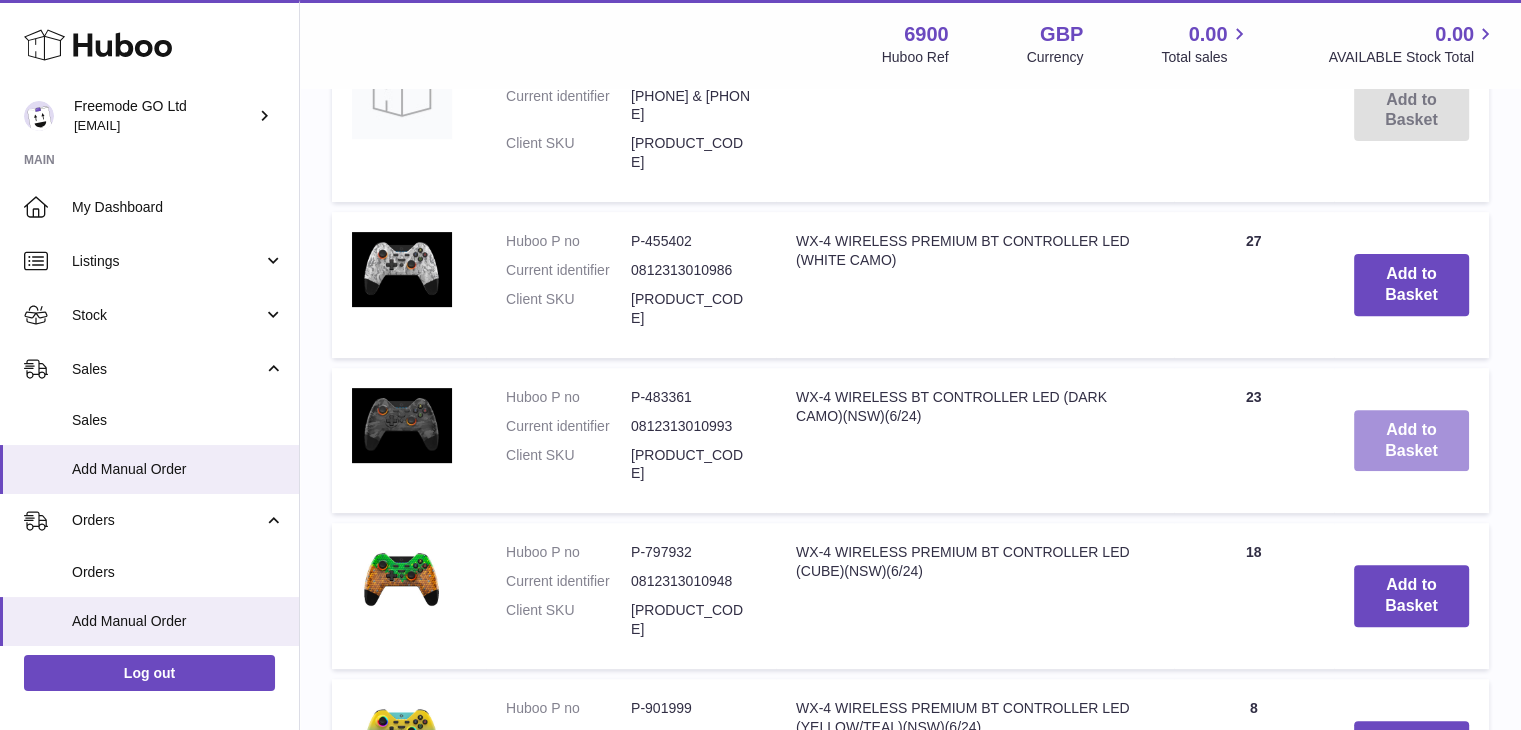 click on "Add to Basket" at bounding box center [1411, 441] 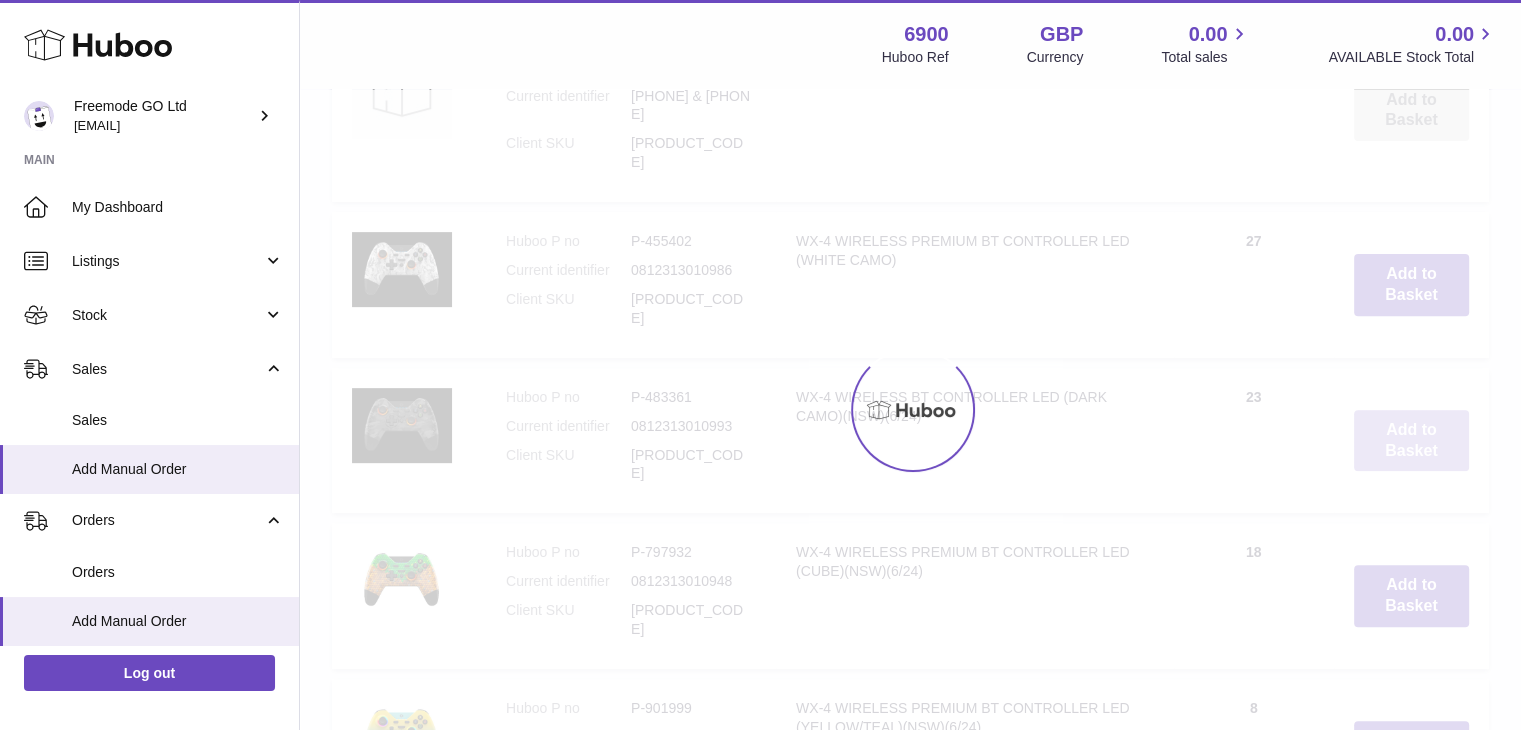 scroll, scrollTop: 831, scrollLeft: 0, axis: vertical 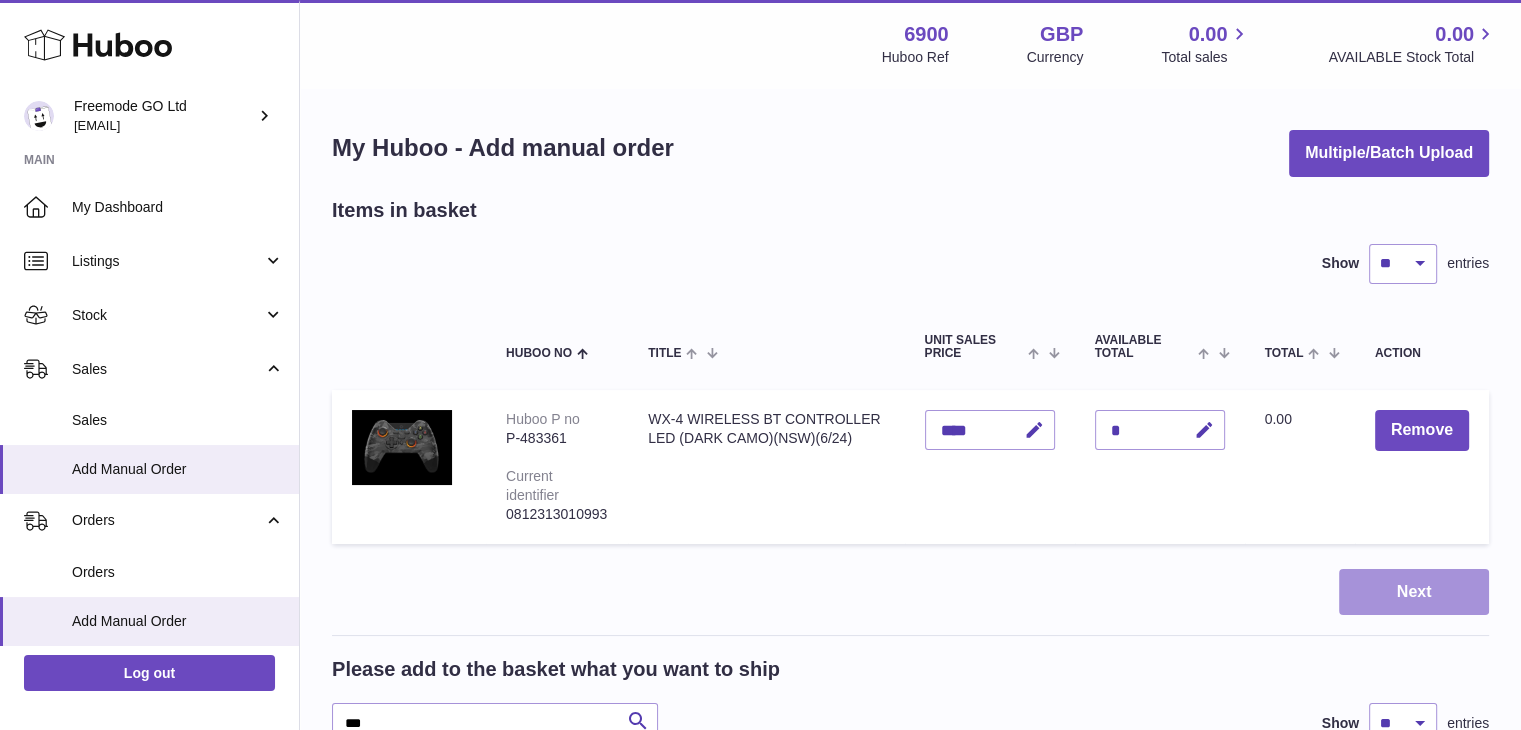 click on "Next" at bounding box center [1414, 592] 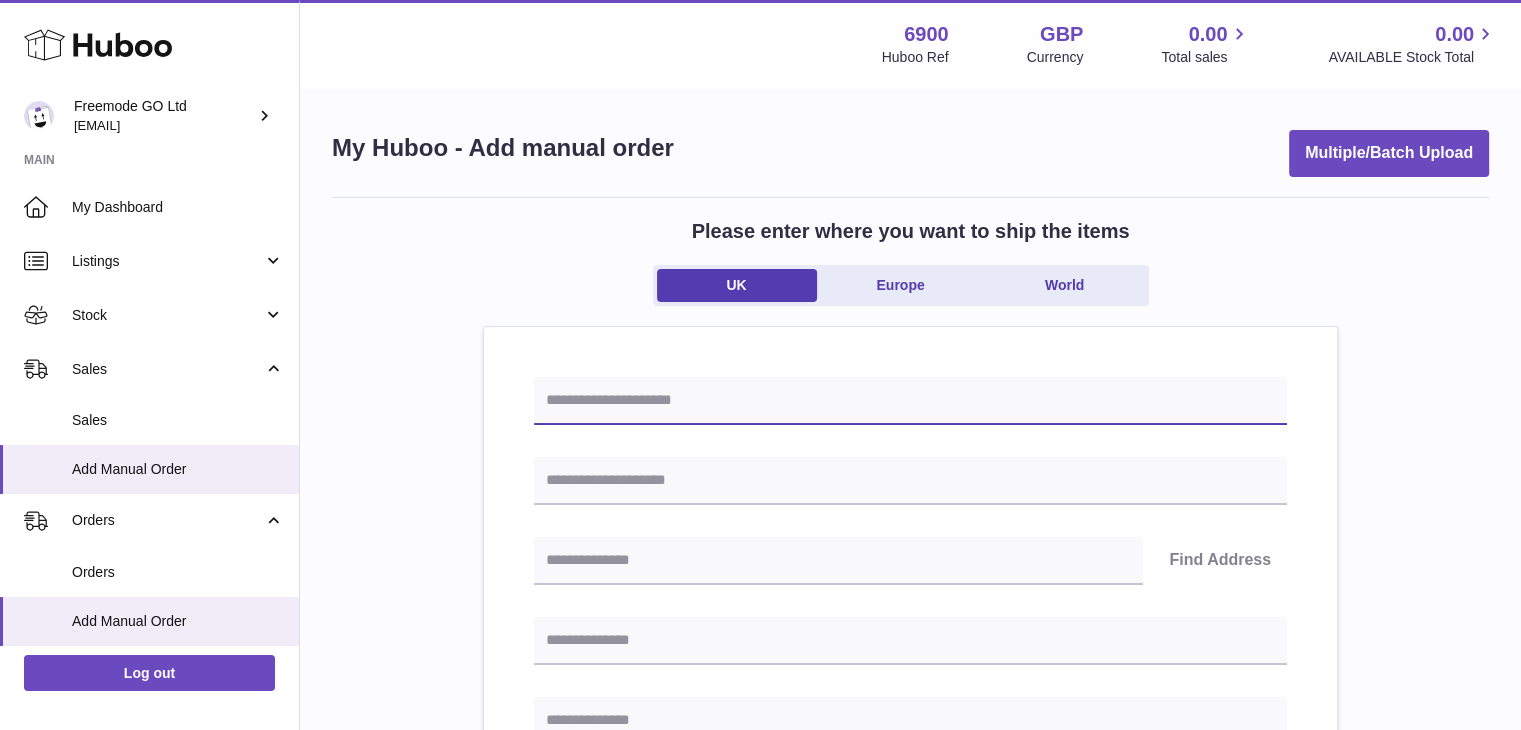 click at bounding box center [910, 401] 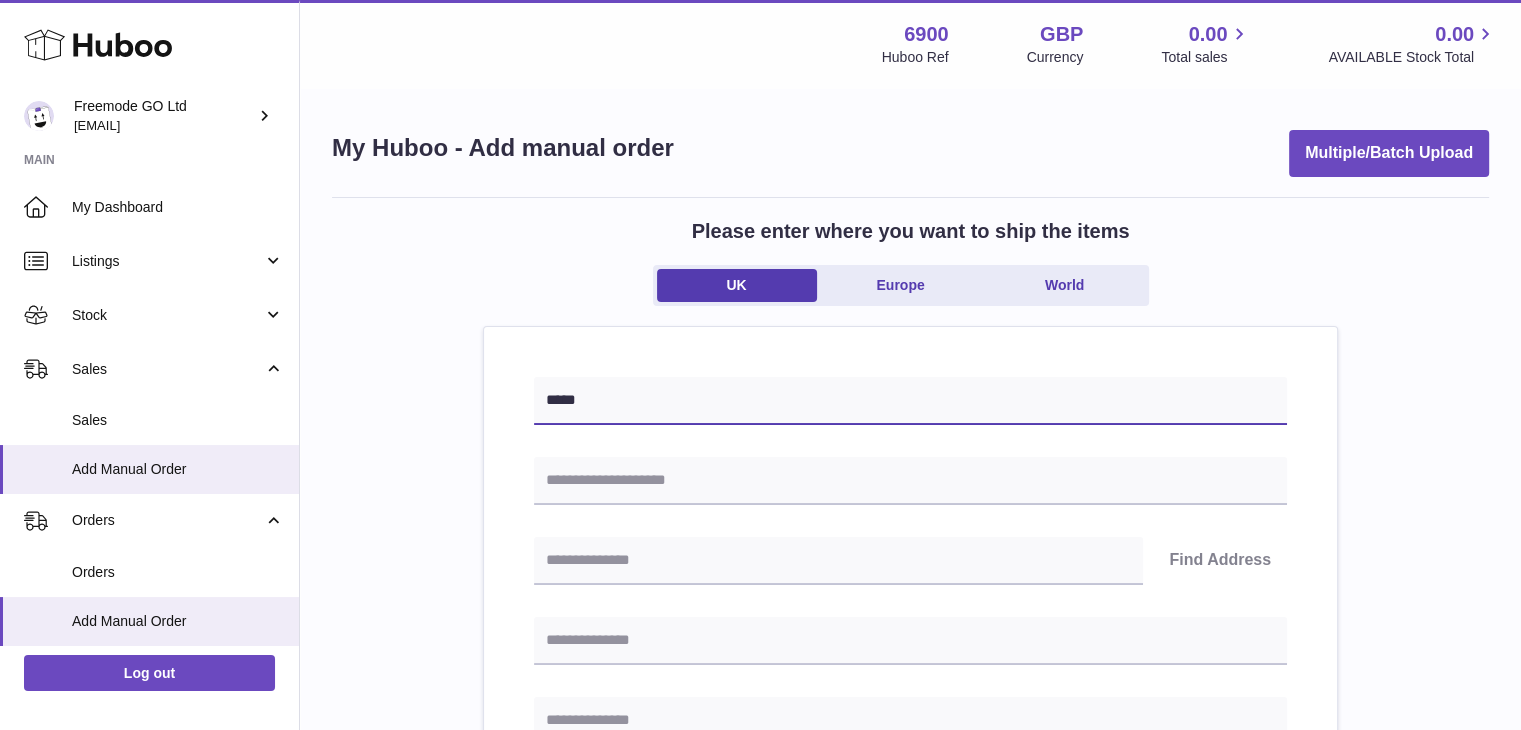 type on "*****" 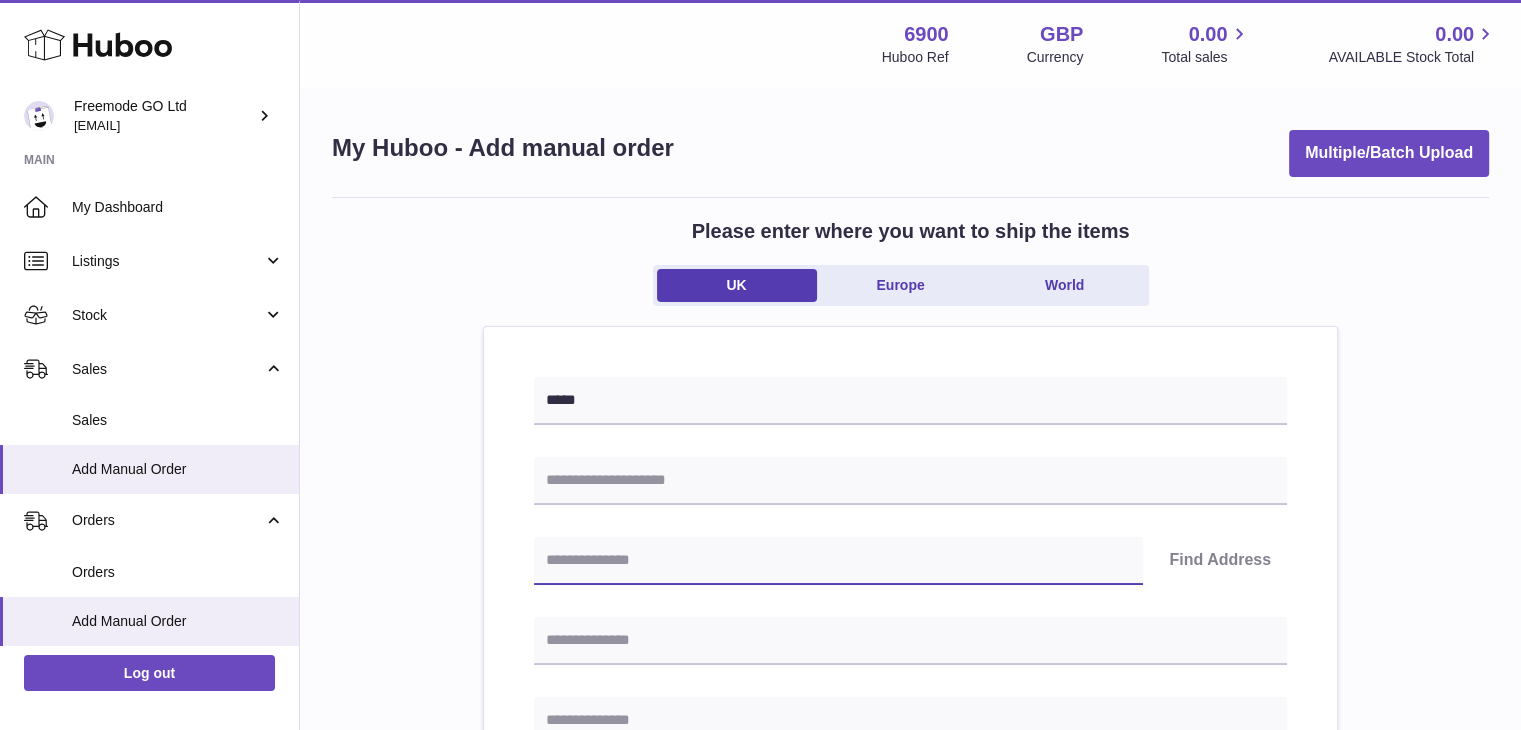 click at bounding box center [838, 561] 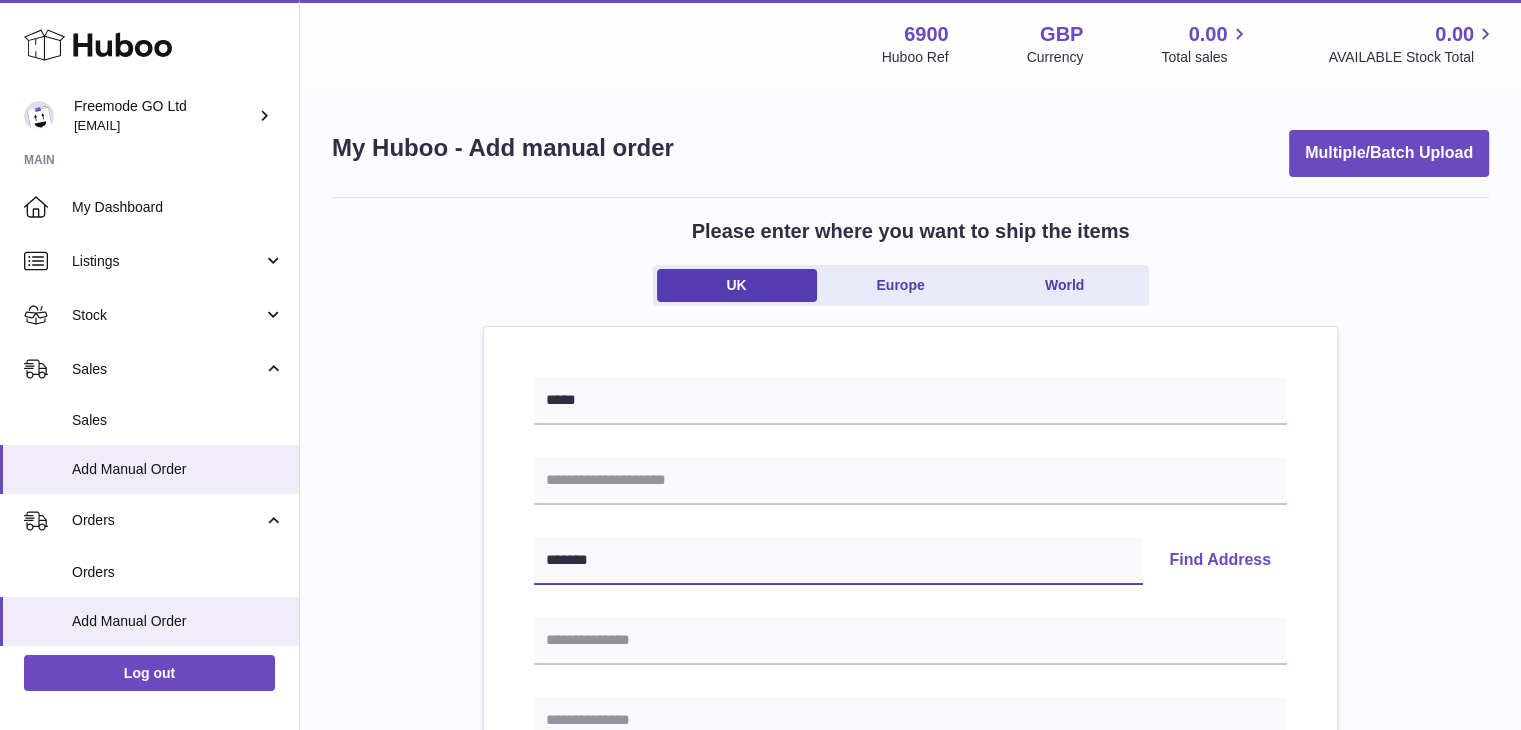 type on "*******" 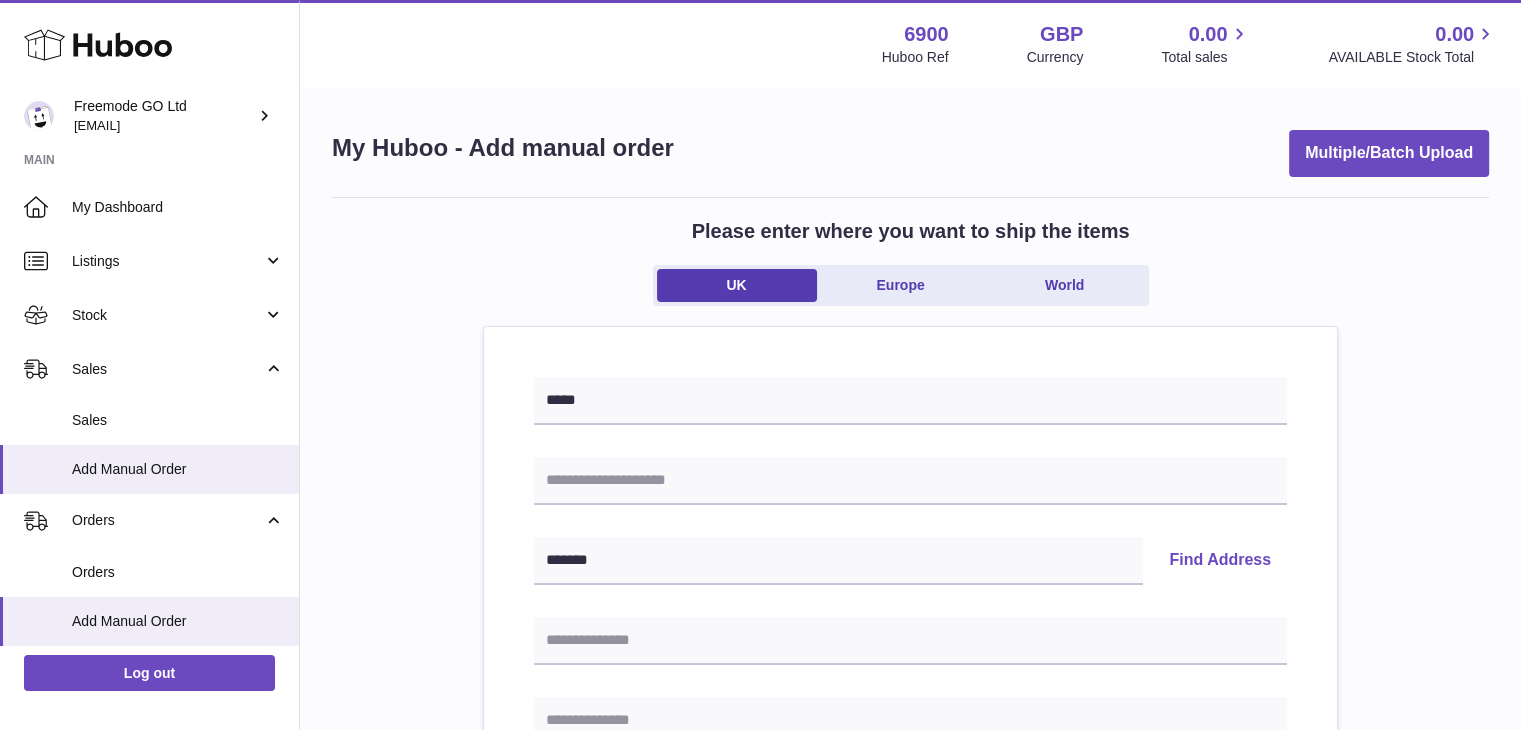 click on "Find Address" at bounding box center [1220, 561] 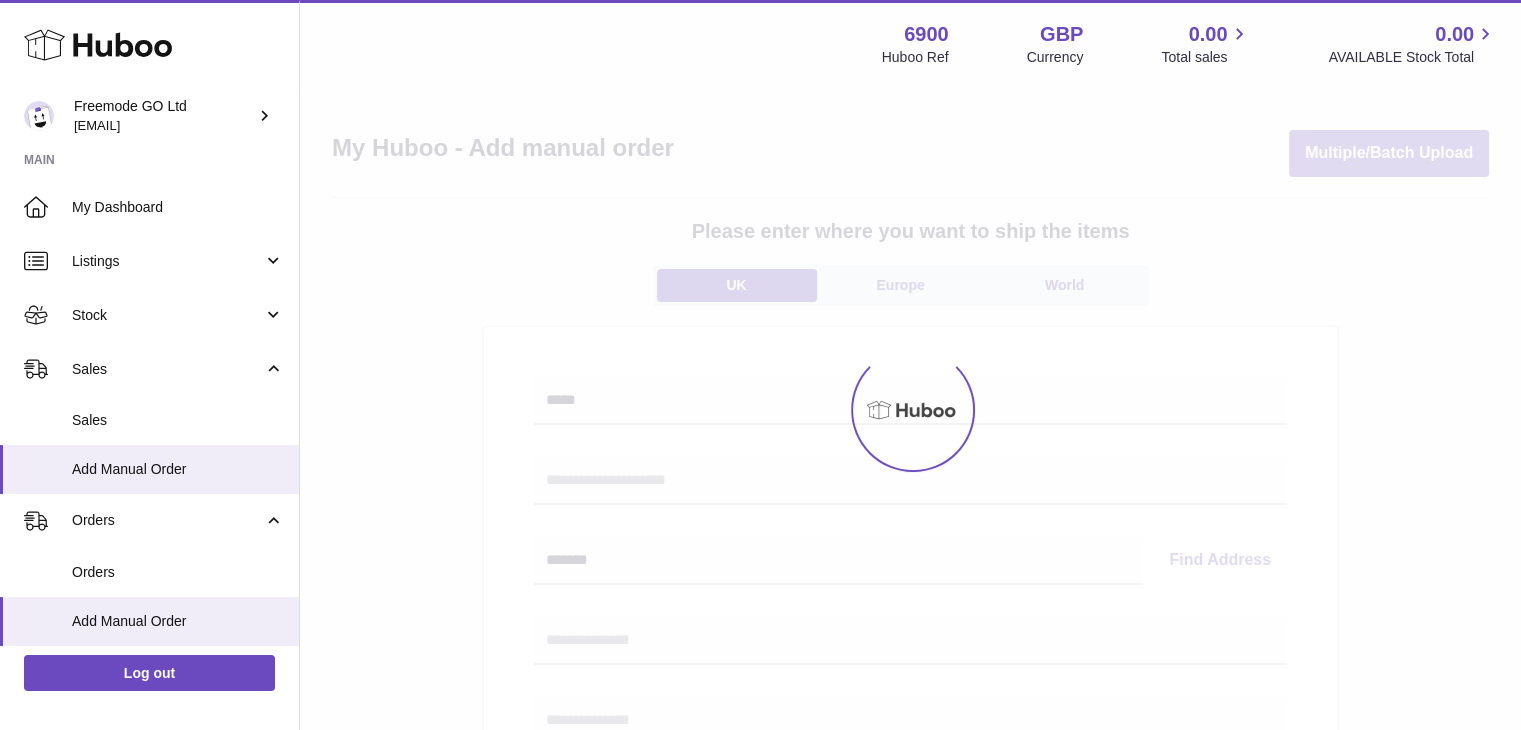 select 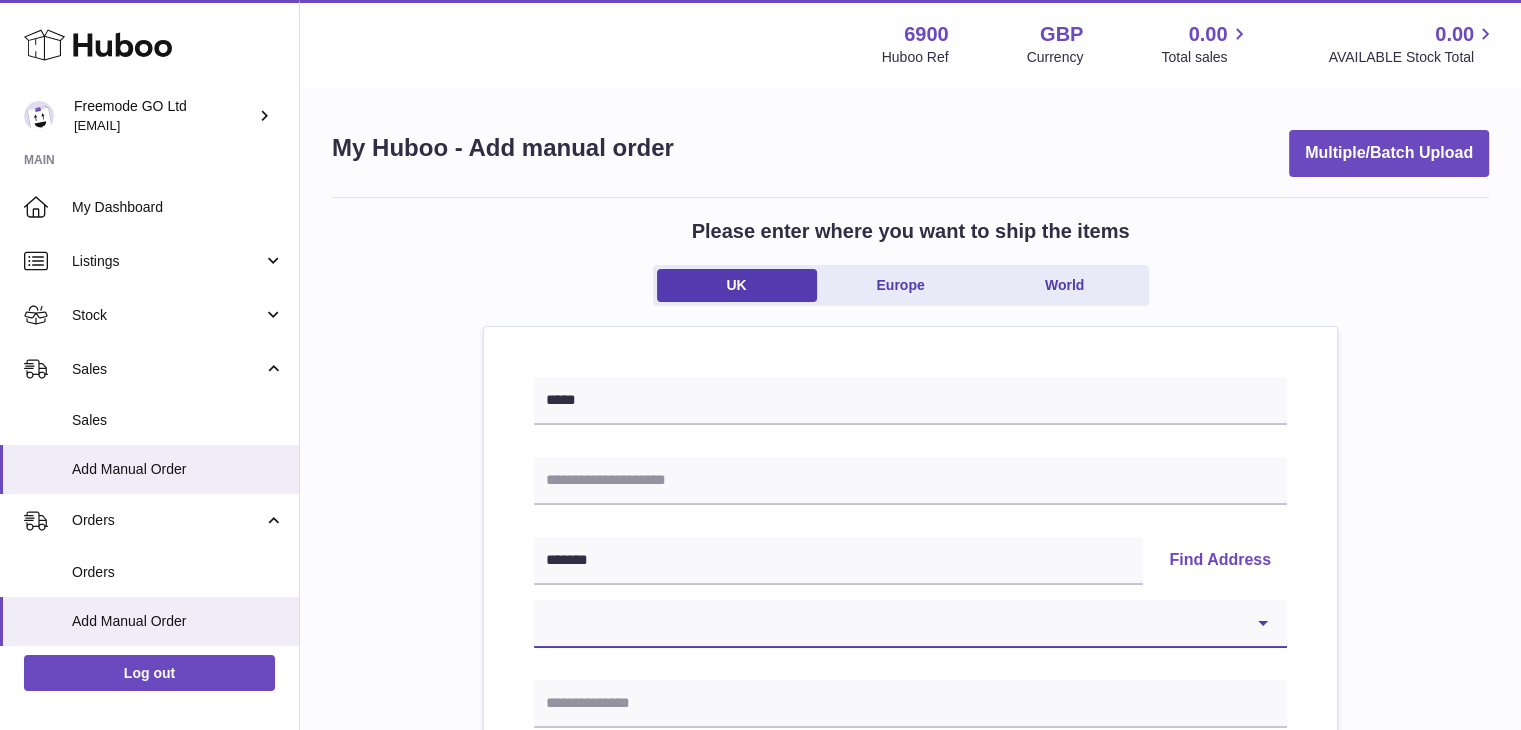click on "**********" at bounding box center (910, 624) 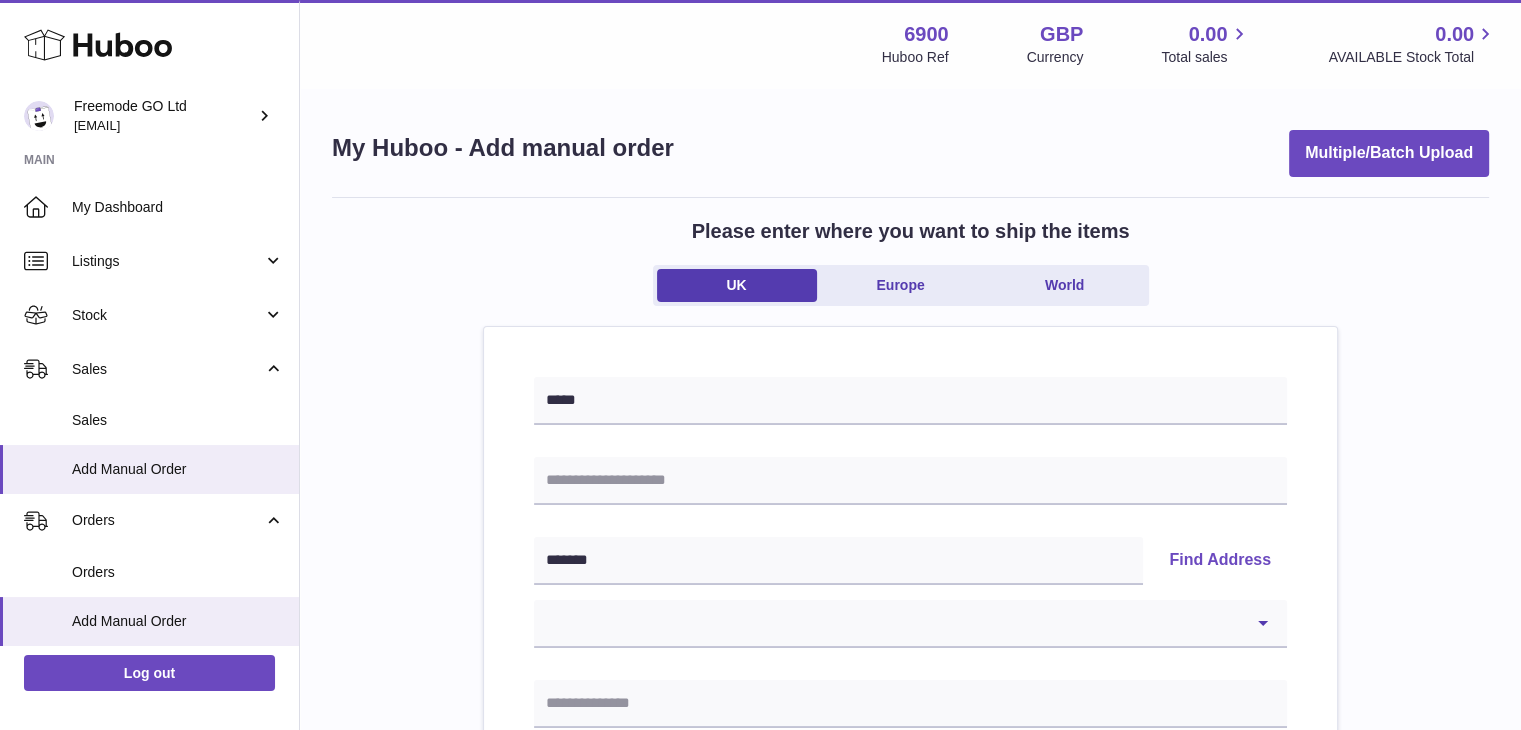 click on "Please enter where you want to ship the items
UK
Europe
World" at bounding box center [910, 272] 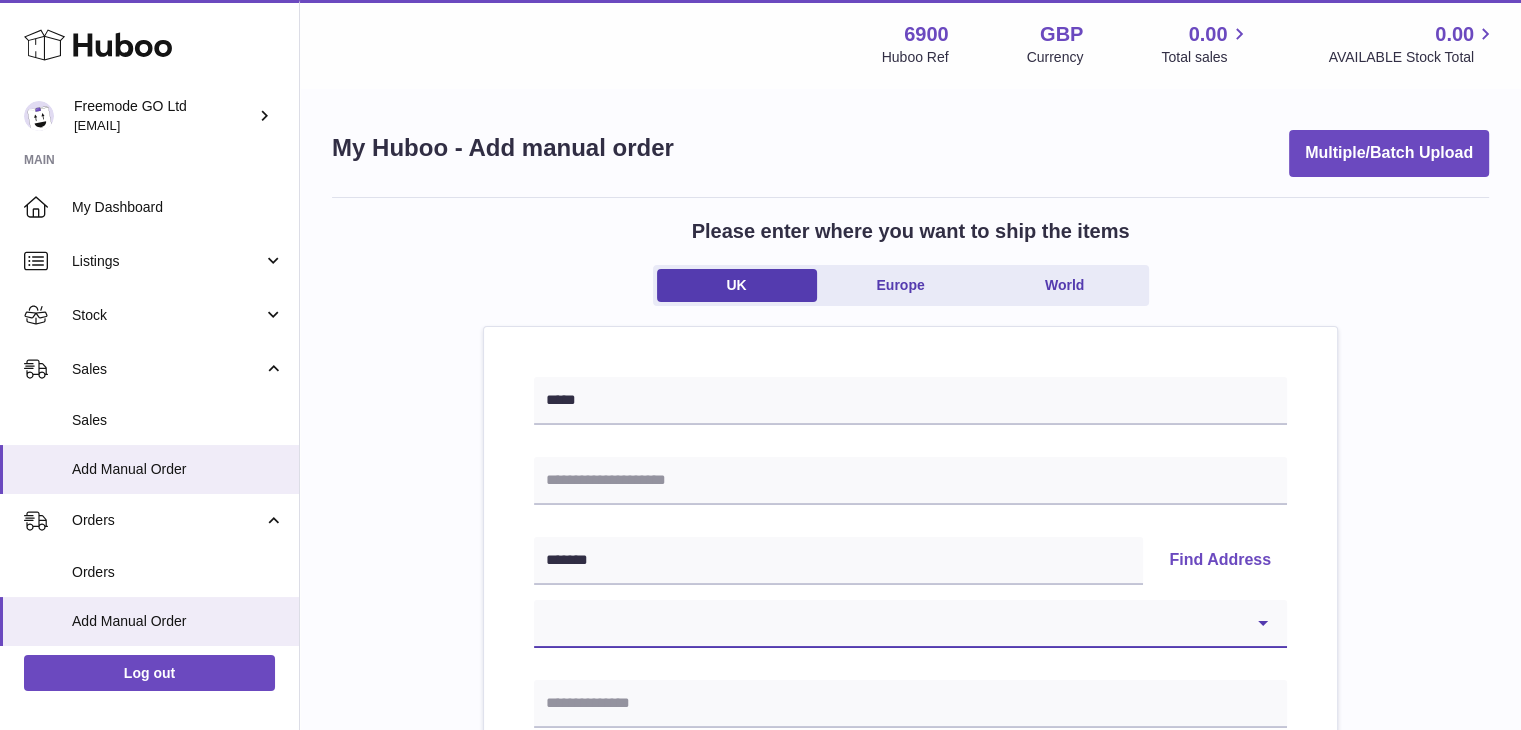 click on "**********" at bounding box center [910, 624] 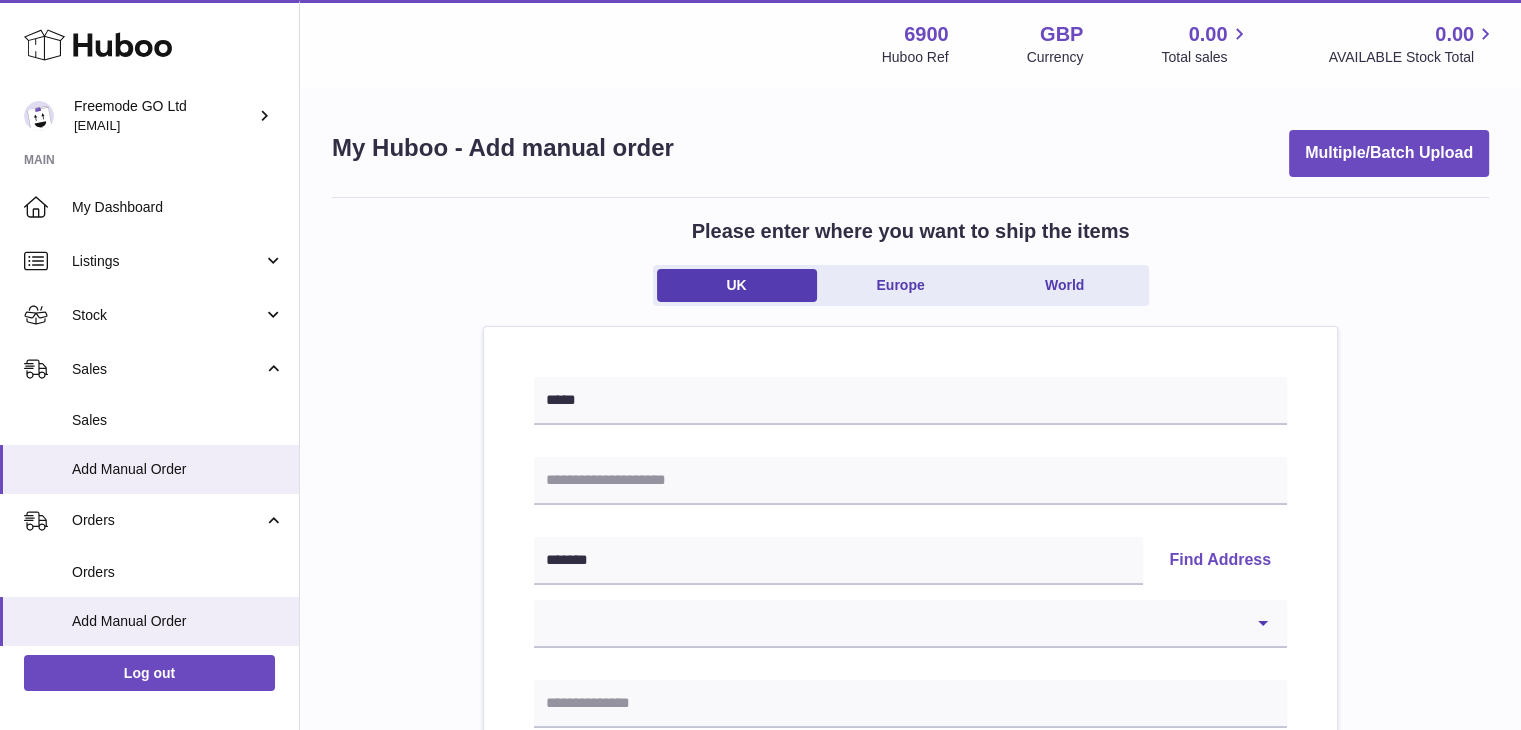 click on "Please enter where you want to ship the items
[COUNTRY]
[CONTINENT]
World
*****
Please enter how you want to ship             Loading...
Optional extra fields             Loading...       This will appear on the packing slip. e.g. 'Please contact us through Amazon'" at bounding box center (910, 925) 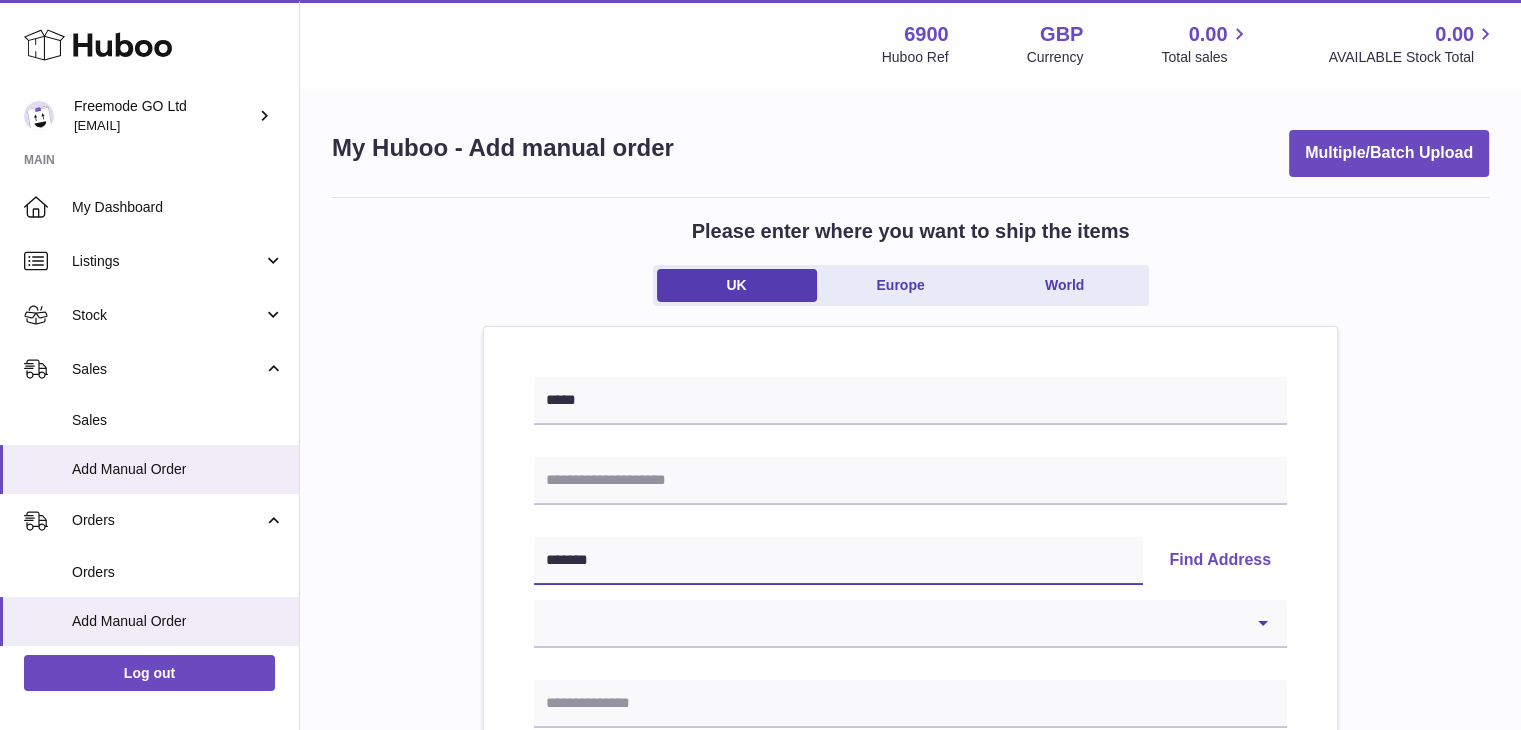 click on "*******" at bounding box center (838, 561) 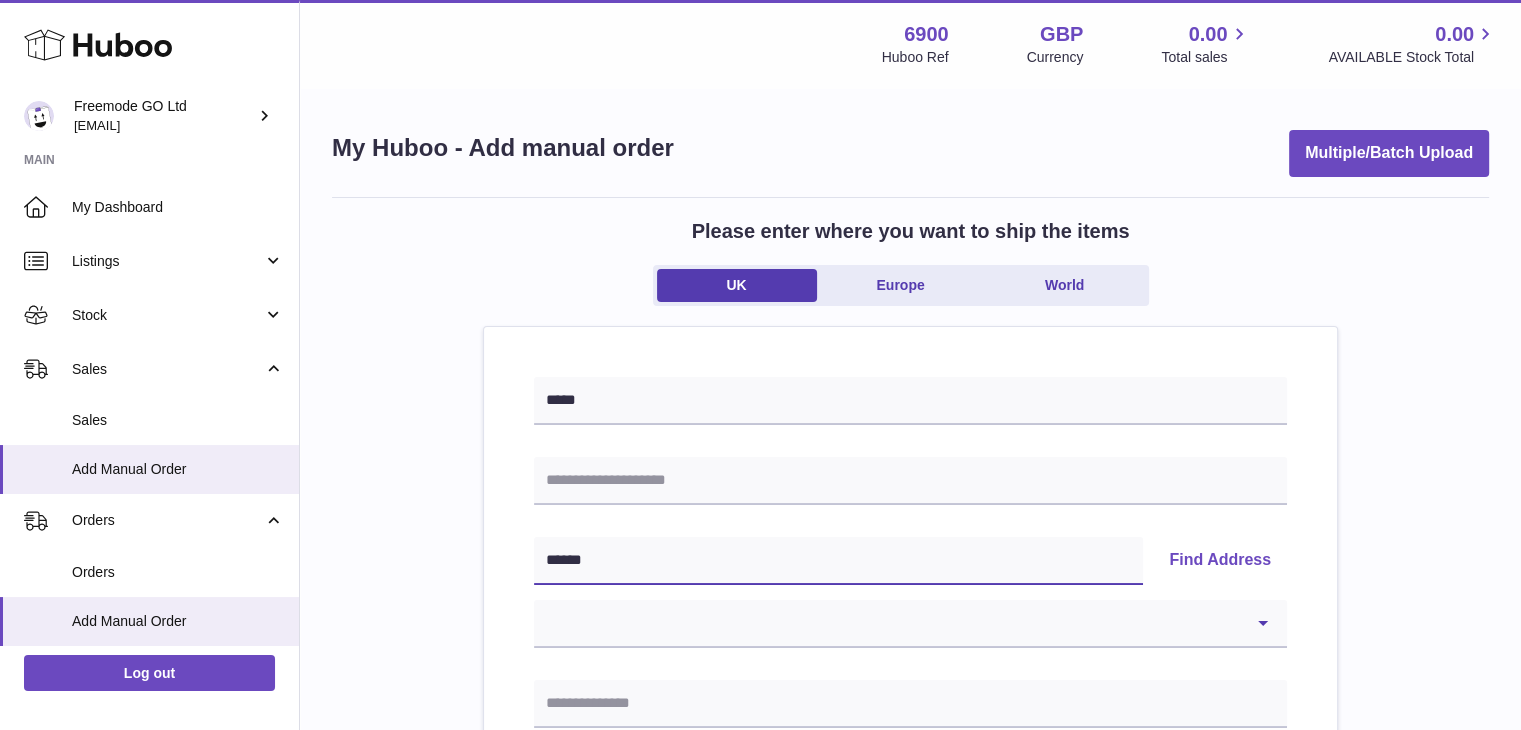 type on "*****" 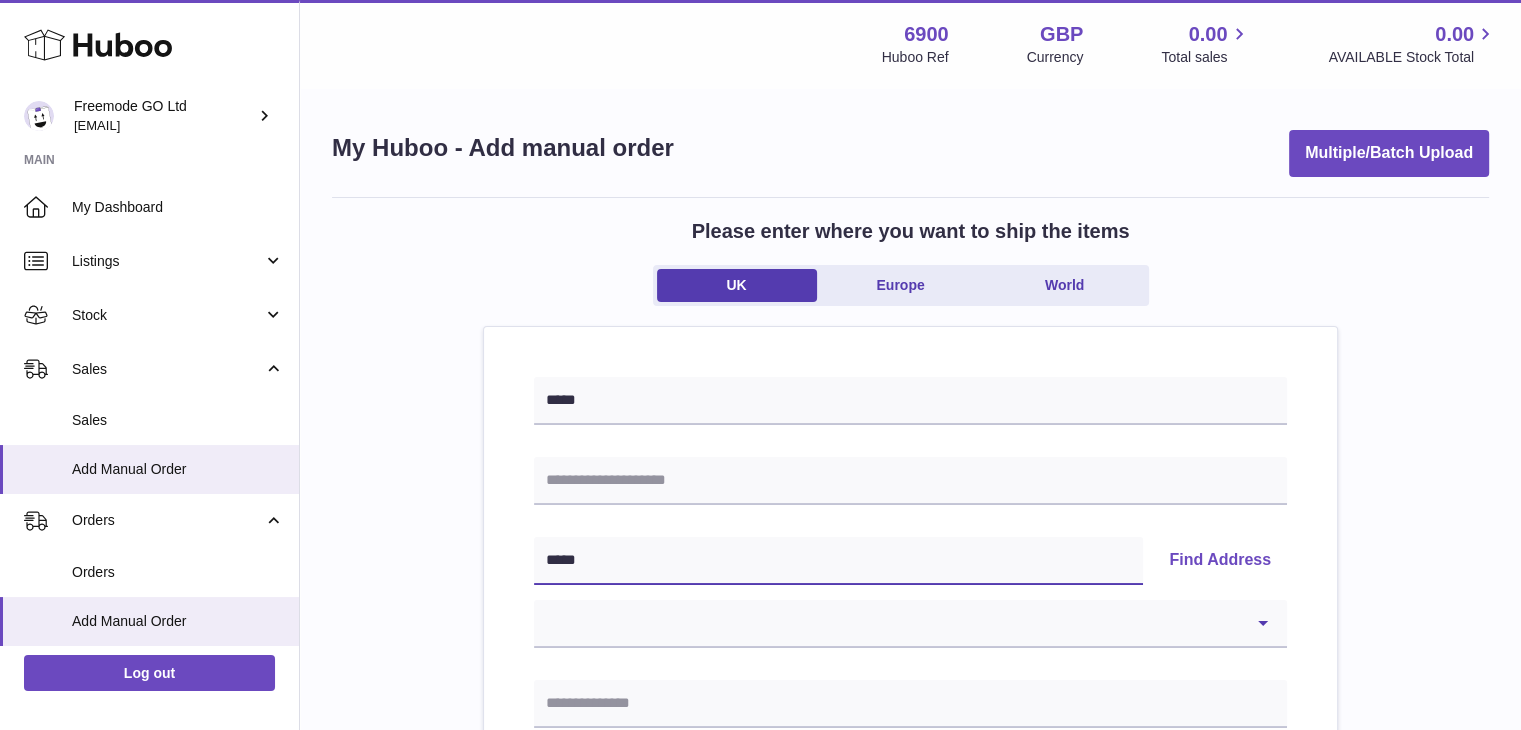 type on "******" 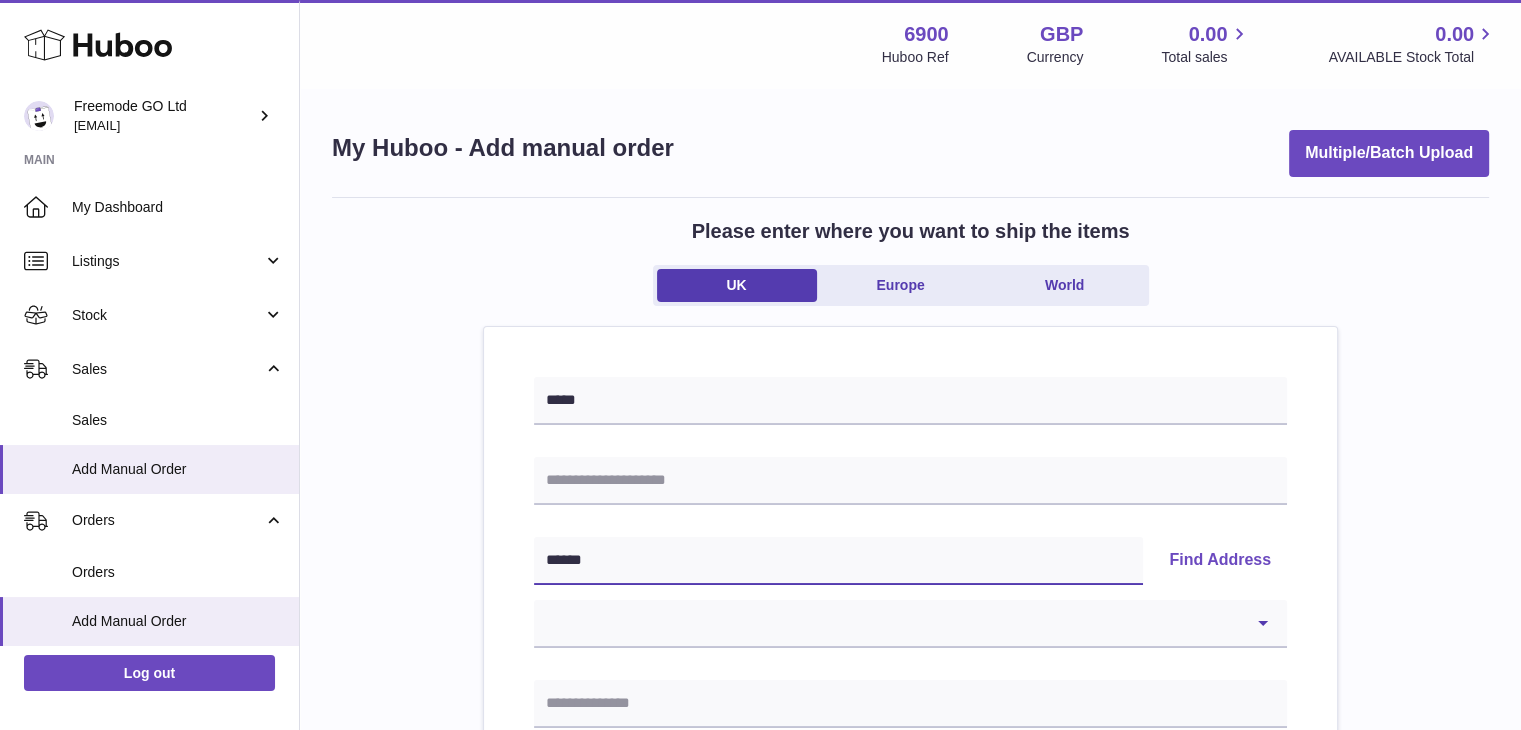 type on "*******" 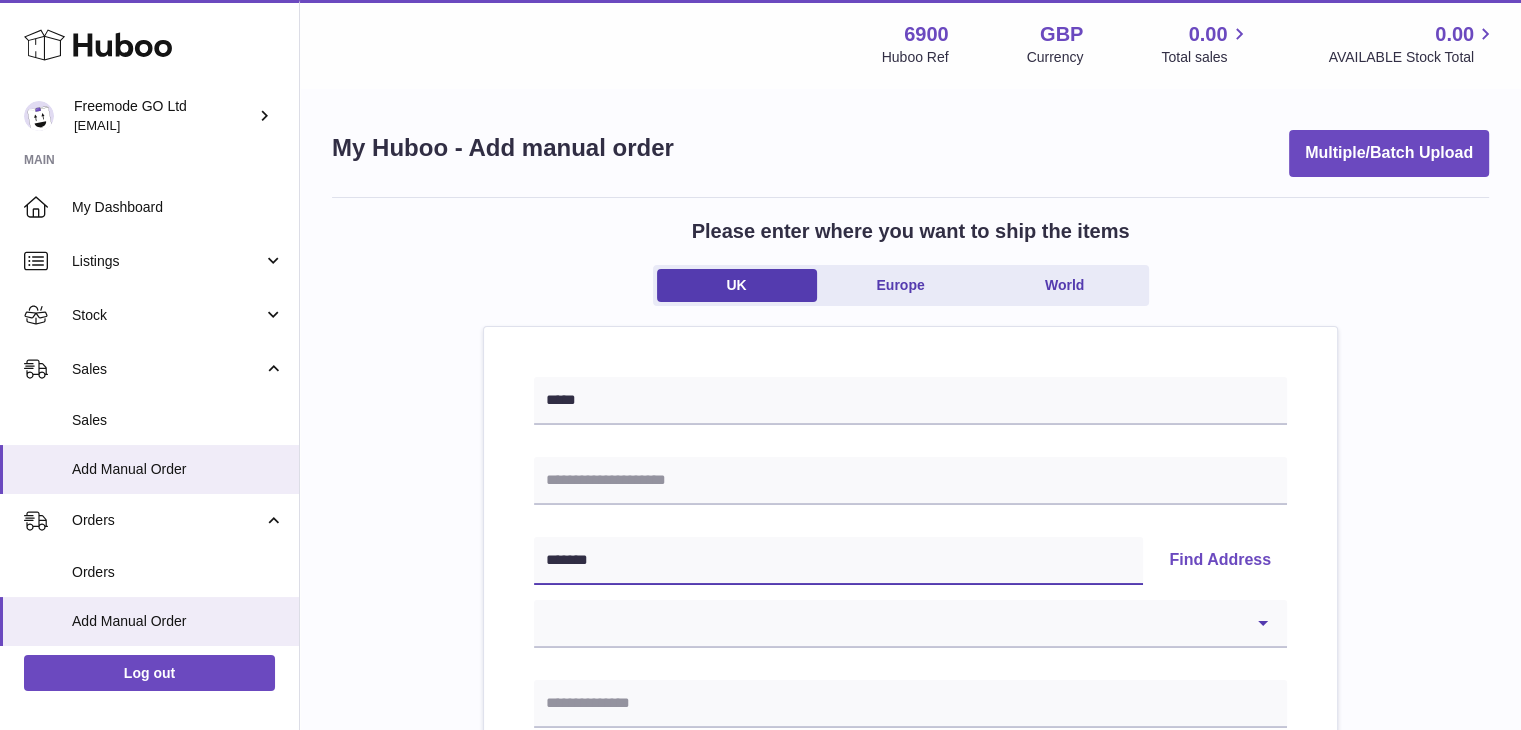 type on "*******" 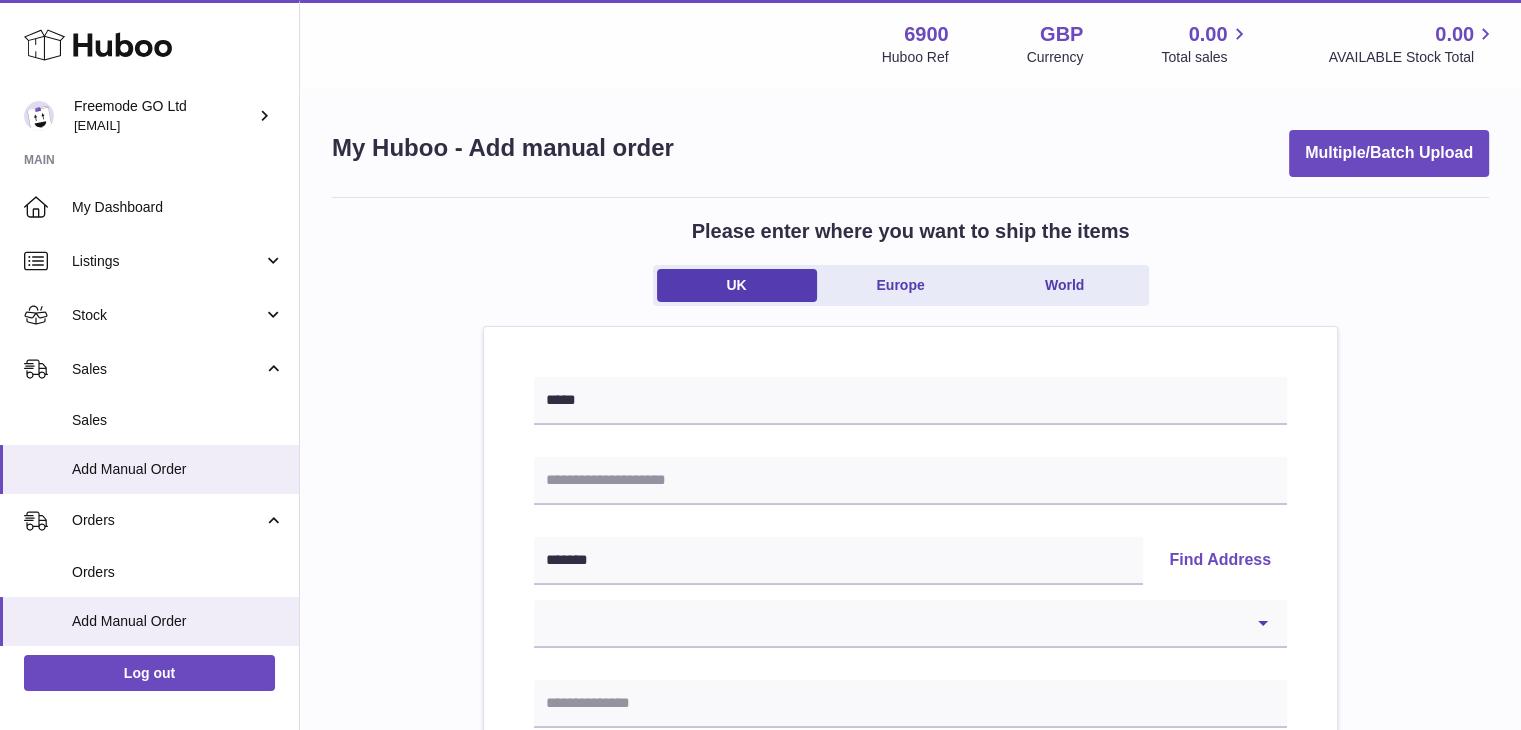 click on "Find Address" at bounding box center (1220, 561) 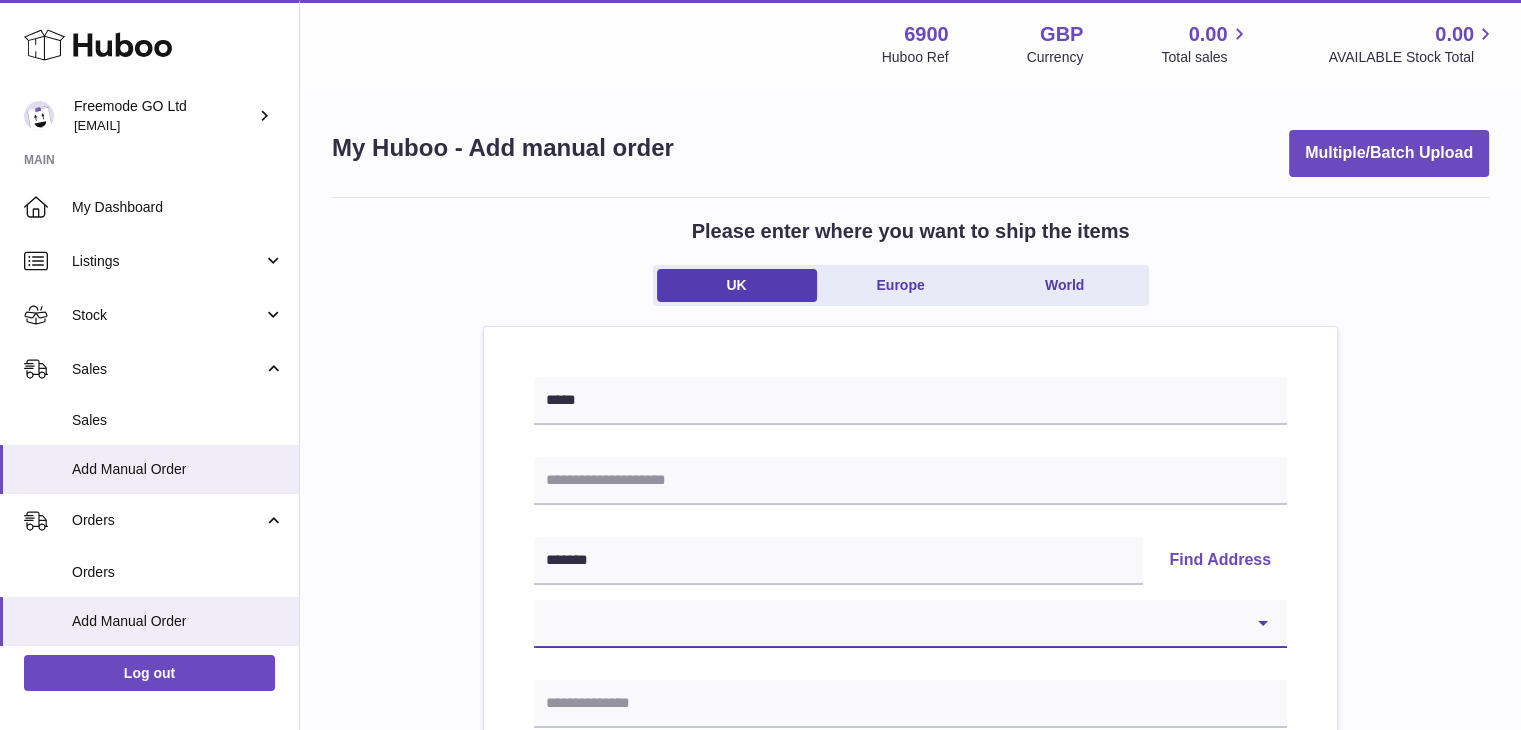 click on "**********" at bounding box center (910, 624) 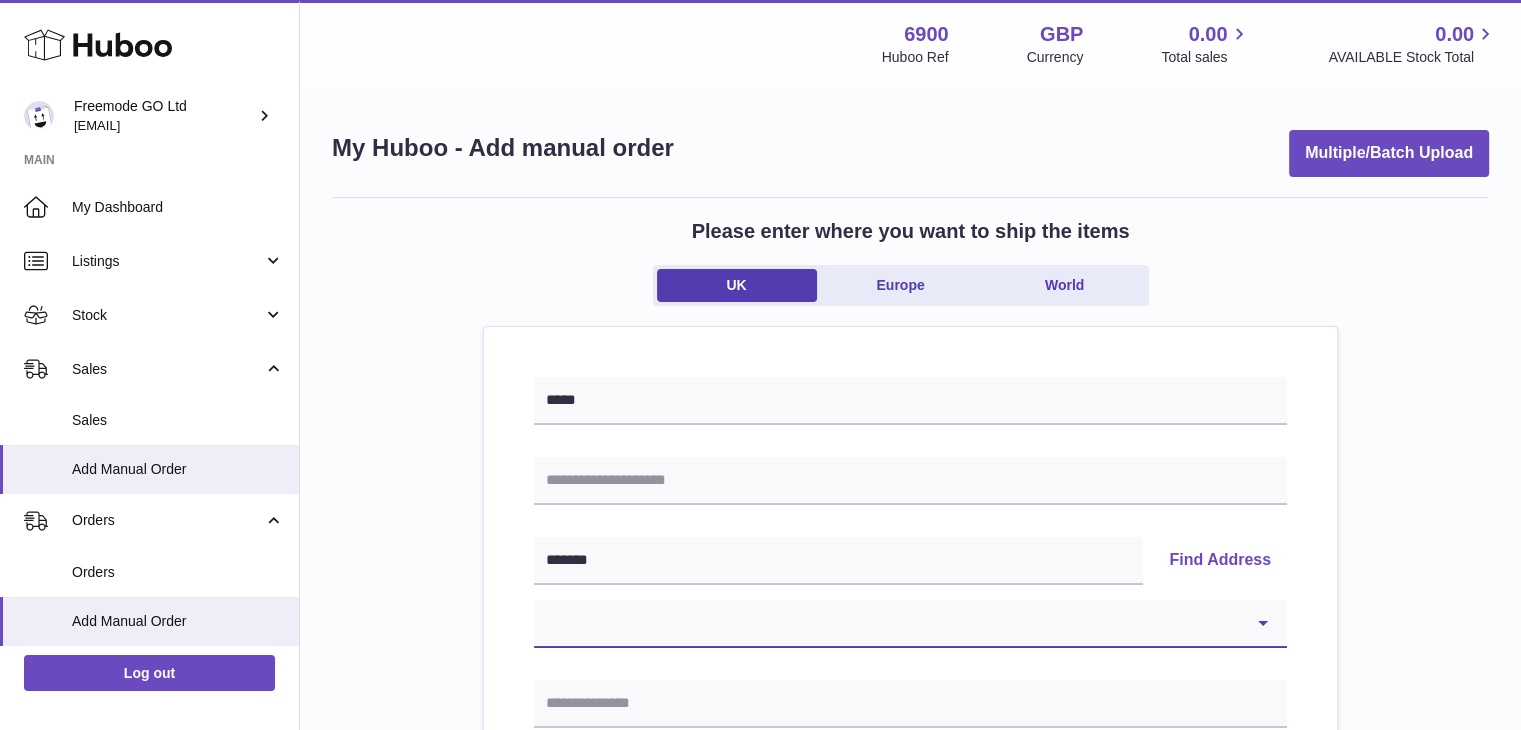 select on "**" 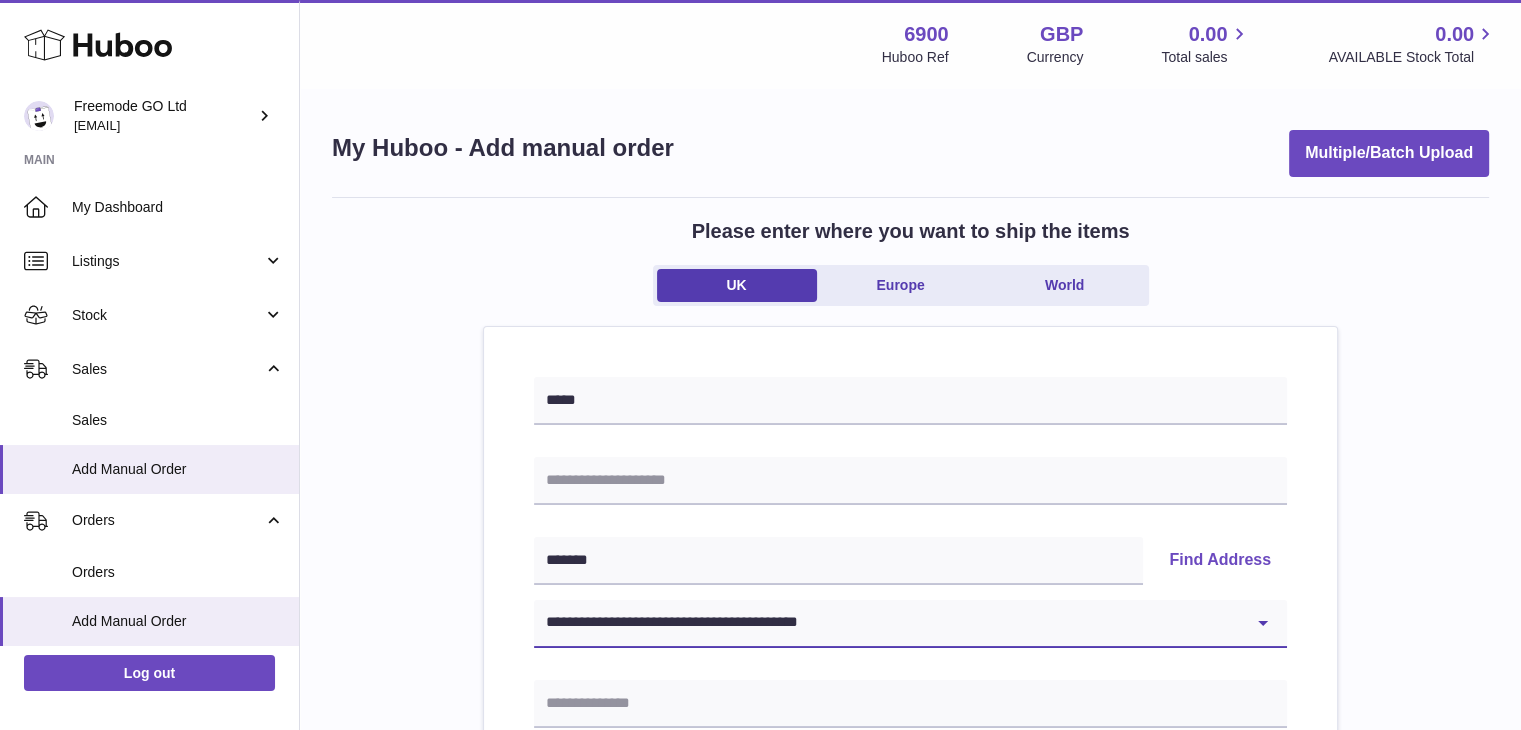 click on "**********" at bounding box center [910, 624] 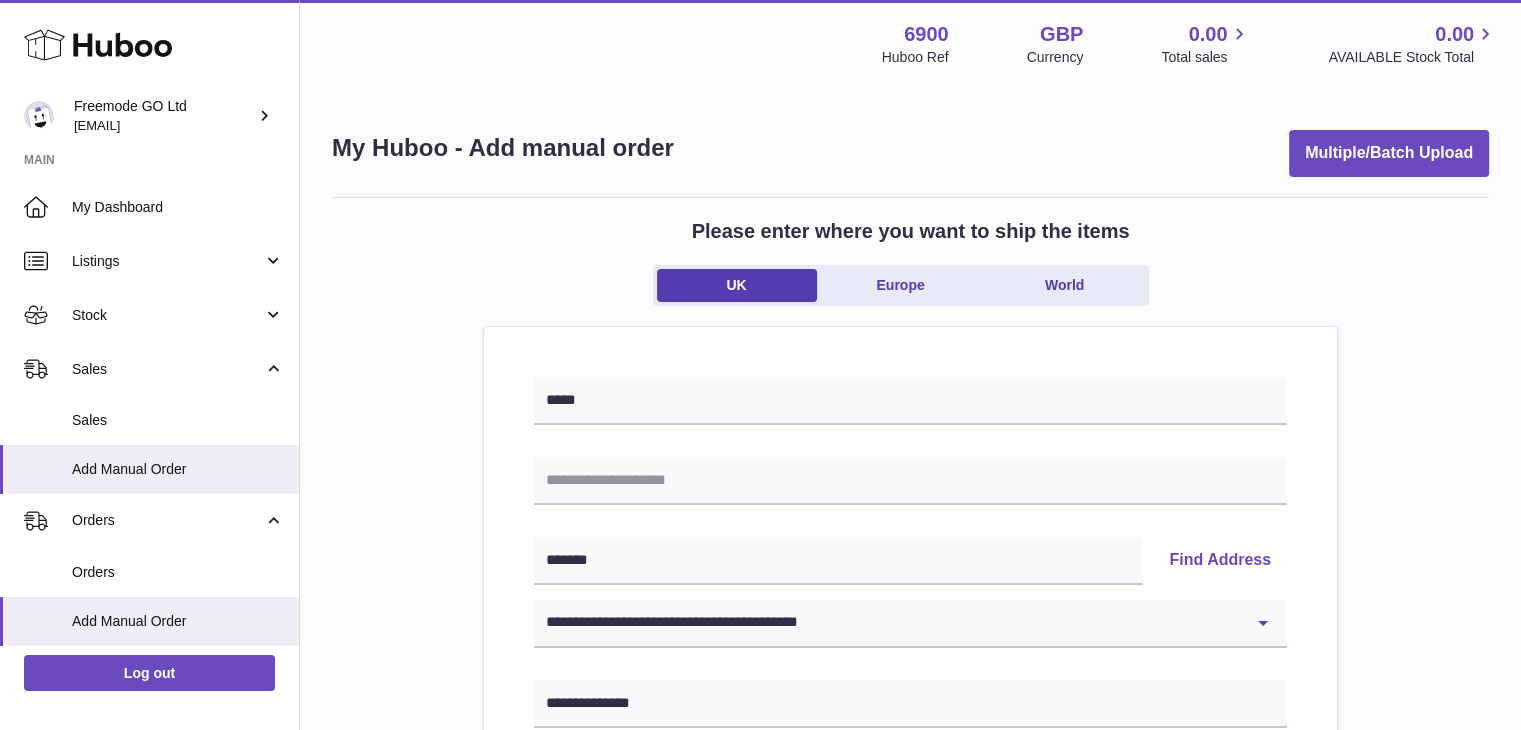 click on "**********" at bounding box center [910, 925] 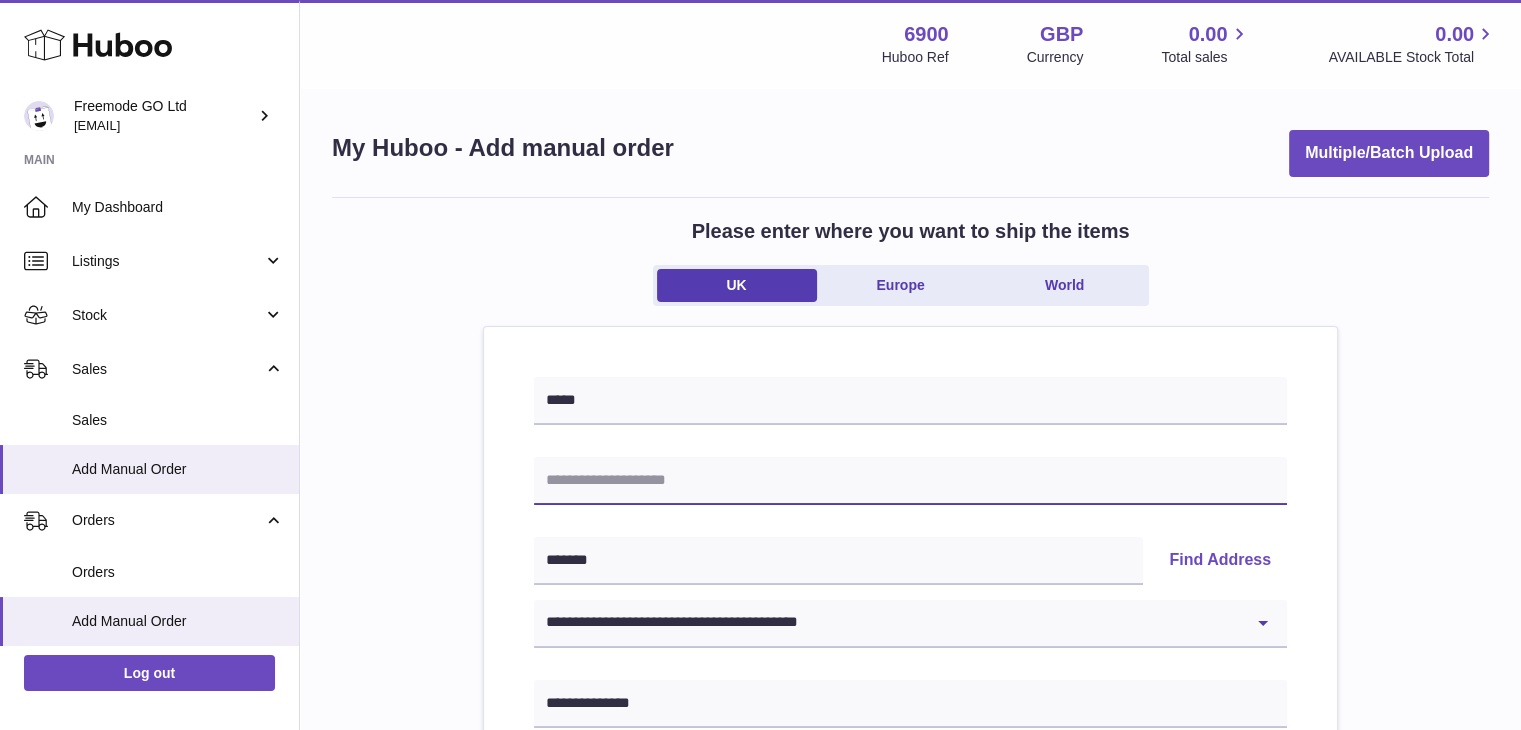 click at bounding box center (910, 481) 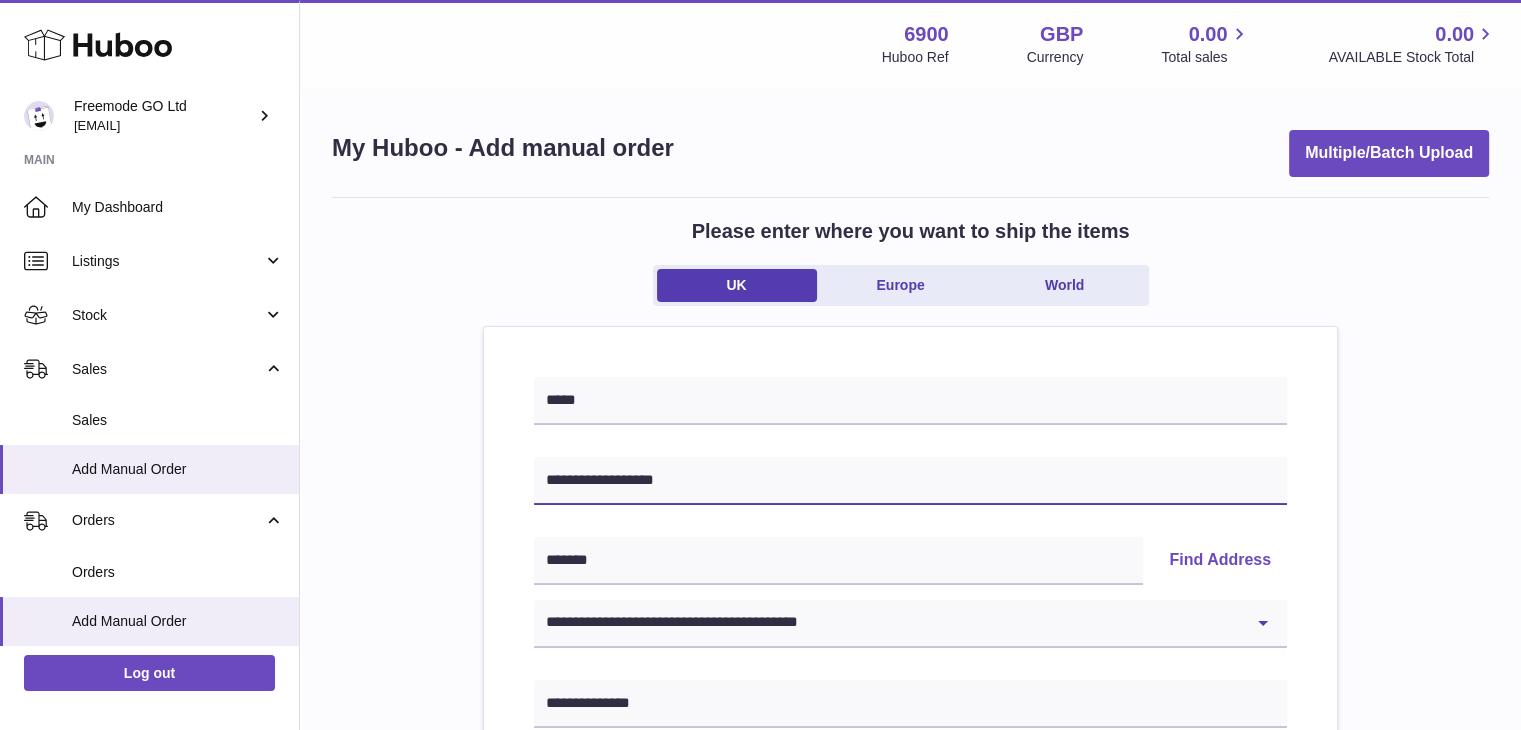 type on "**********" 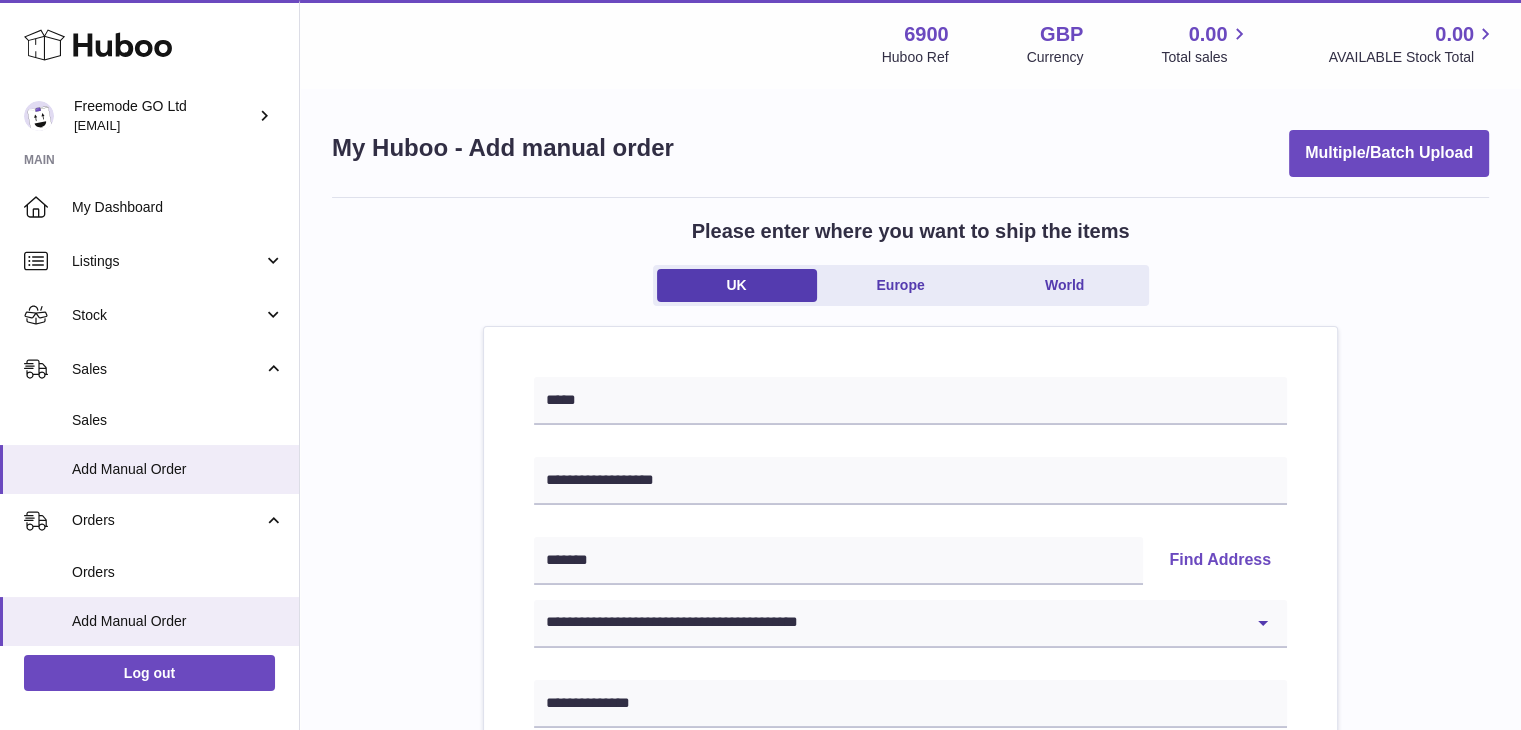 click on "**********" at bounding box center (910, 989) 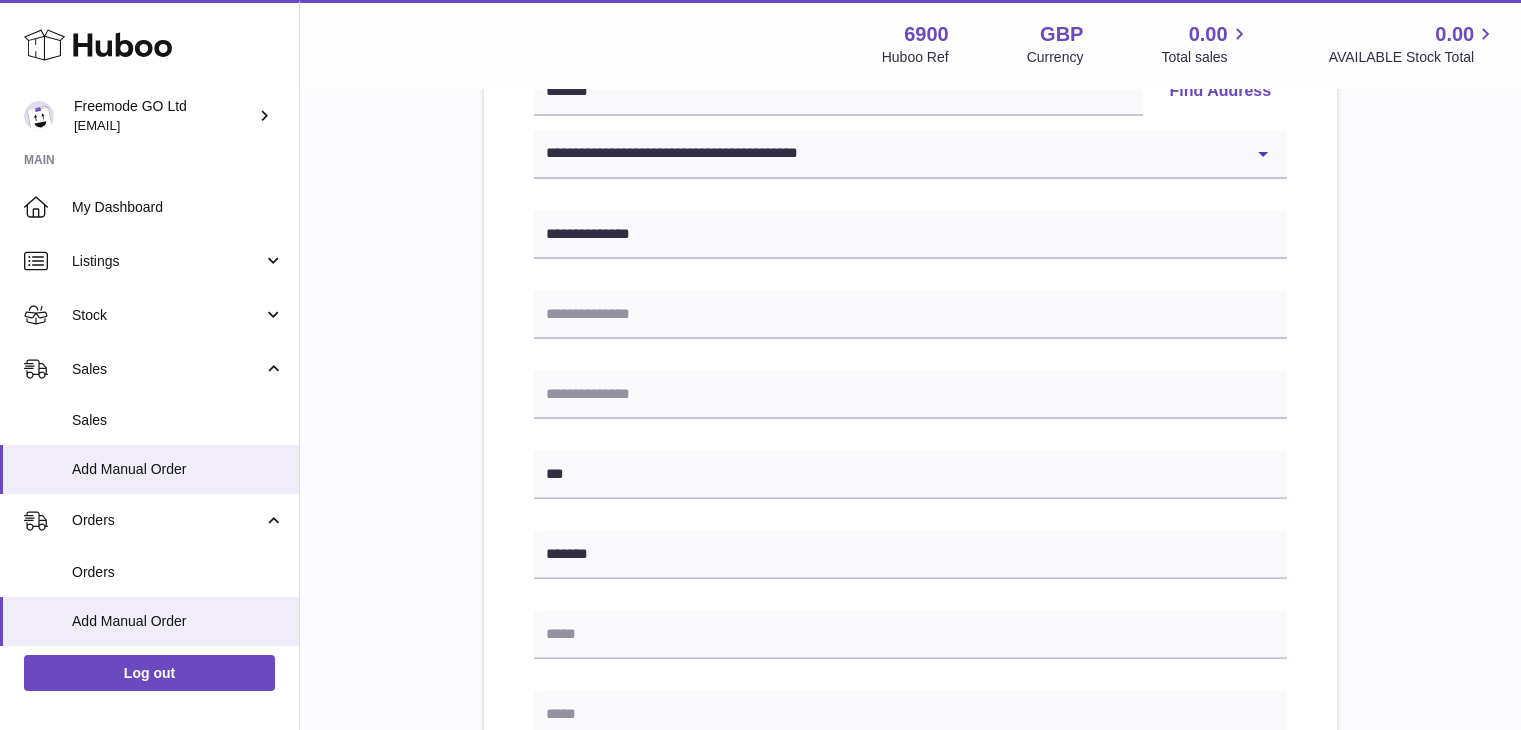 click on "**********" at bounding box center [910, 456] 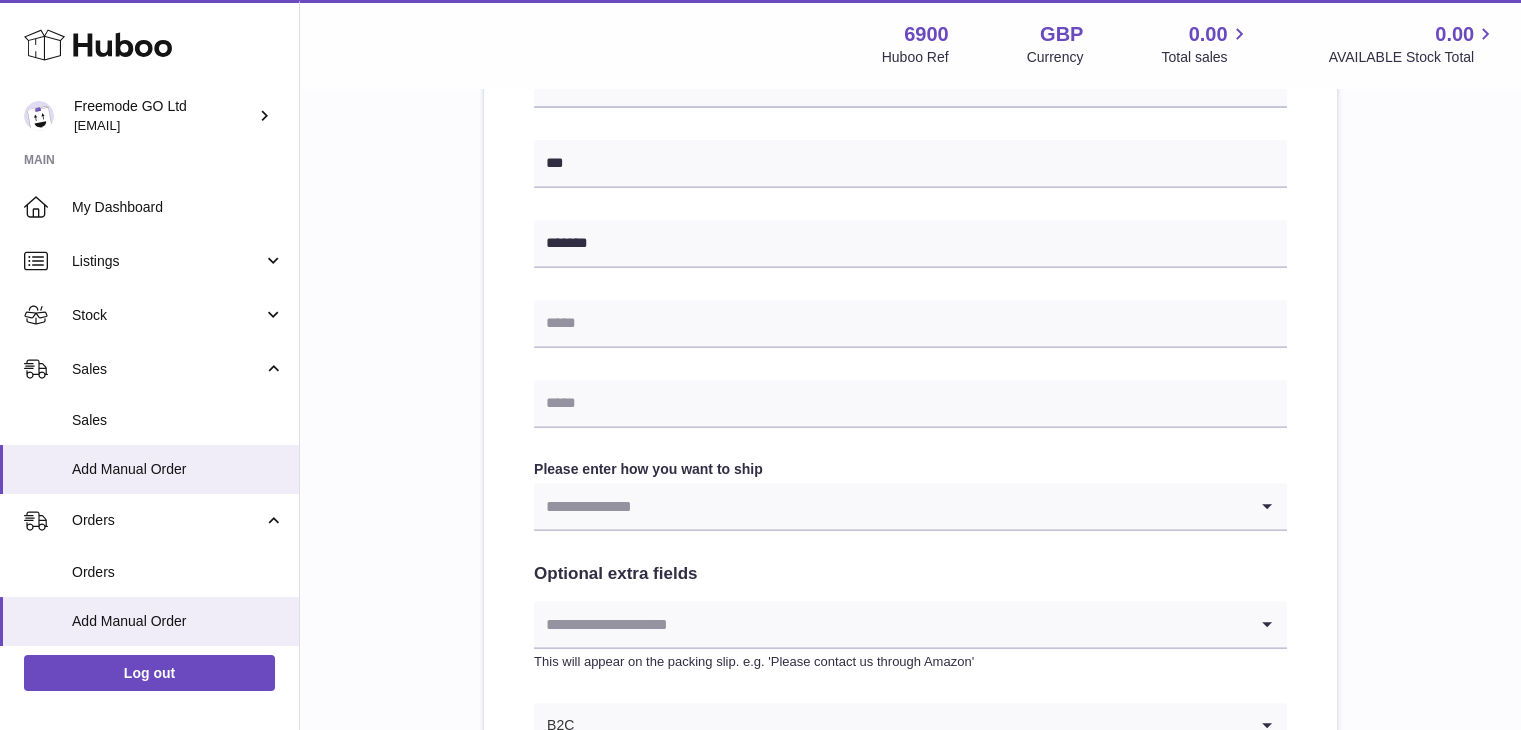 scroll, scrollTop: 816, scrollLeft: 0, axis: vertical 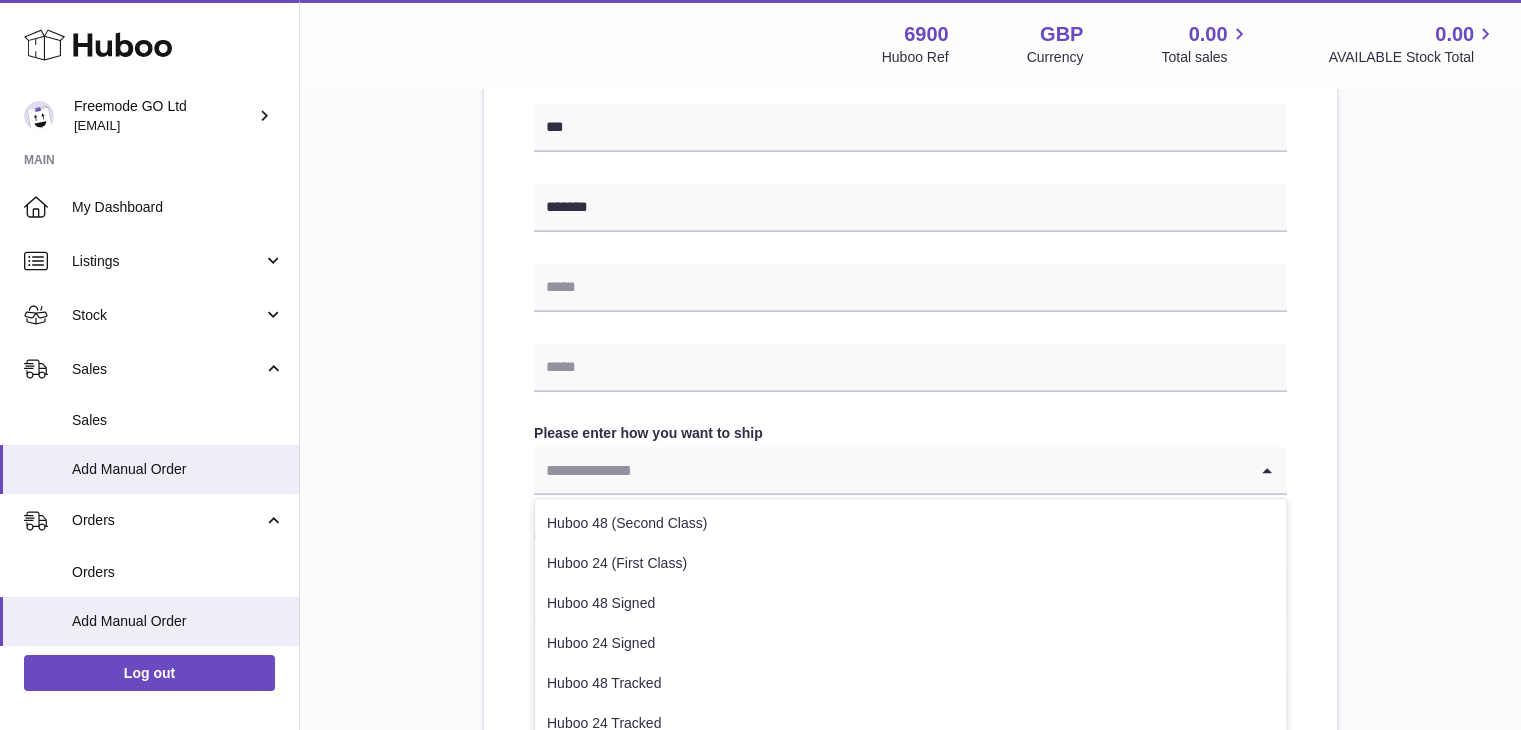 click at bounding box center (890, 470) 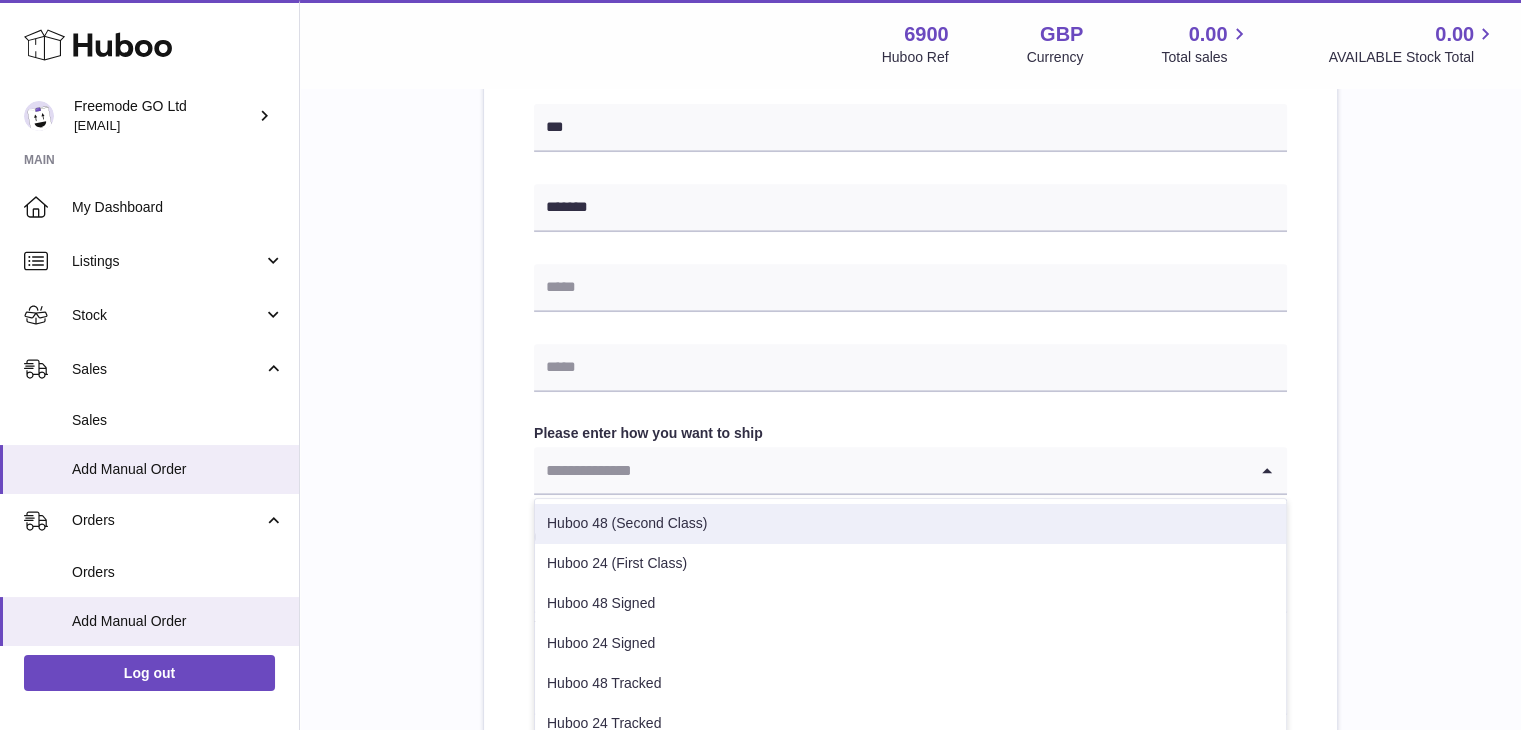 click on "Huboo 48 (Second Class)" at bounding box center (910, 524) 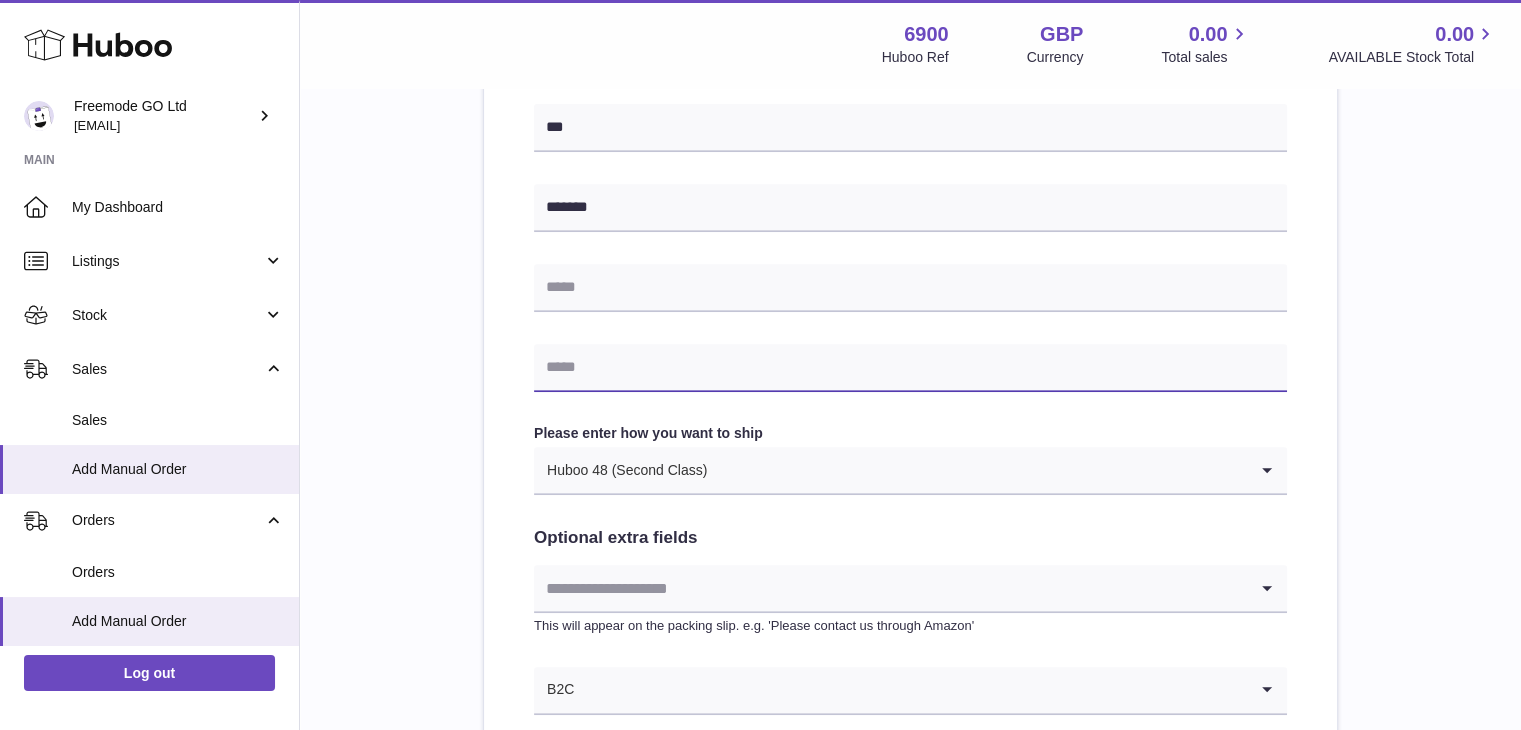 click at bounding box center (910, 368) 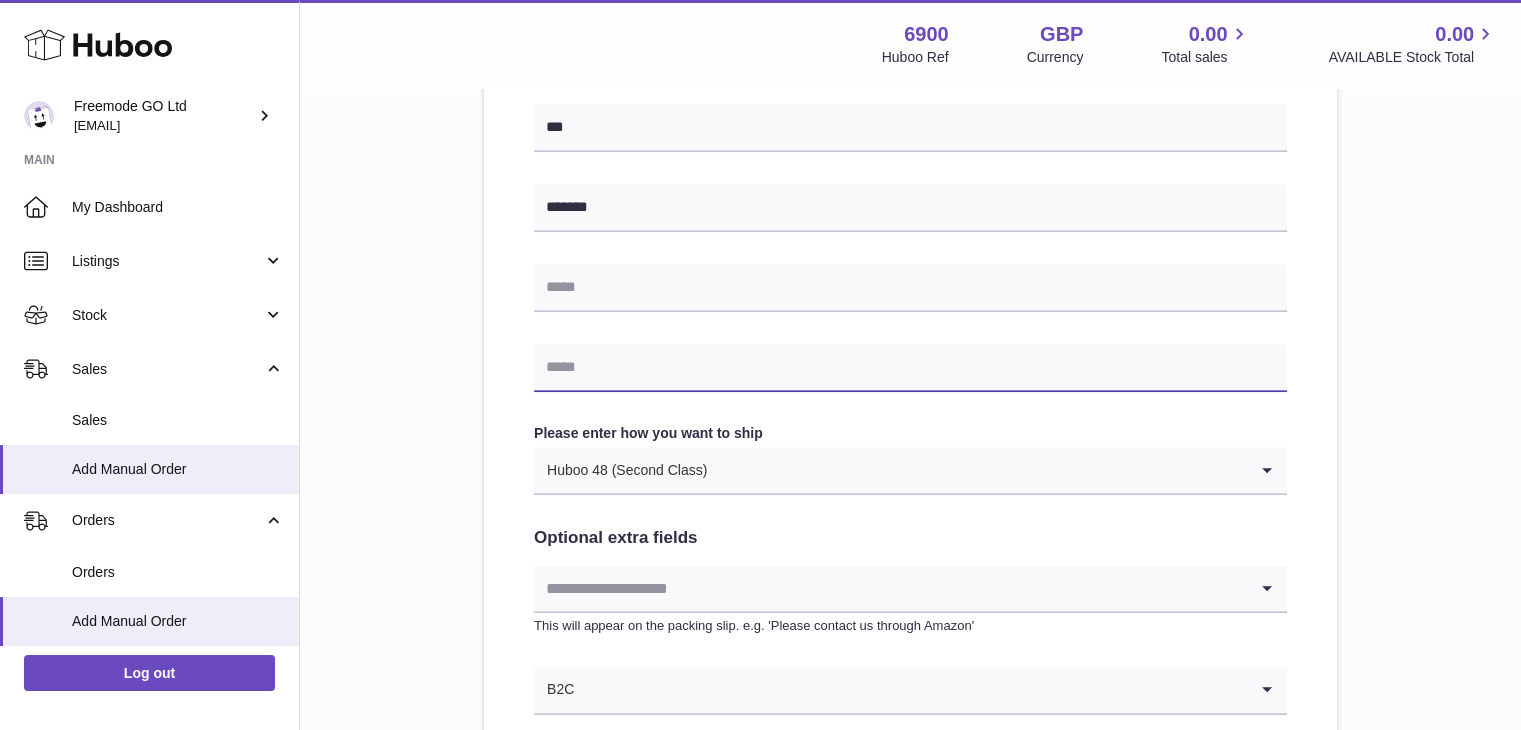 paste on "**********" 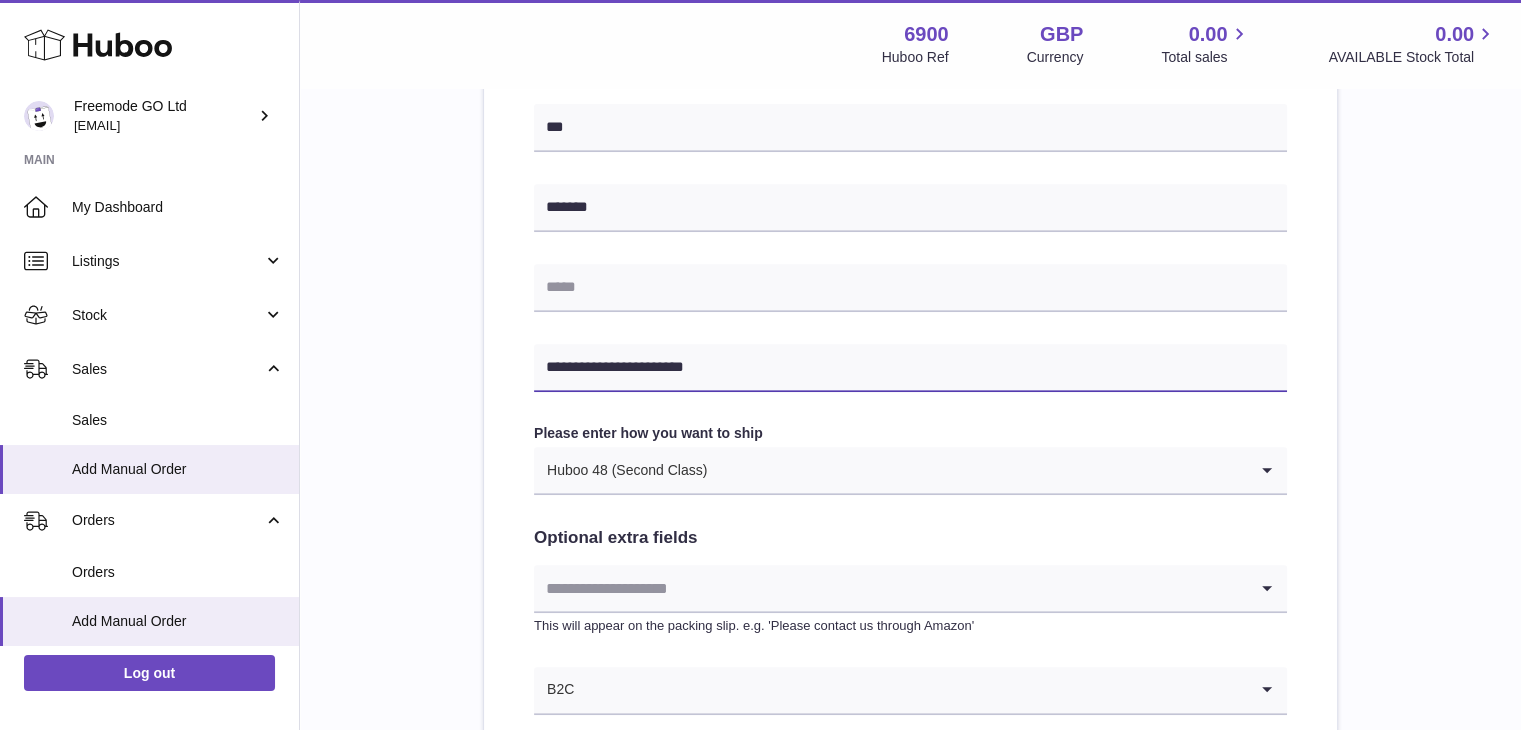 type on "**********" 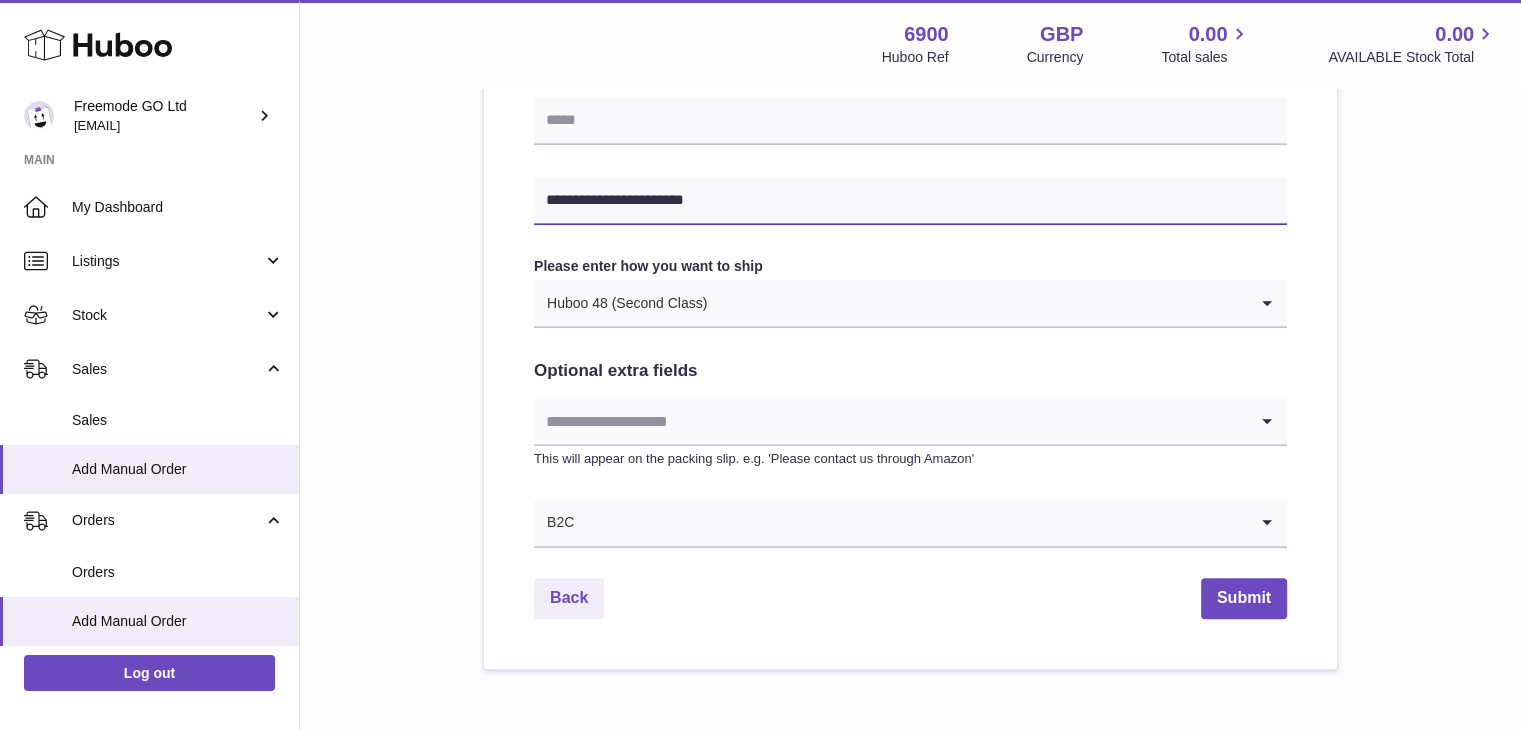 scroll, scrollTop: 1080, scrollLeft: 0, axis: vertical 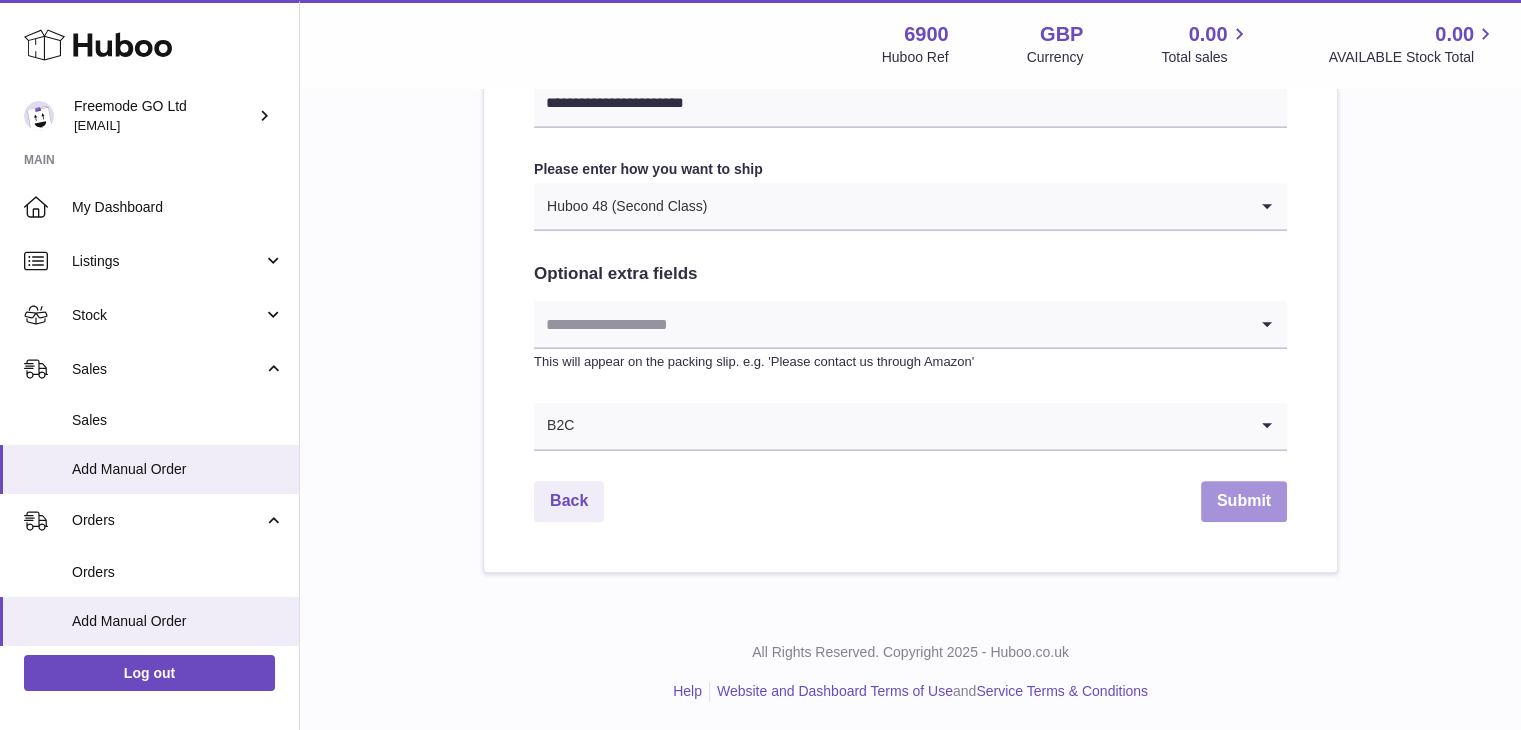 click on "Submit" at bounding box center [1244, 501] 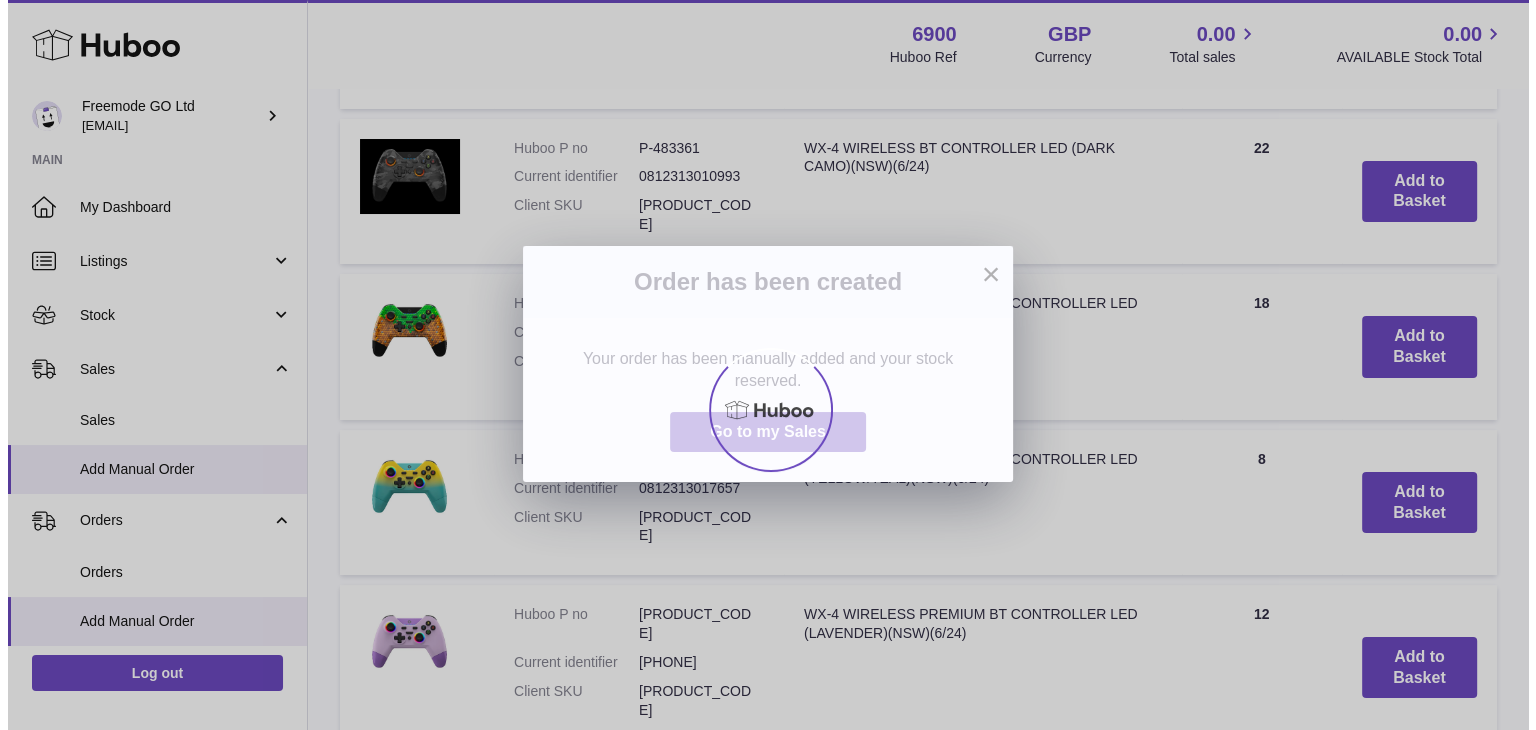 scroll, scrollTop: 0, scrollLeft: 0, axis: both 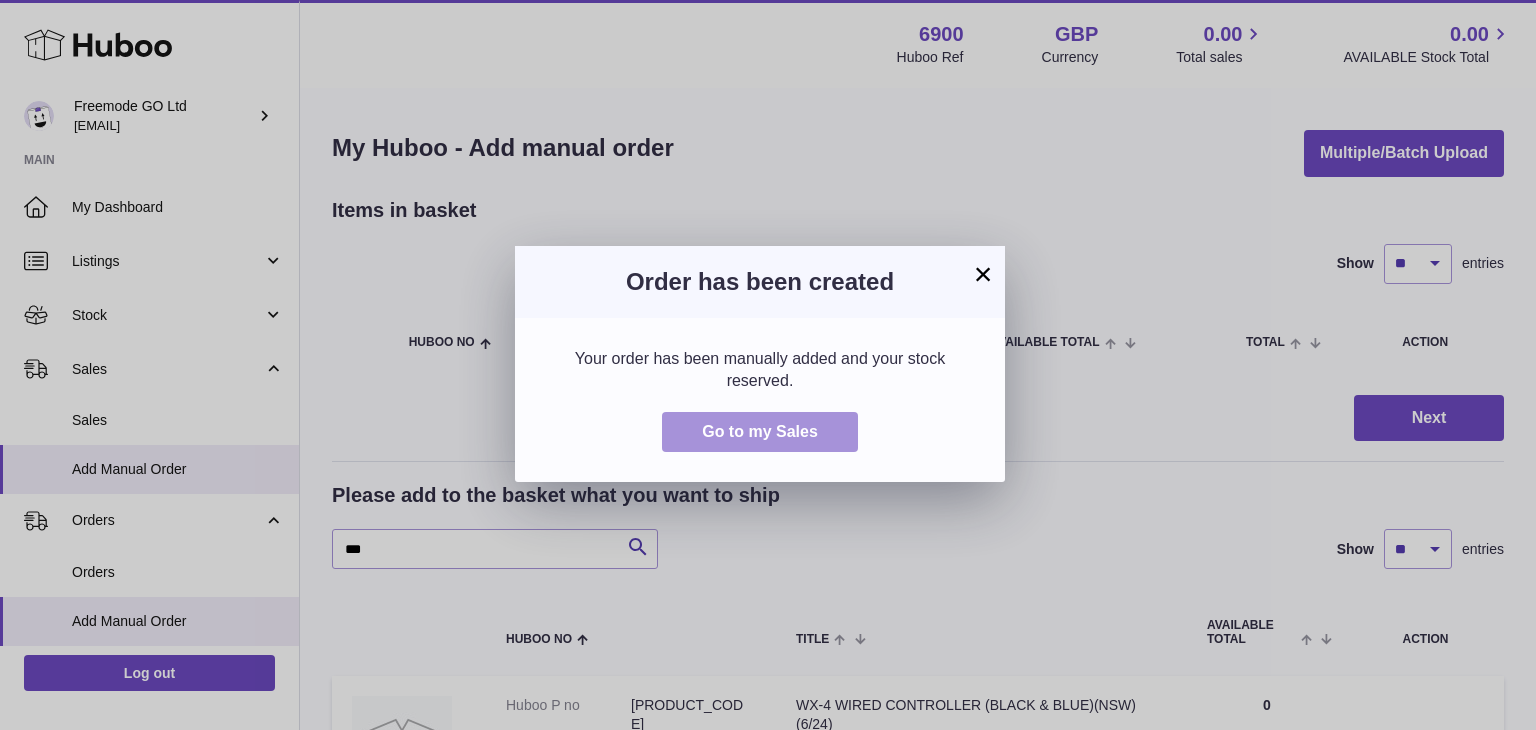 click on "Go to my Sales" at bounding box center [760, 431] 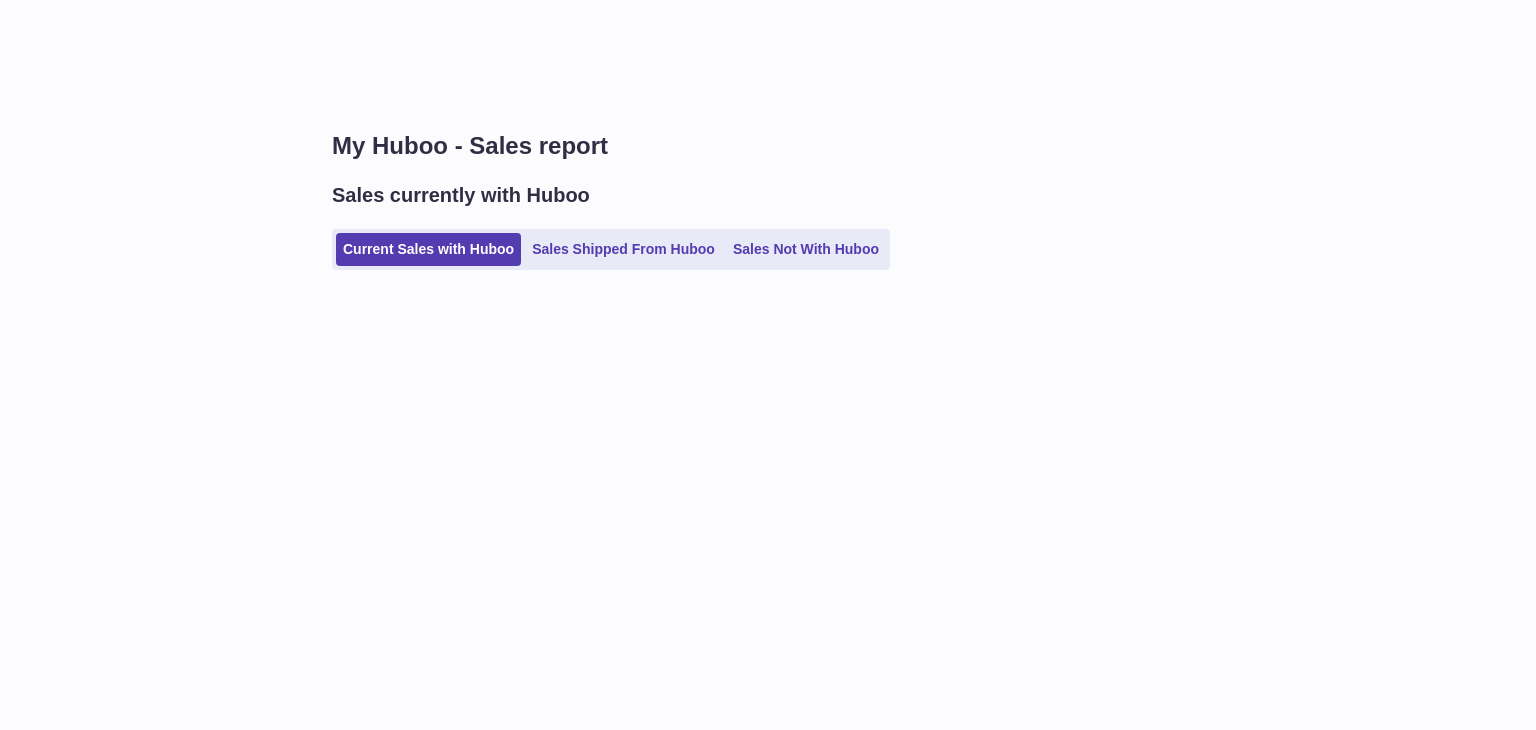 scroll, scrollTop: 0, scrollLeft: 0, axis: both 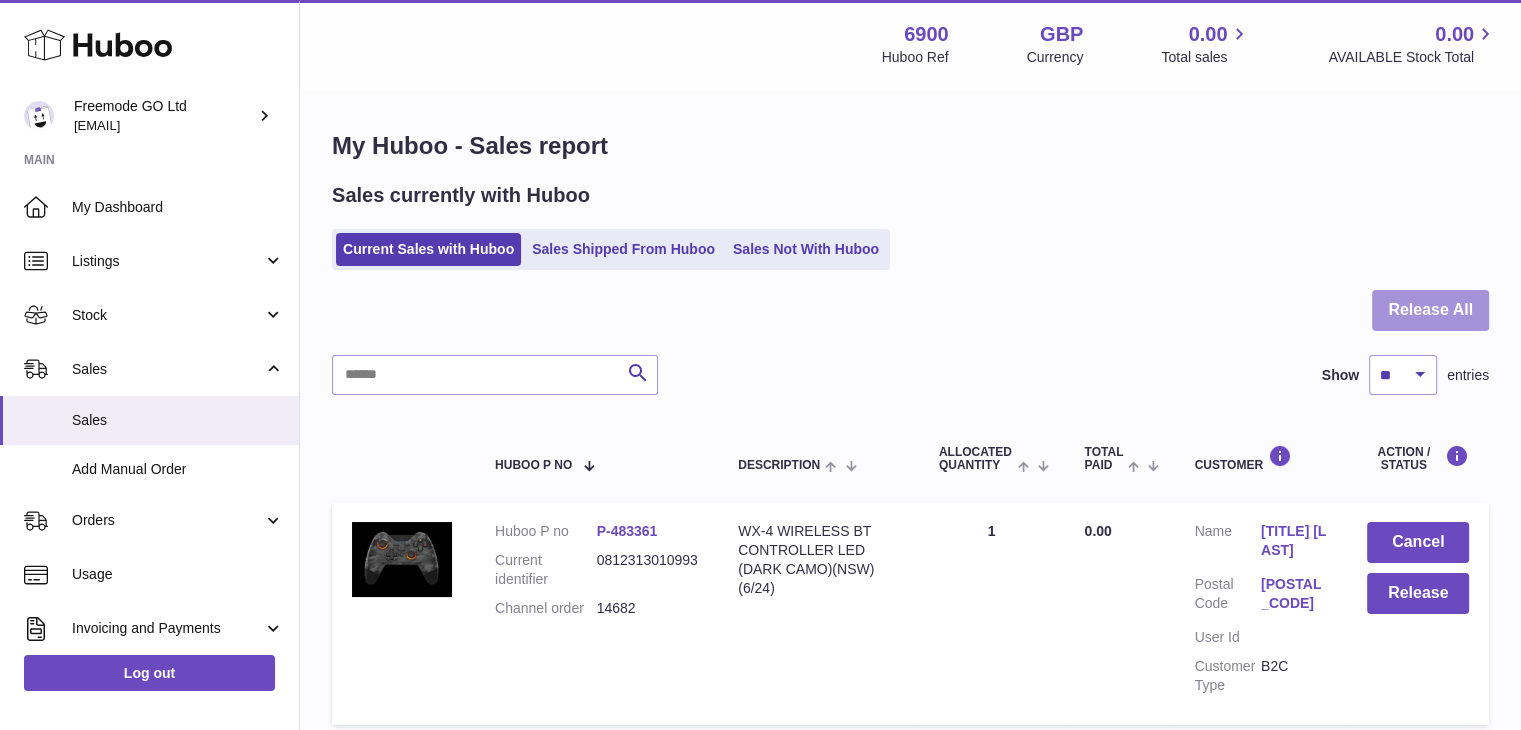 drag, startPoint x: 1401, startPoint y: 280, endPoint x: 1399, endPoint y: 297, distance: 17.117243 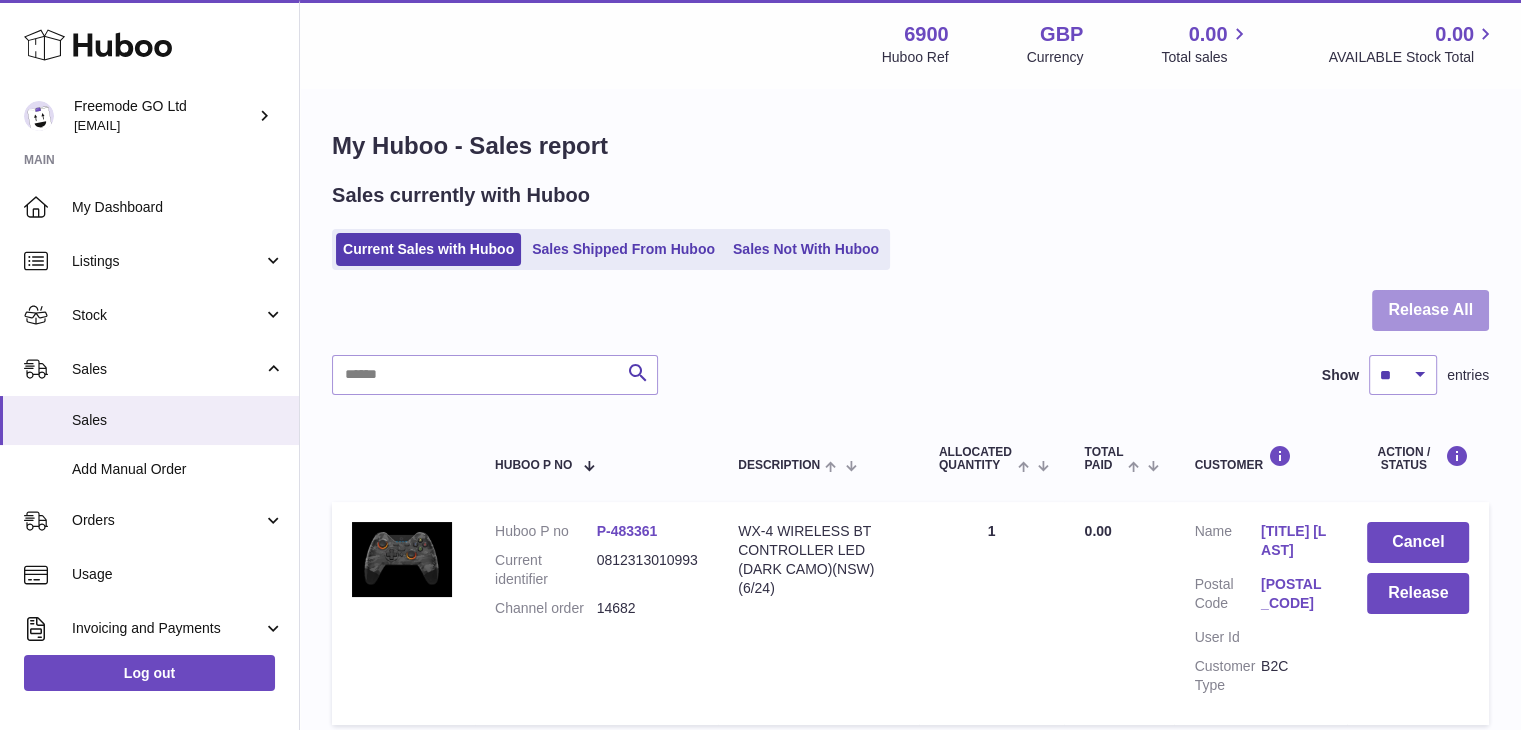 click on "Release All" at bounding box center [1430, 310] 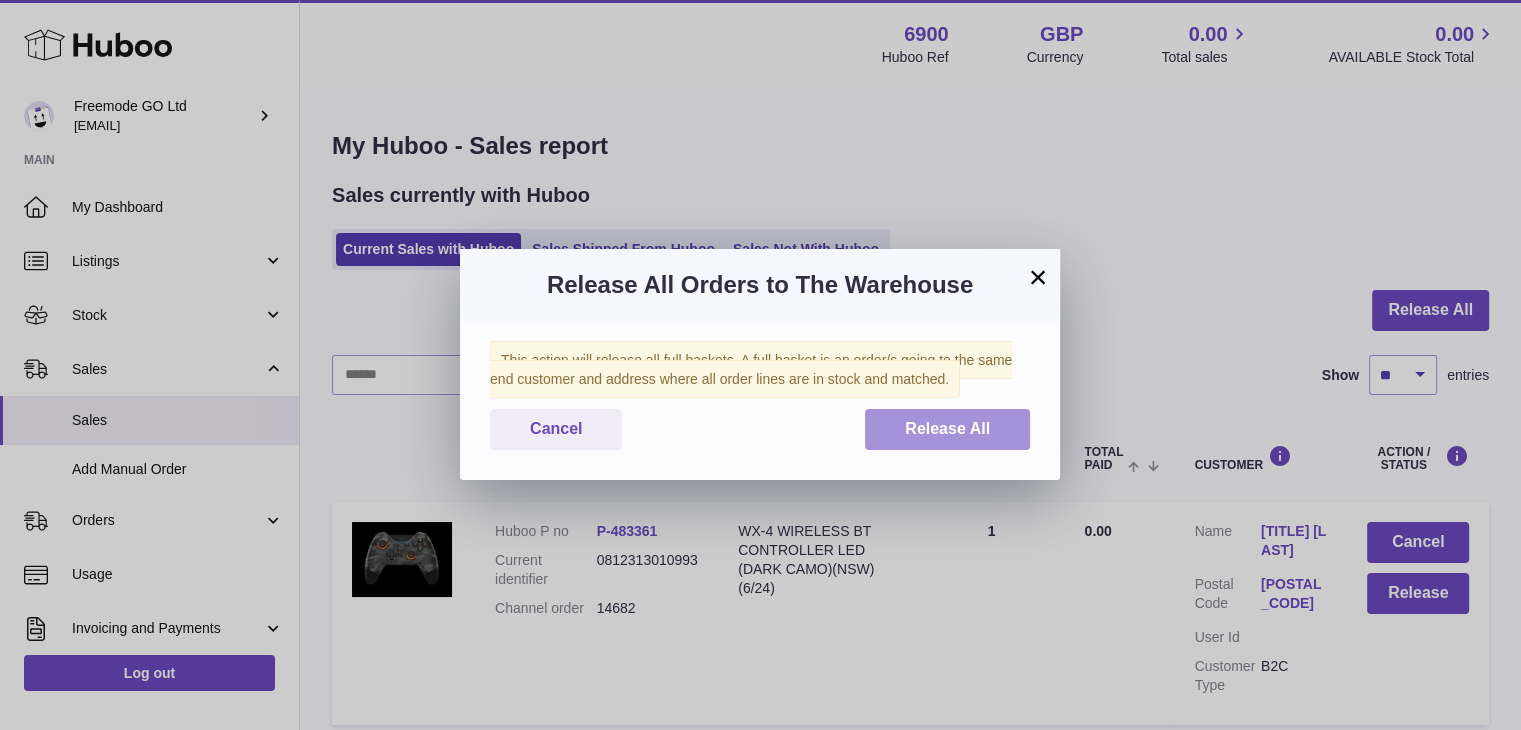 click on "This action will release all full baskets.
A full basket is an order/s going to the same end customer and address where all order lines are in stock and matched.
Cancel   Release All" at bounding box center [760, 400] 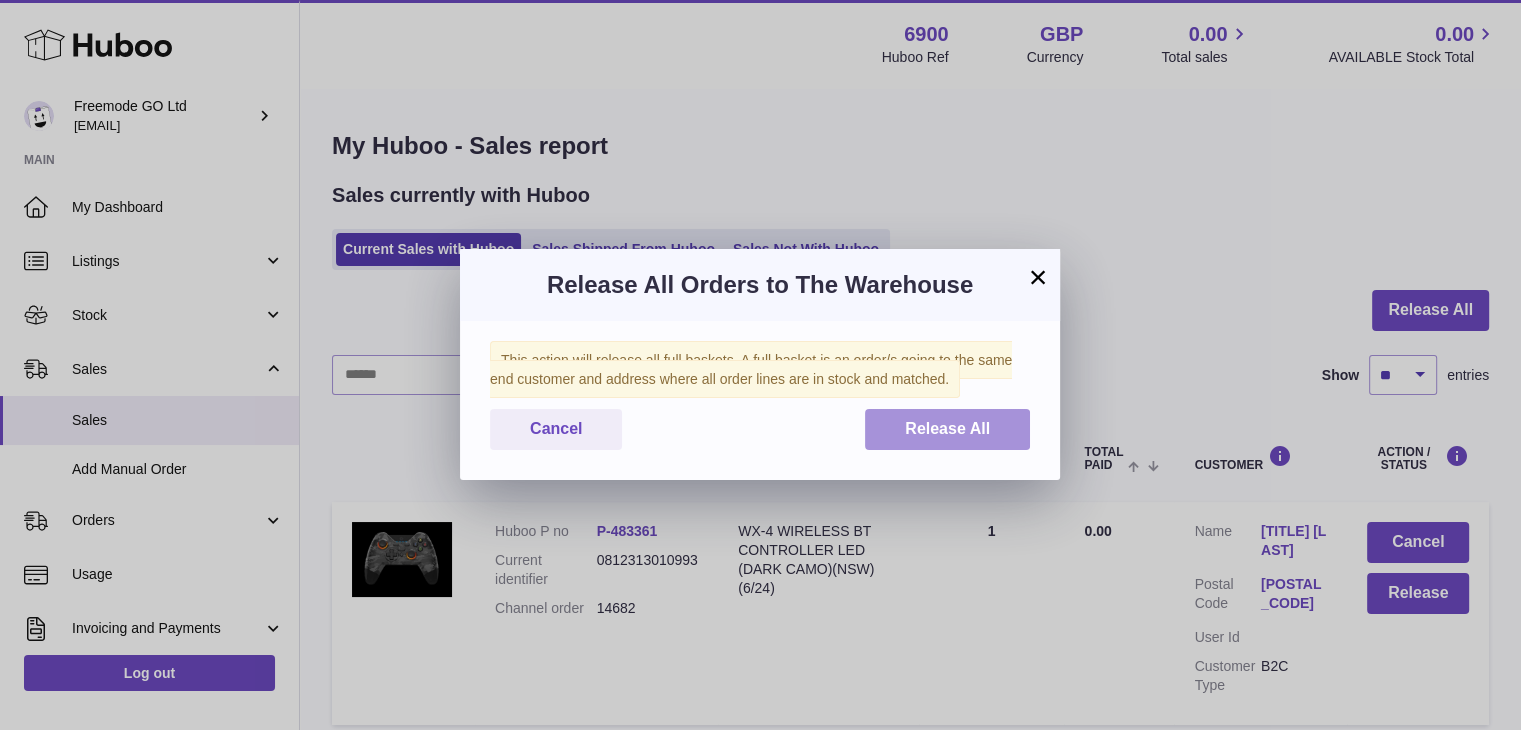 click on "Release All" at bounding box center [947, 429] 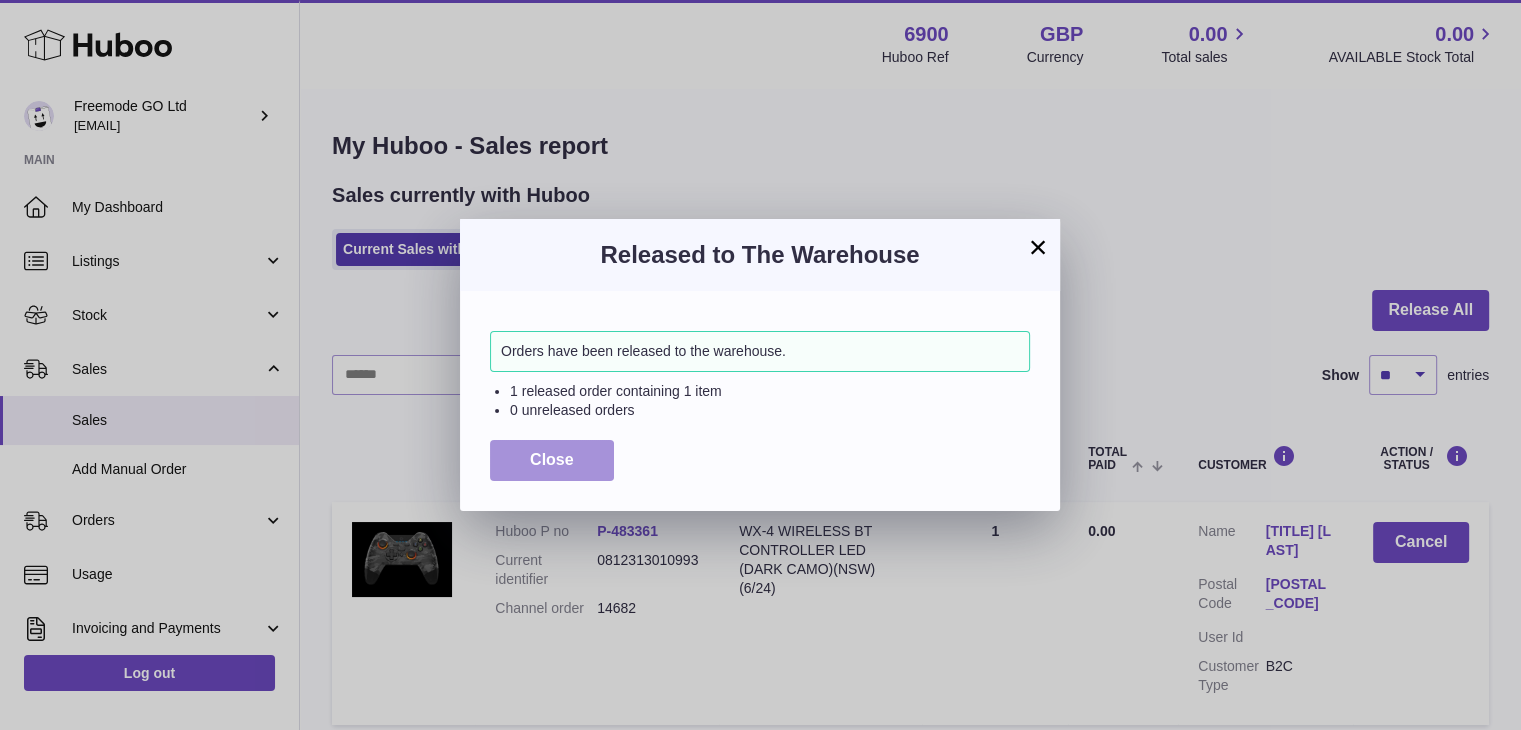 click on "Close" at bounding box center [552, 460] 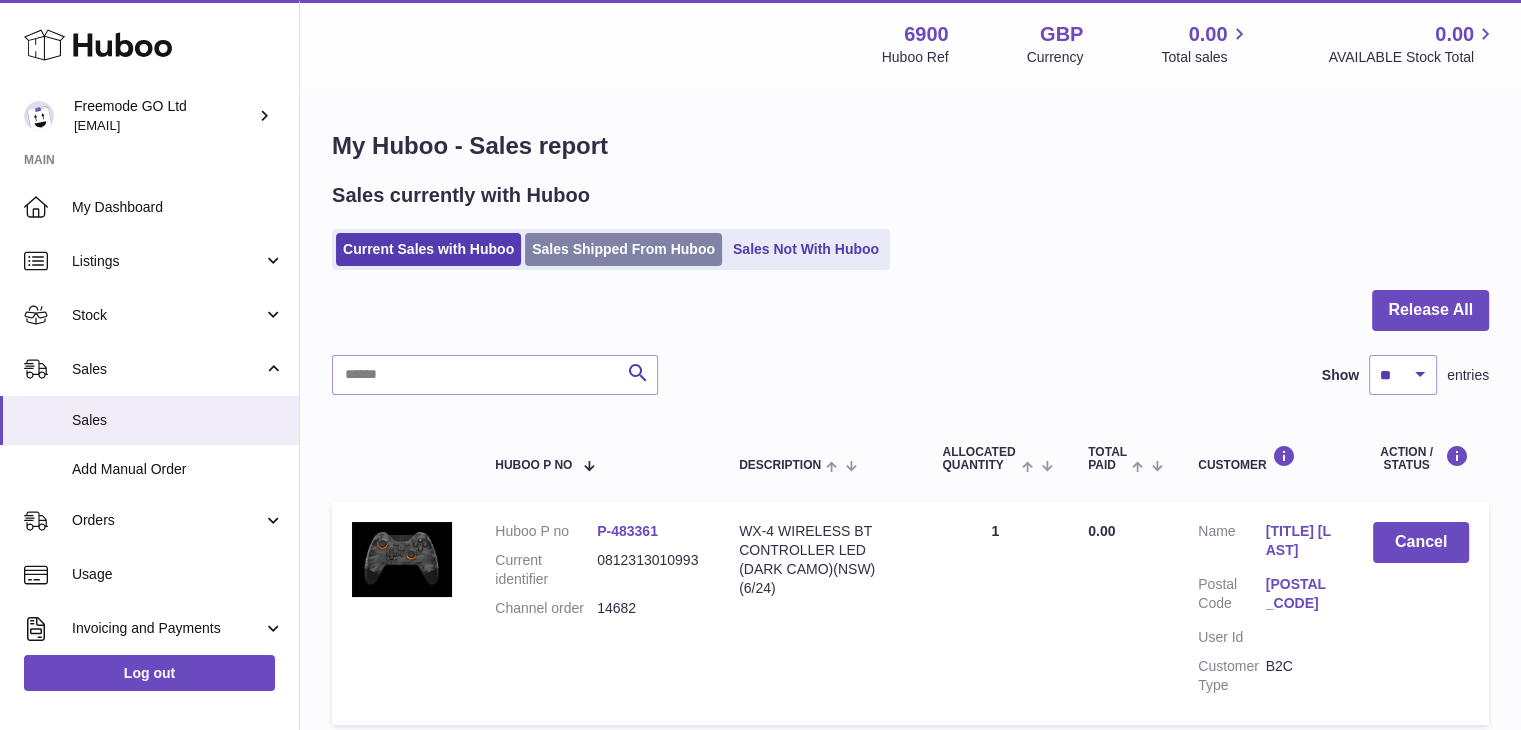 click on "Sales Shipped From Huboo" at bounding box center (623, 249) 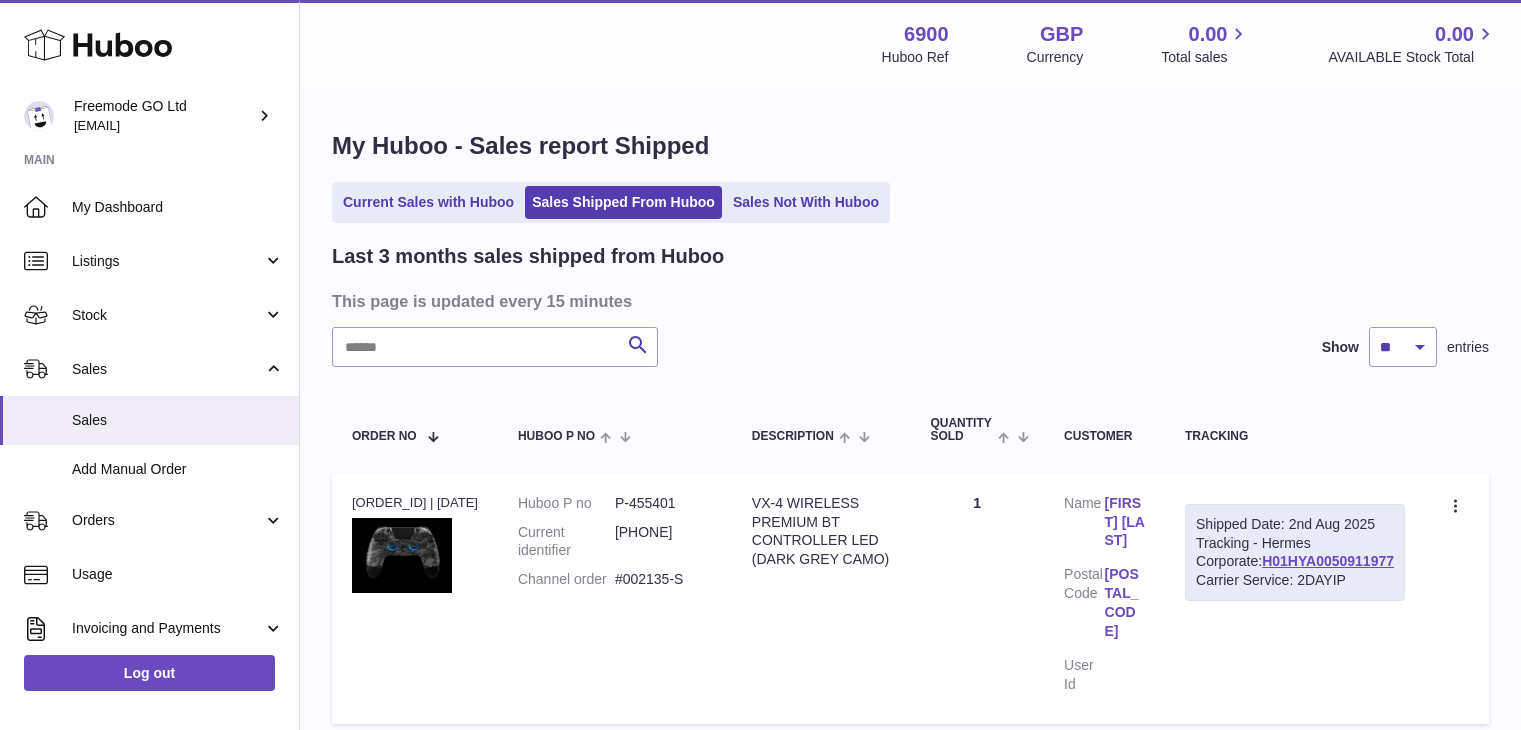 scroll, scrollTop: 0, scrollLeft: 0, axis: both 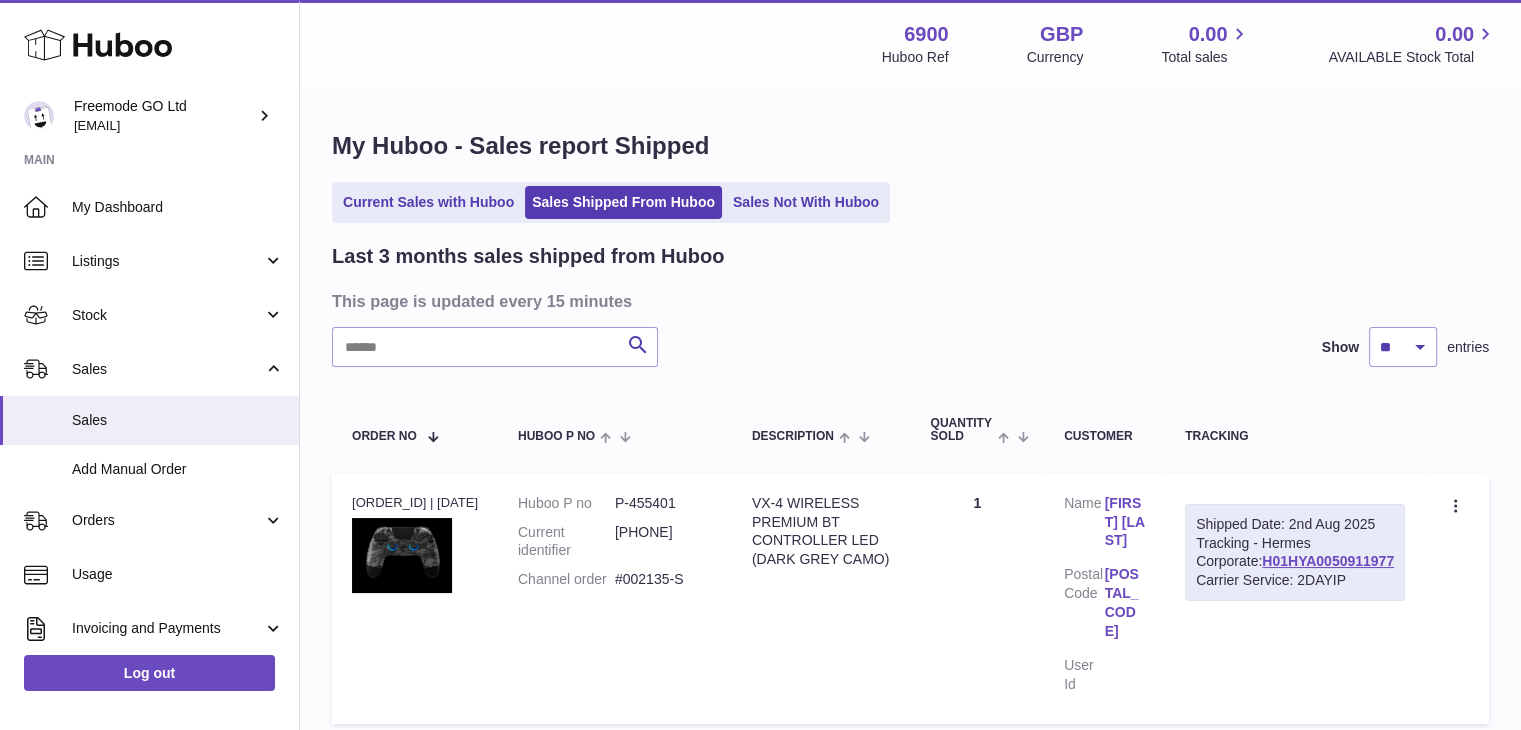 click on "Last 3 months sales shipped from Huboo     This page is updated every 15 minutes       Search
Show
** ** **
entries
Order No       Huboo P no       Description       Quantity Sold
Customer
Tracking
Order no
[ORDER_ID] | [DATE]
Huboo P no   [PRODUCT_ID]   Current identifier   [PHONE]
Channel order
#002135-S     Description
[PRODUCT_NAME]
Quantity
1
Customer  Name   [FIRST] [LAST]   Postal Code   [POSTAL_CODE]   User Id
Shipped Date: [DATE]
Tracking - Hermes Corporate:
[TRACKING]
Carrier Service: 2DAYIP
Create a ticket
Order no     Huboo P no   [PRODUCT_ID]" at bounding box center [910, 1676] 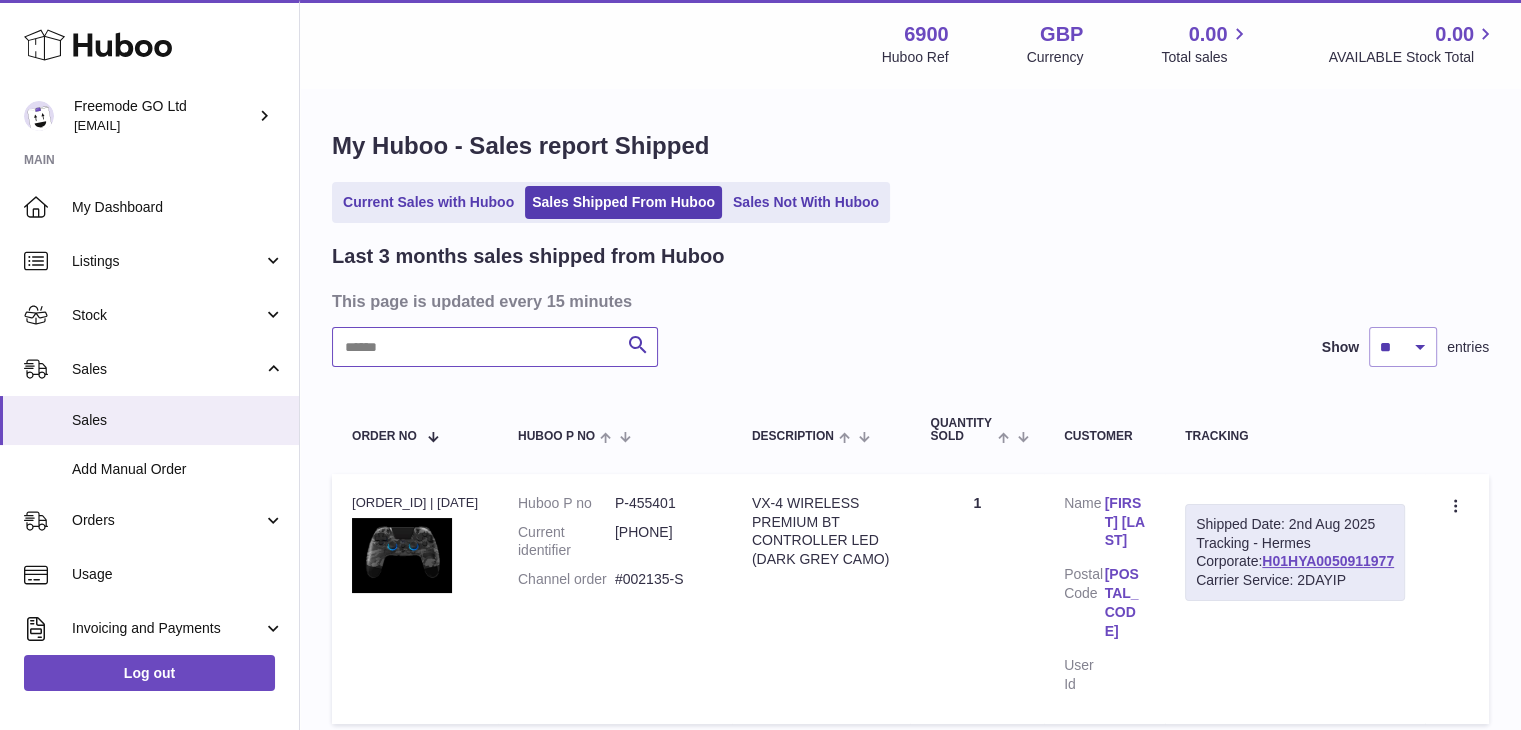 click at bounding box center [495, 347] 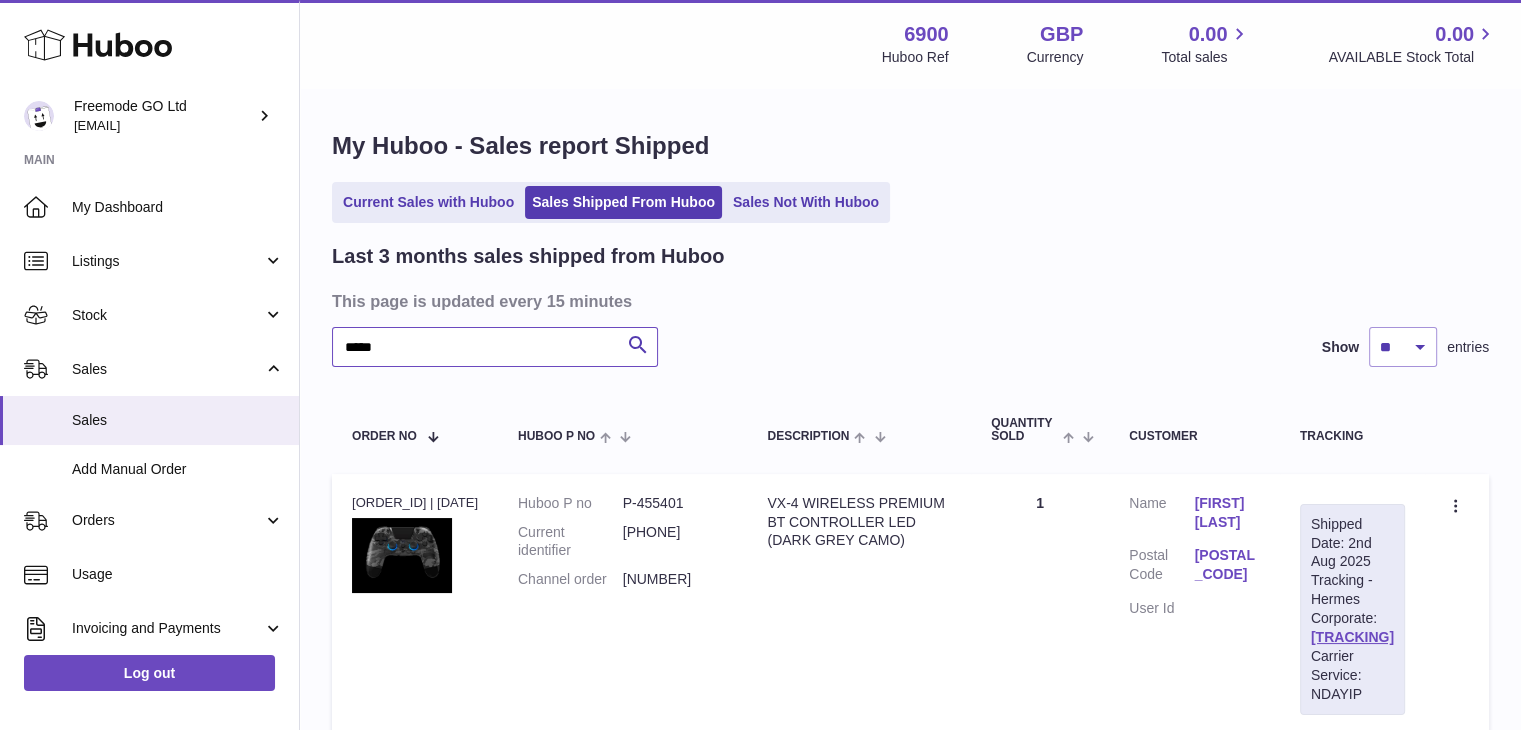 scroll, scrollTop: 124, scrollLeft: 0, axis: vertical 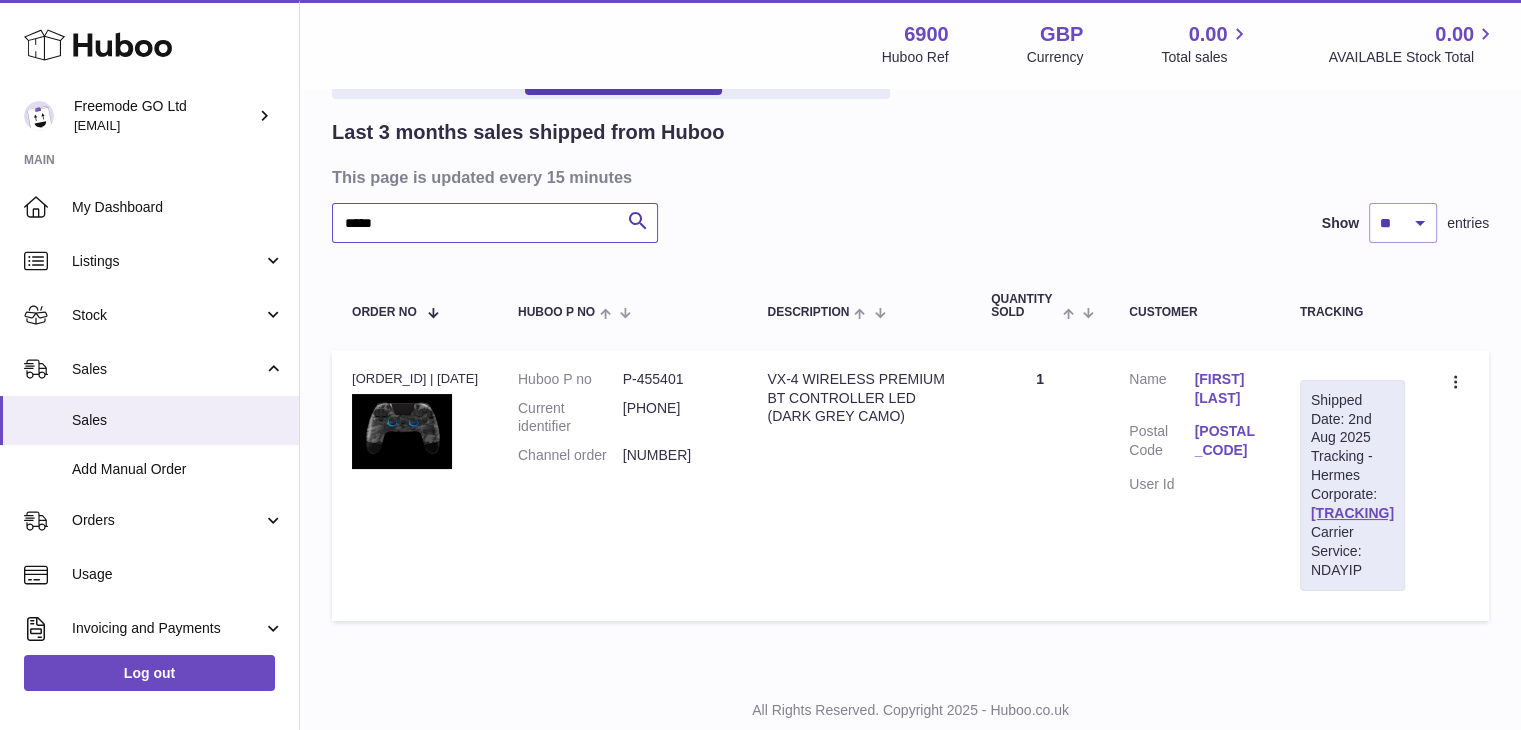type on "*****" 